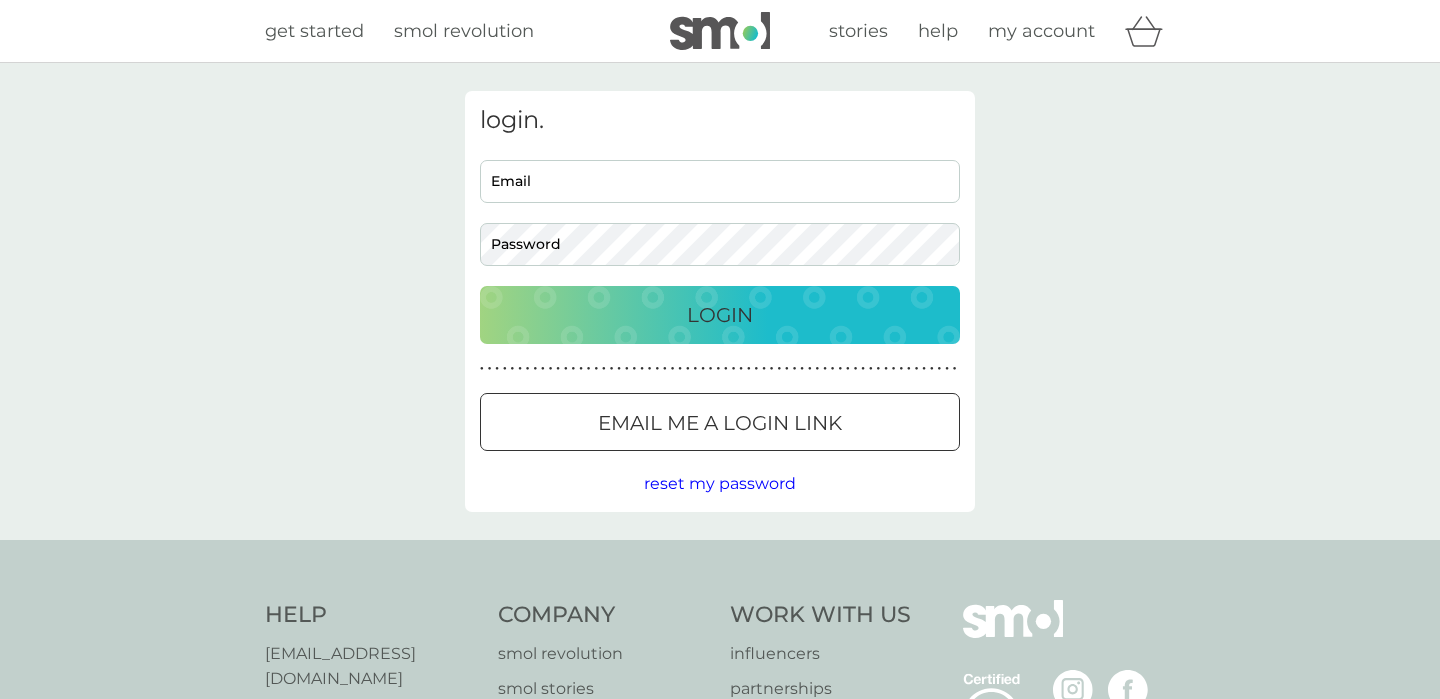 scroll, scrollTop: 0, scrollLeft: 0, axis: both 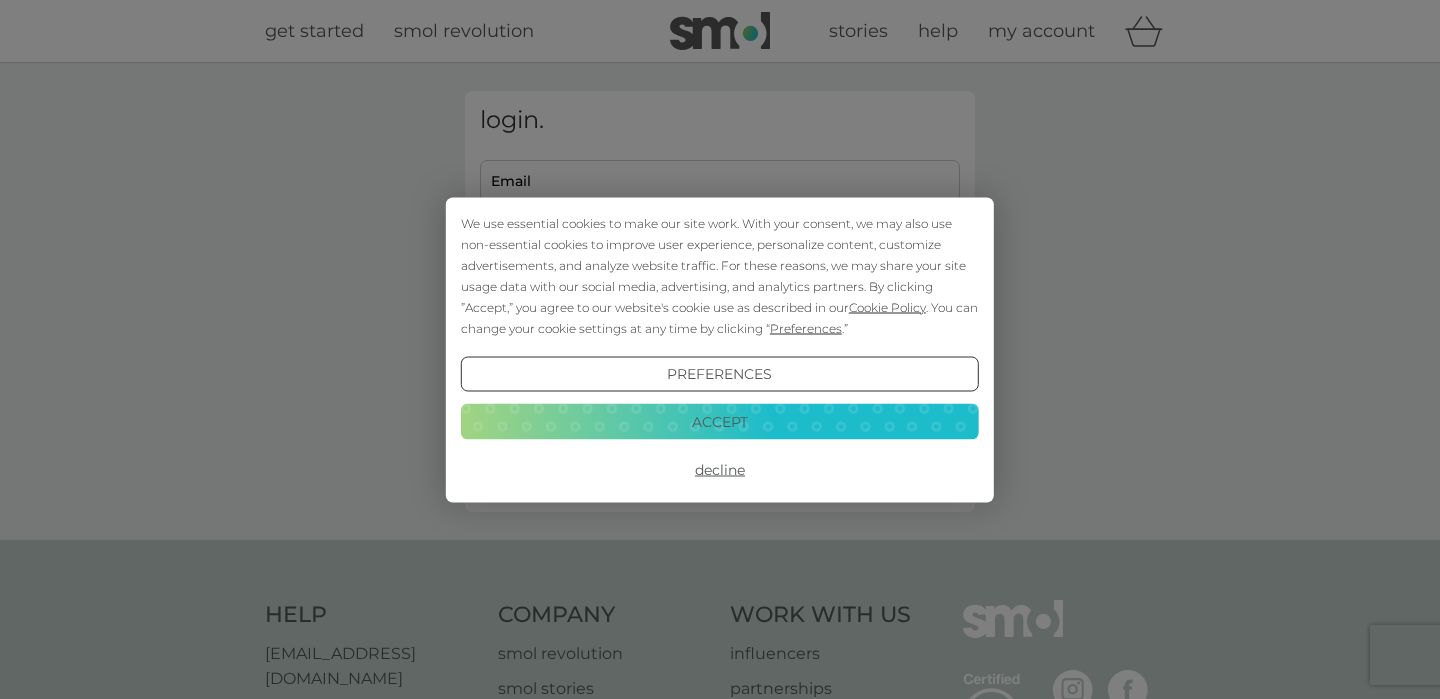 type on "katie@stanton.fm" 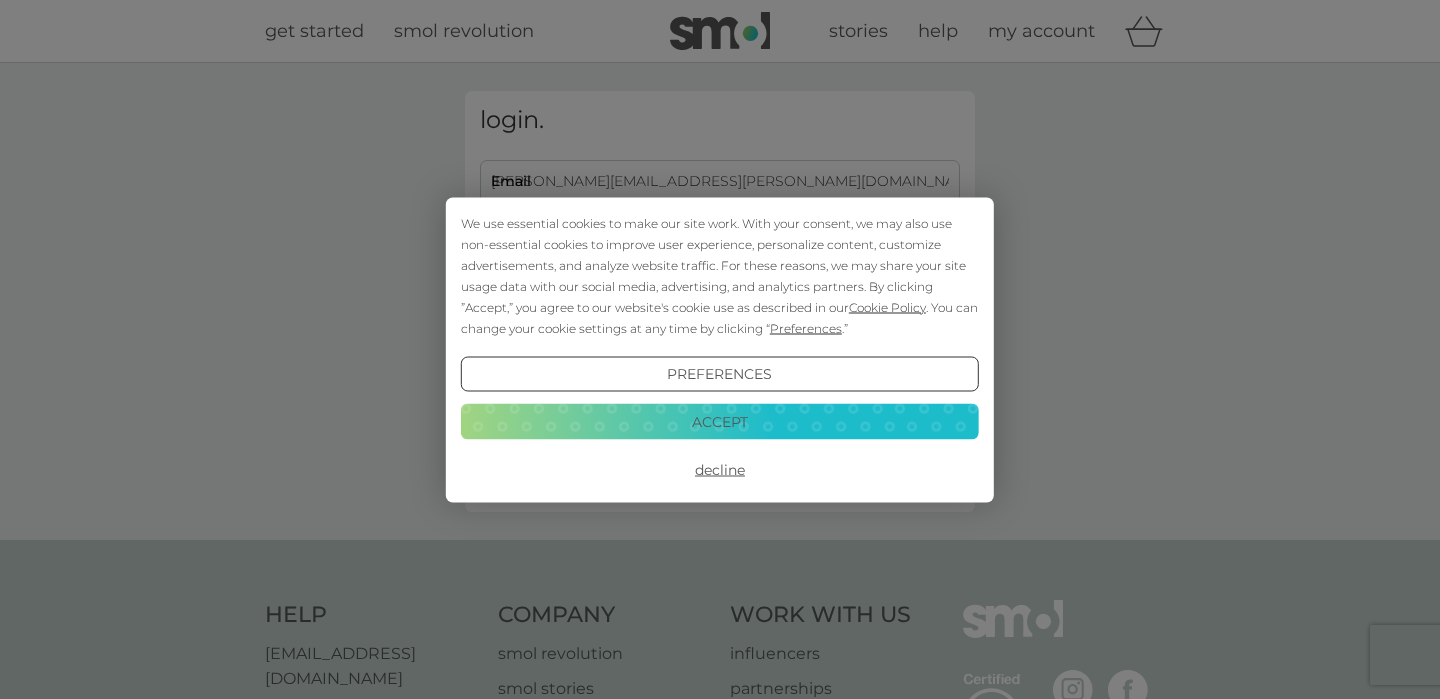 click on "Decline" at bounding box center [720, 470] 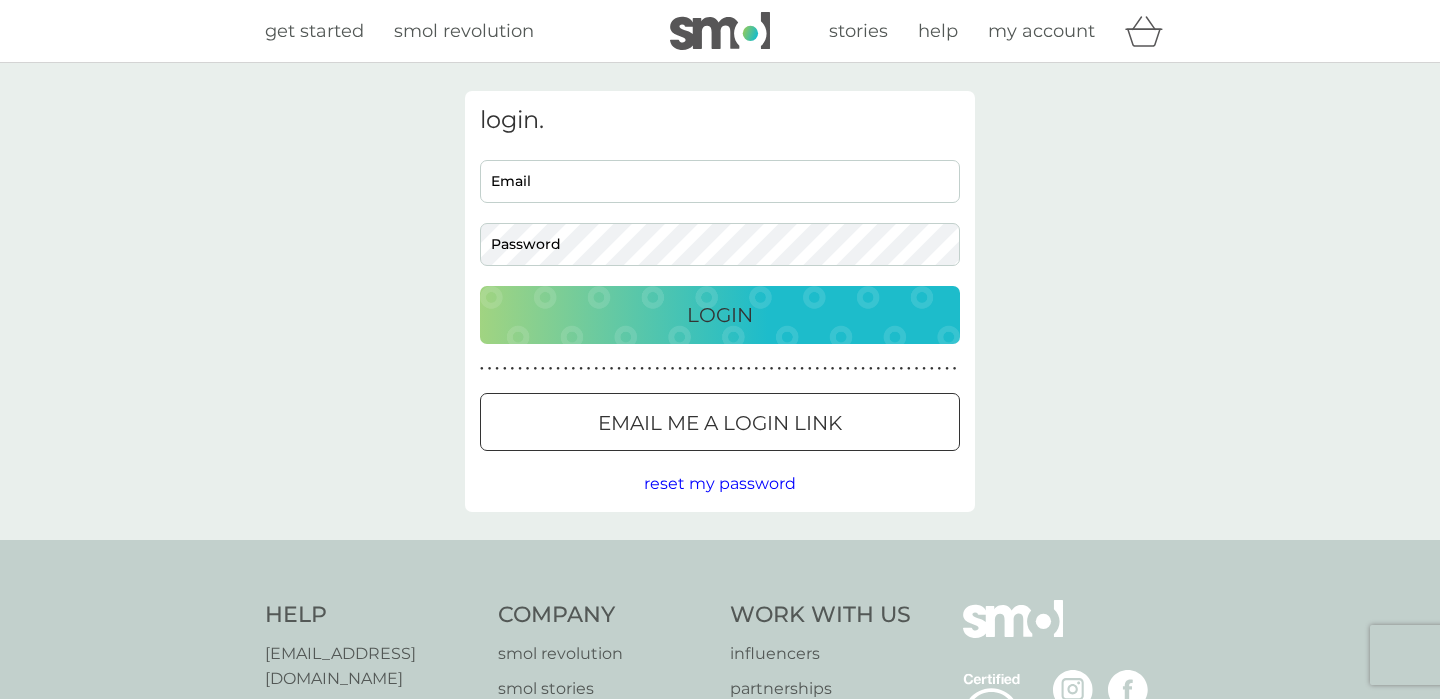 scroll, scrollTop: 0, scrollLeft: 0, axis: both 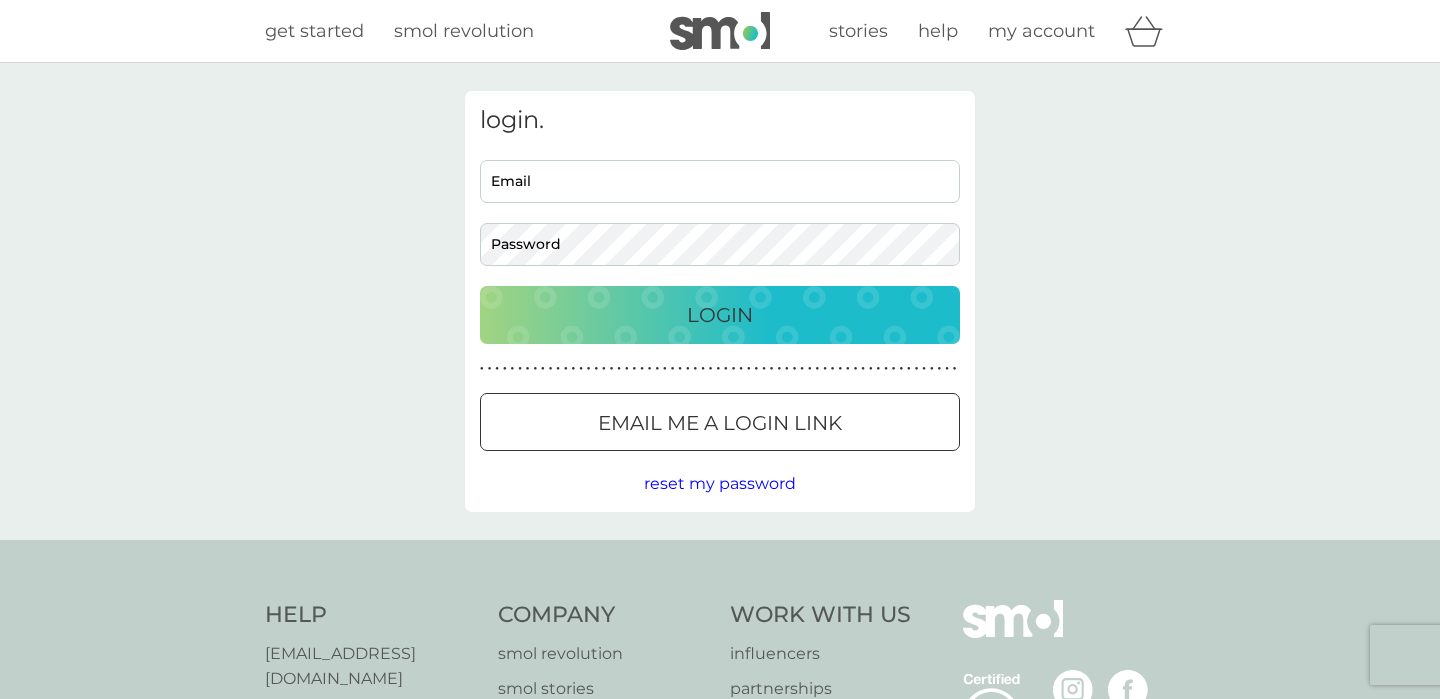 click on "Login" at bounding box center [720, 315] 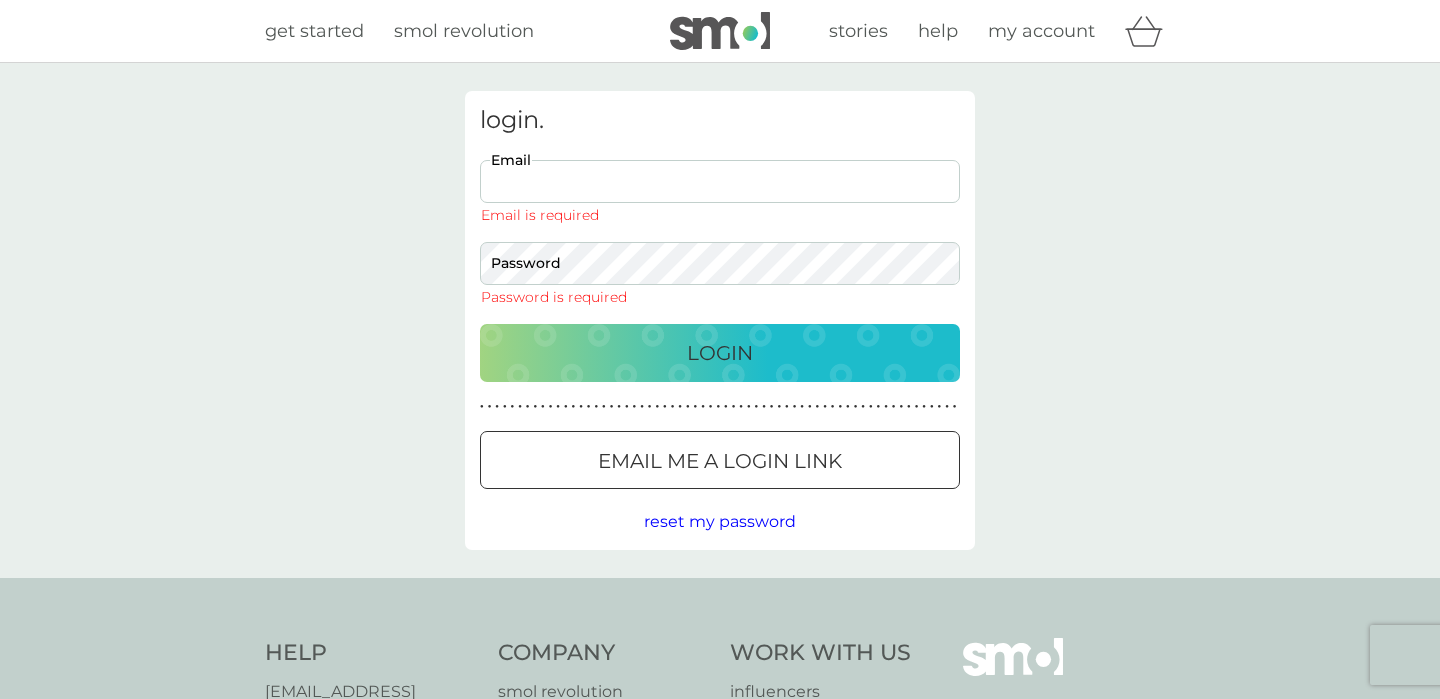 type on "katie@stanton.fm" 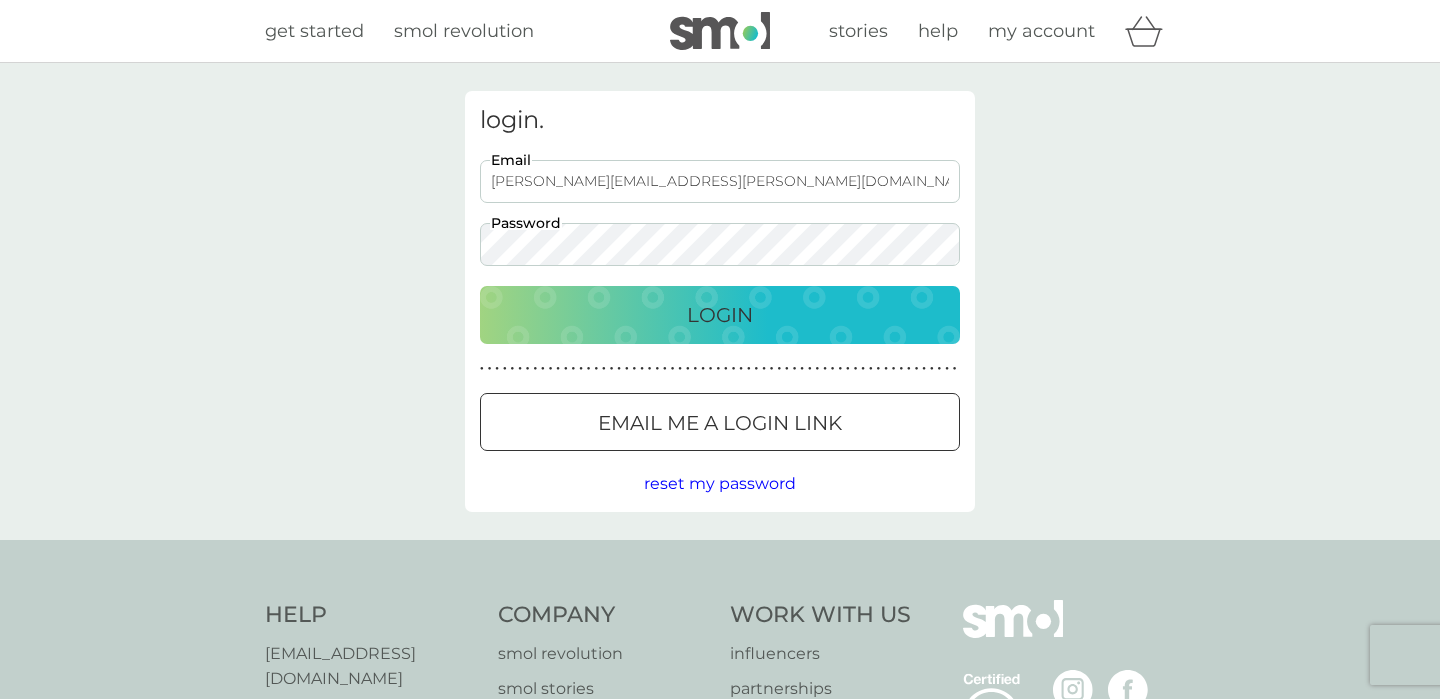 click on "Login" at bounding box center (720, 315) 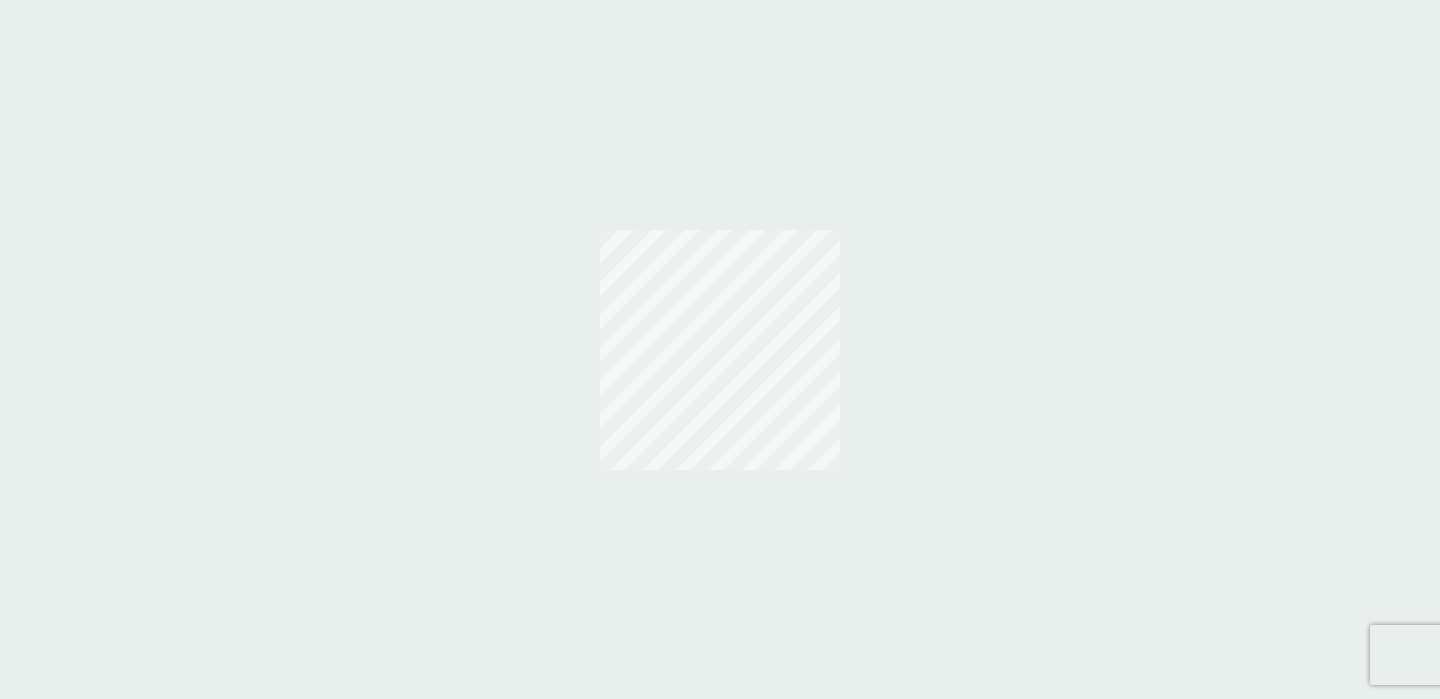 scroll, scrollTop: 0, scrollLeft: 0, axis: both 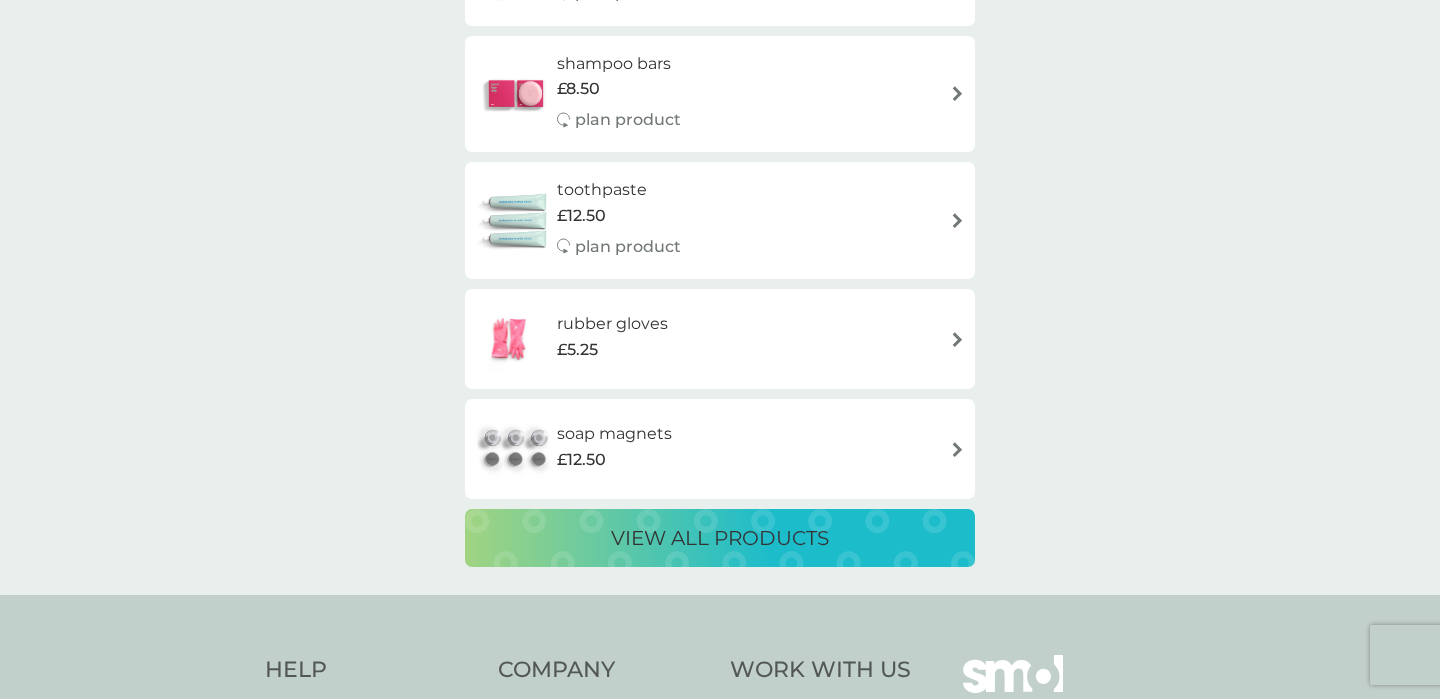 click on "view all products" at bounding box center [720, 538] 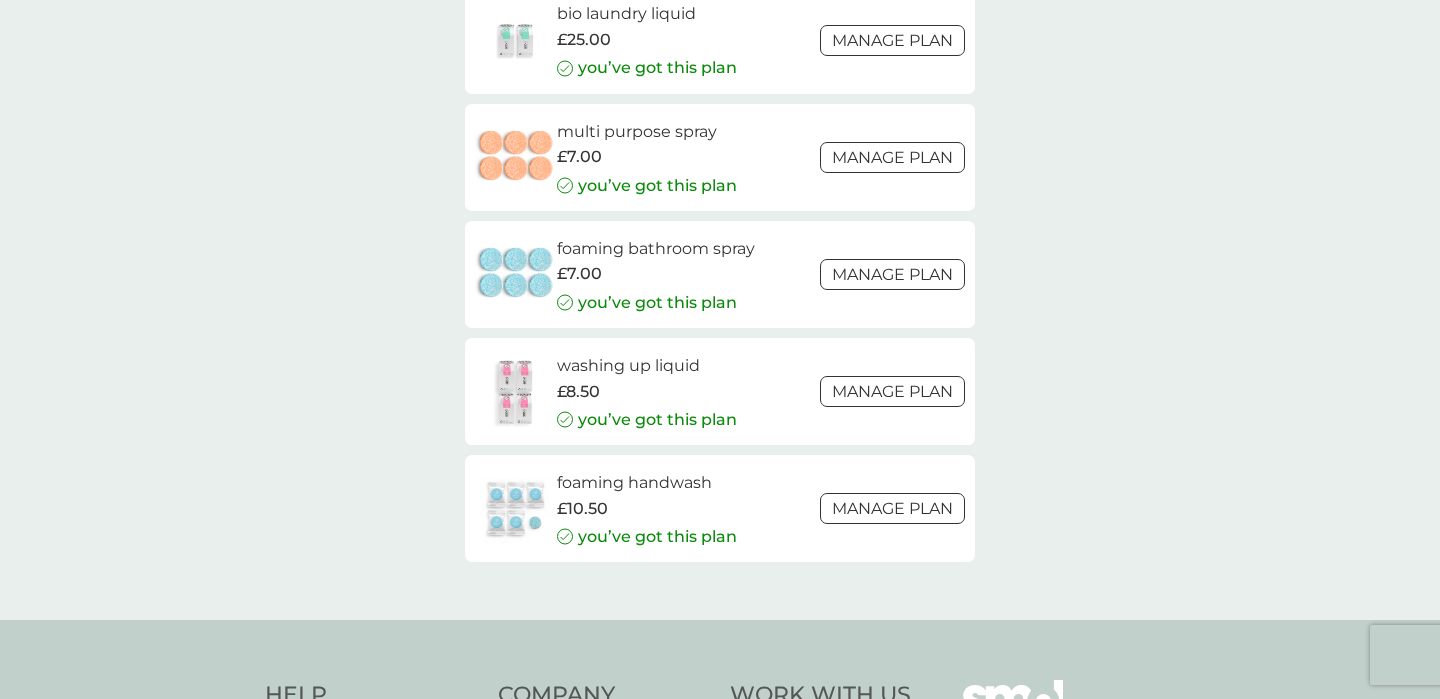scroll, scrollTop: 3038, scrollLeft: 0, axis: vertical 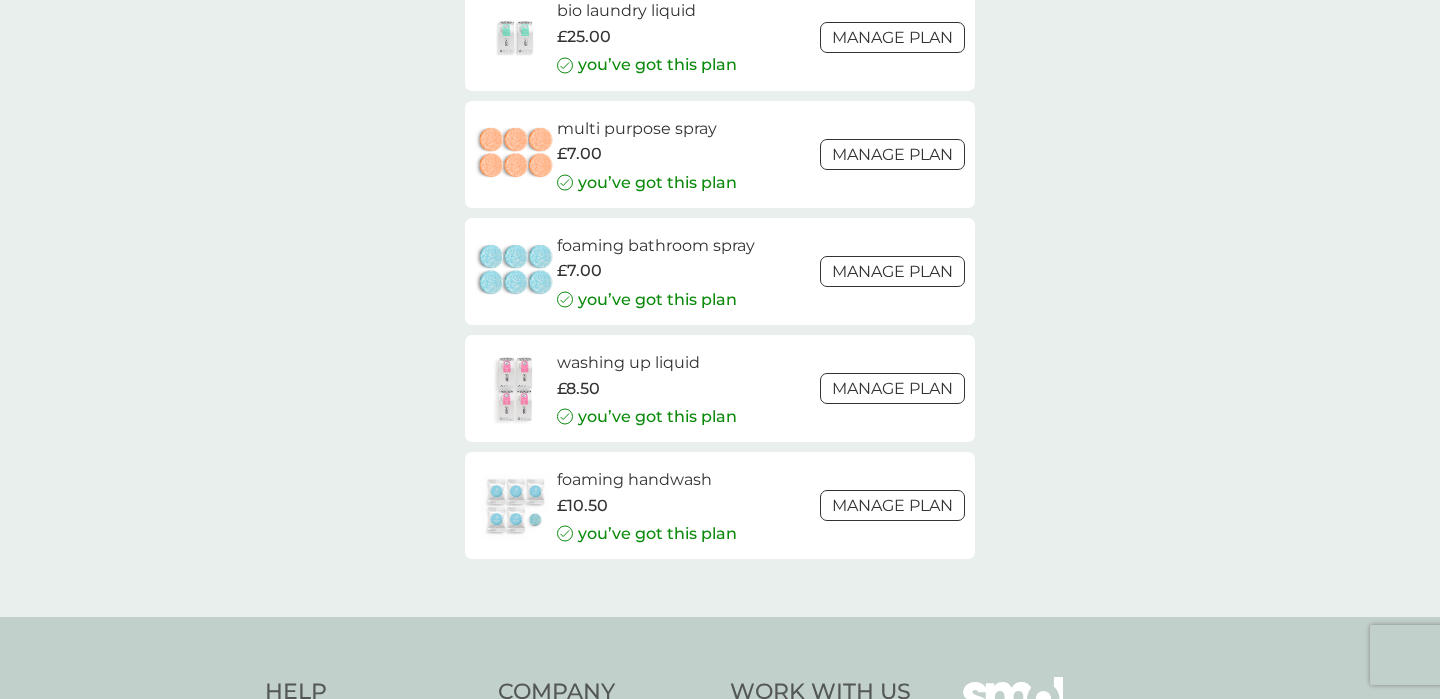 click on "foaming handwash £10.50 you’ve got this plan Manage plan" at bounding box center [720, 505] 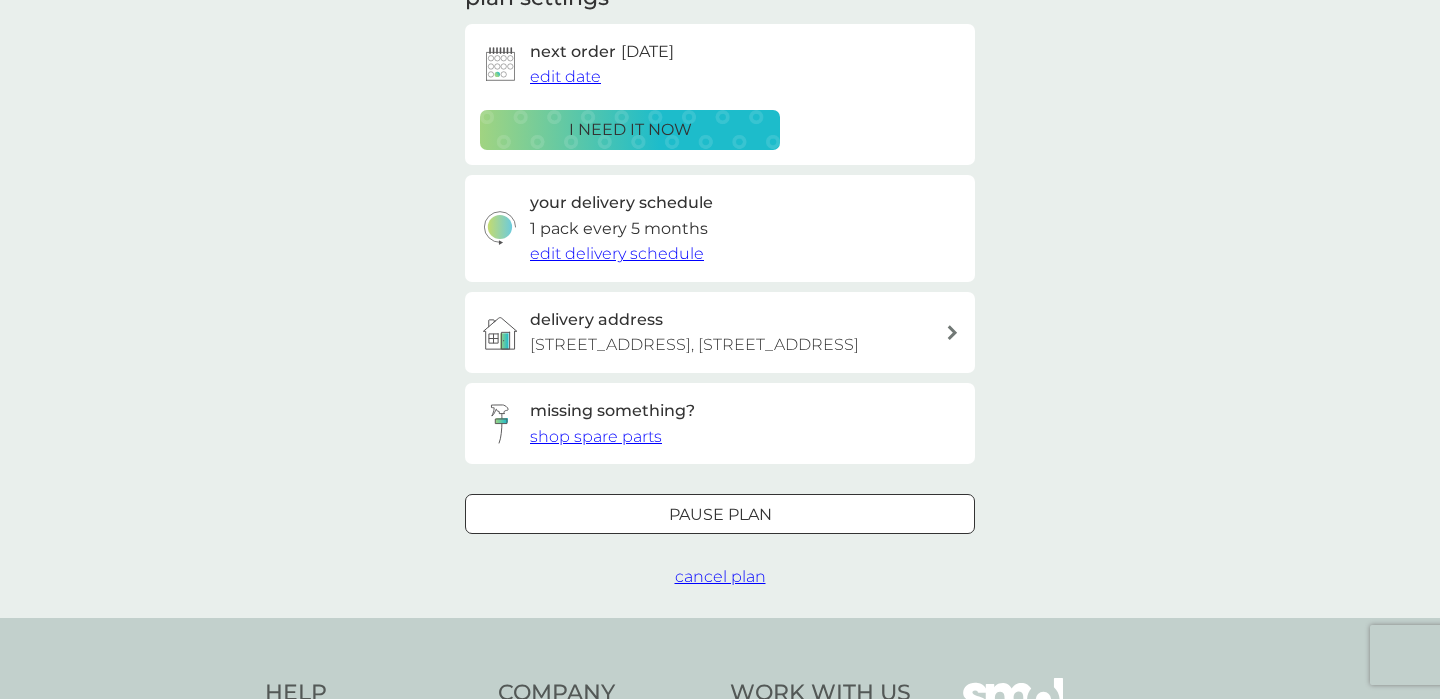 scroll, scrollTop: 0, scrollLeft: 0, axis: both 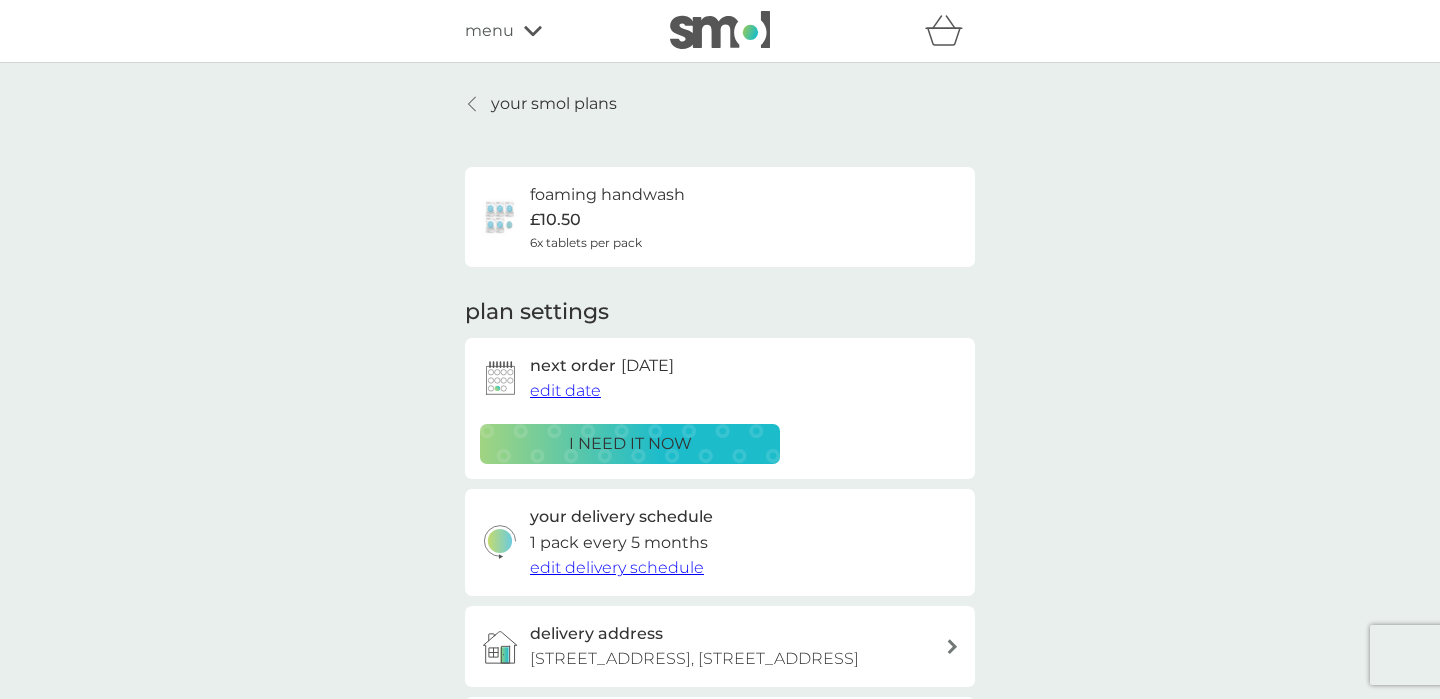 click on "your smol plans" at bounding box center [554, 104] 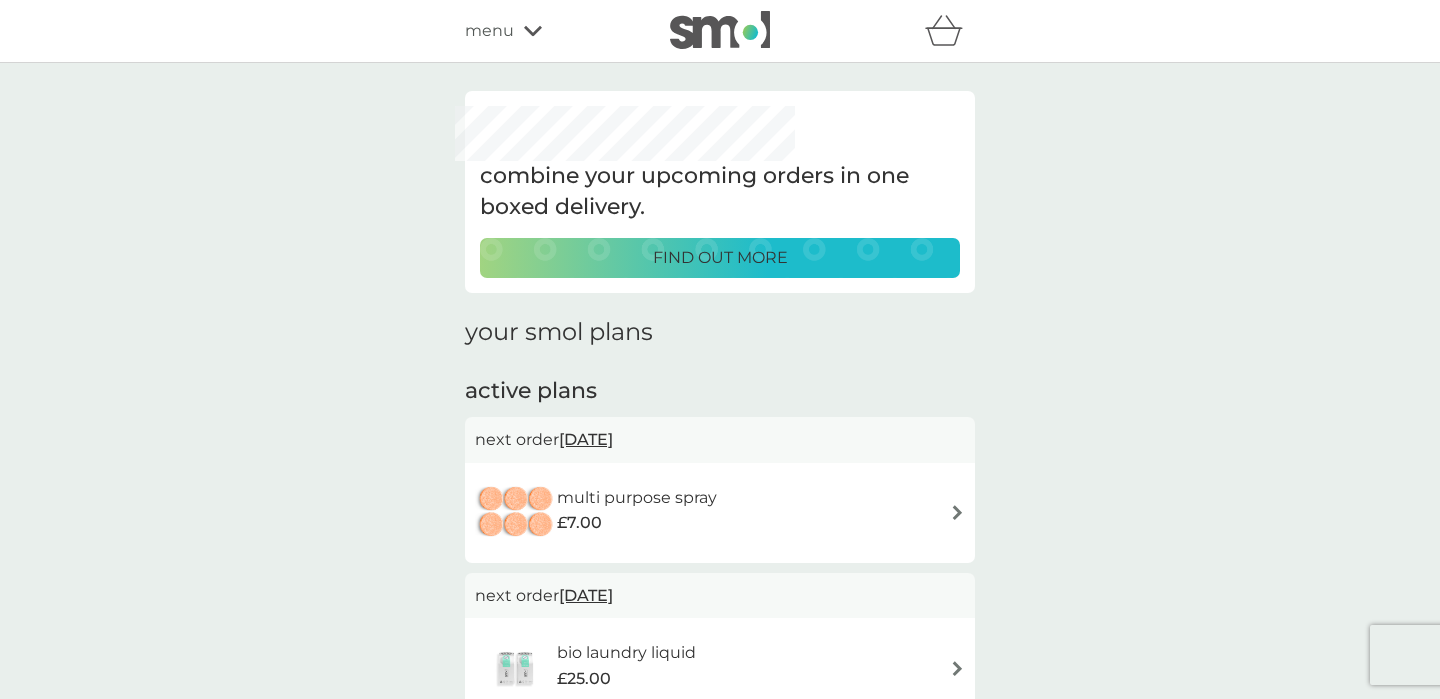 click 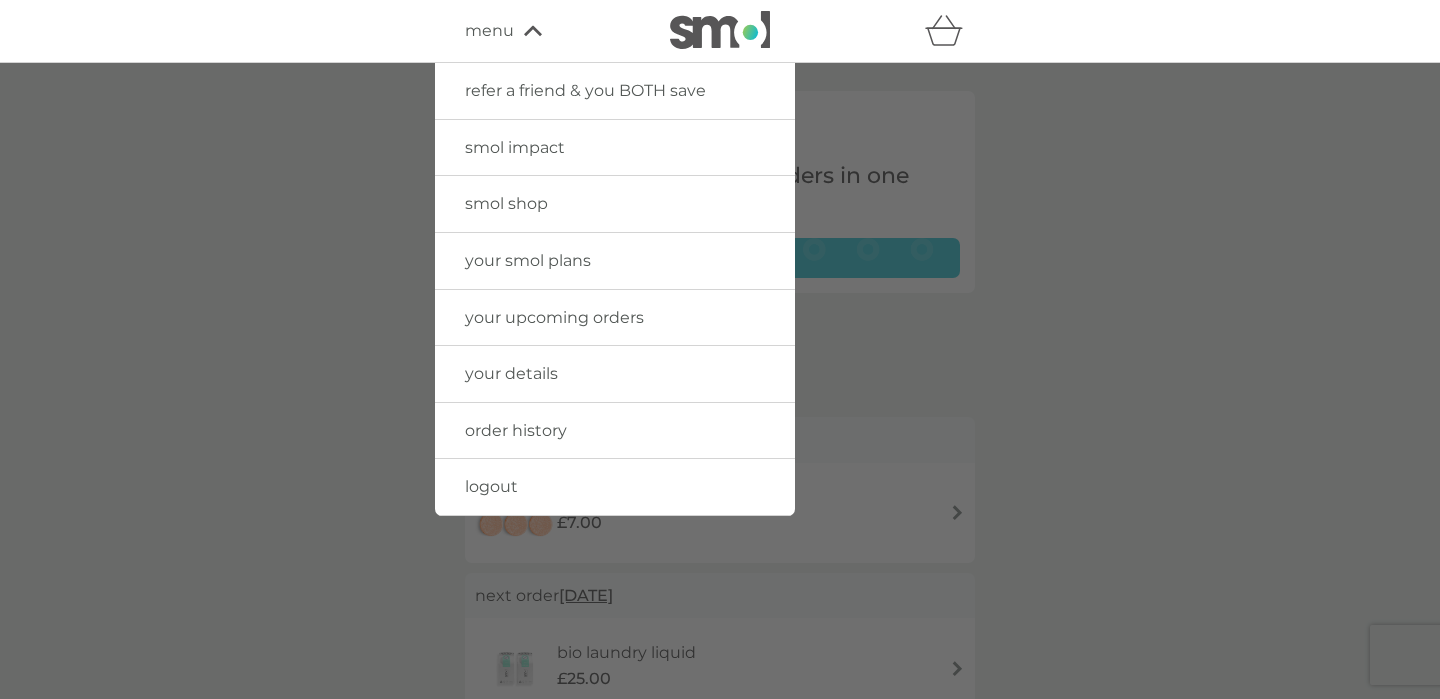 click on "smol shop" at bounding box center [506, 203] 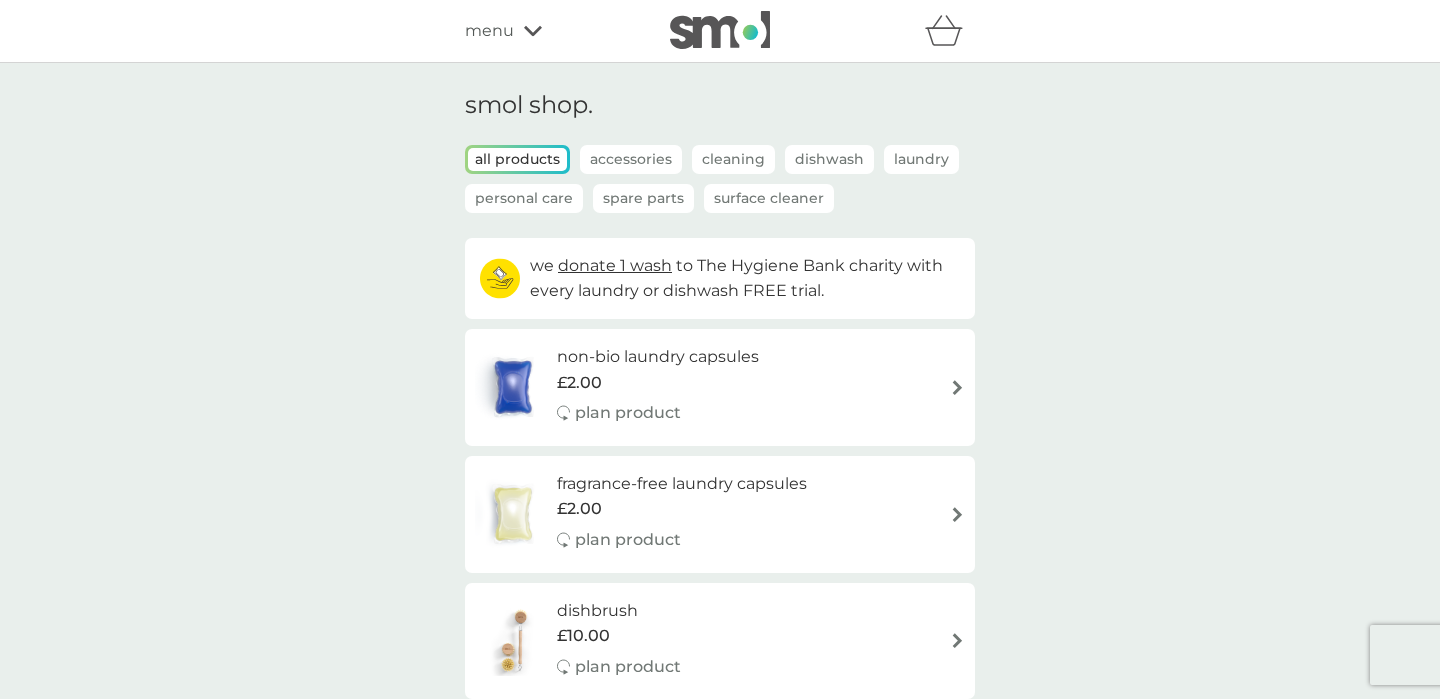 click on "Accessories" at bounding box center [631, 159] 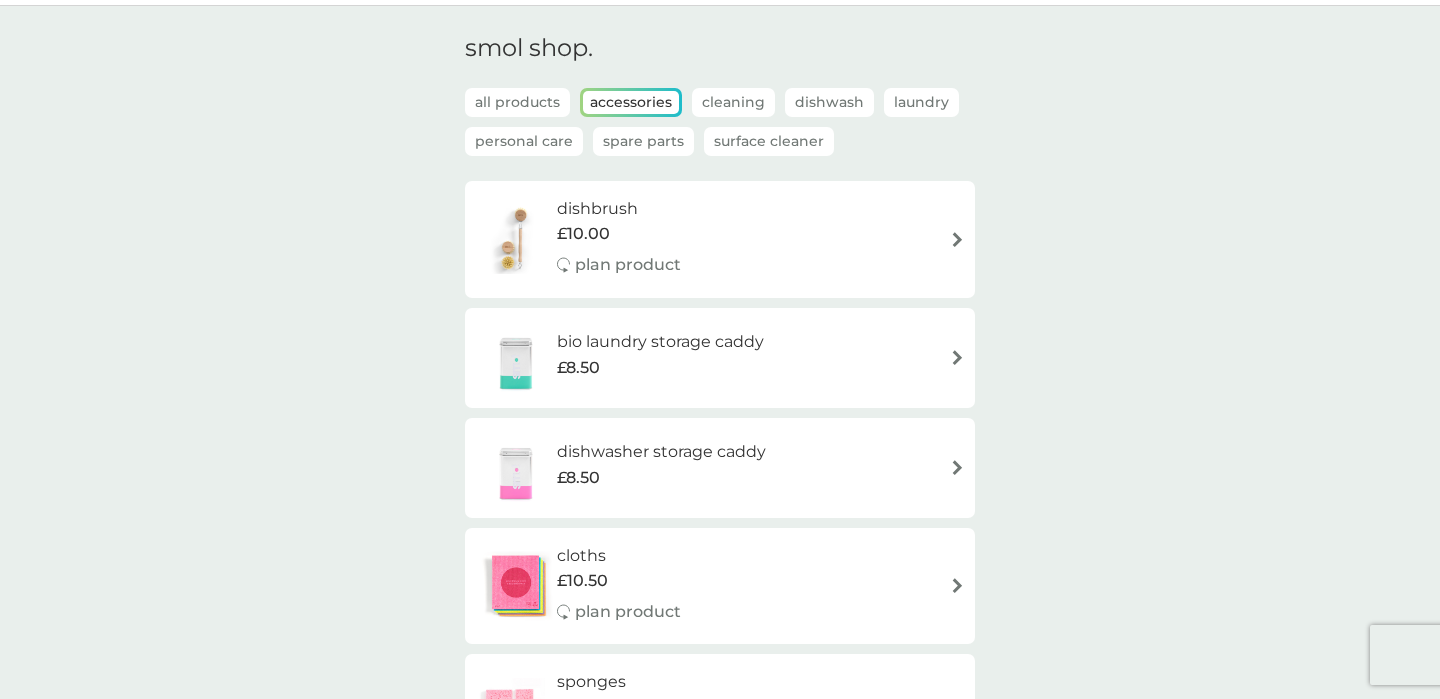 scroll, scrollTop: 0, scrollLeft: 0, axis: both 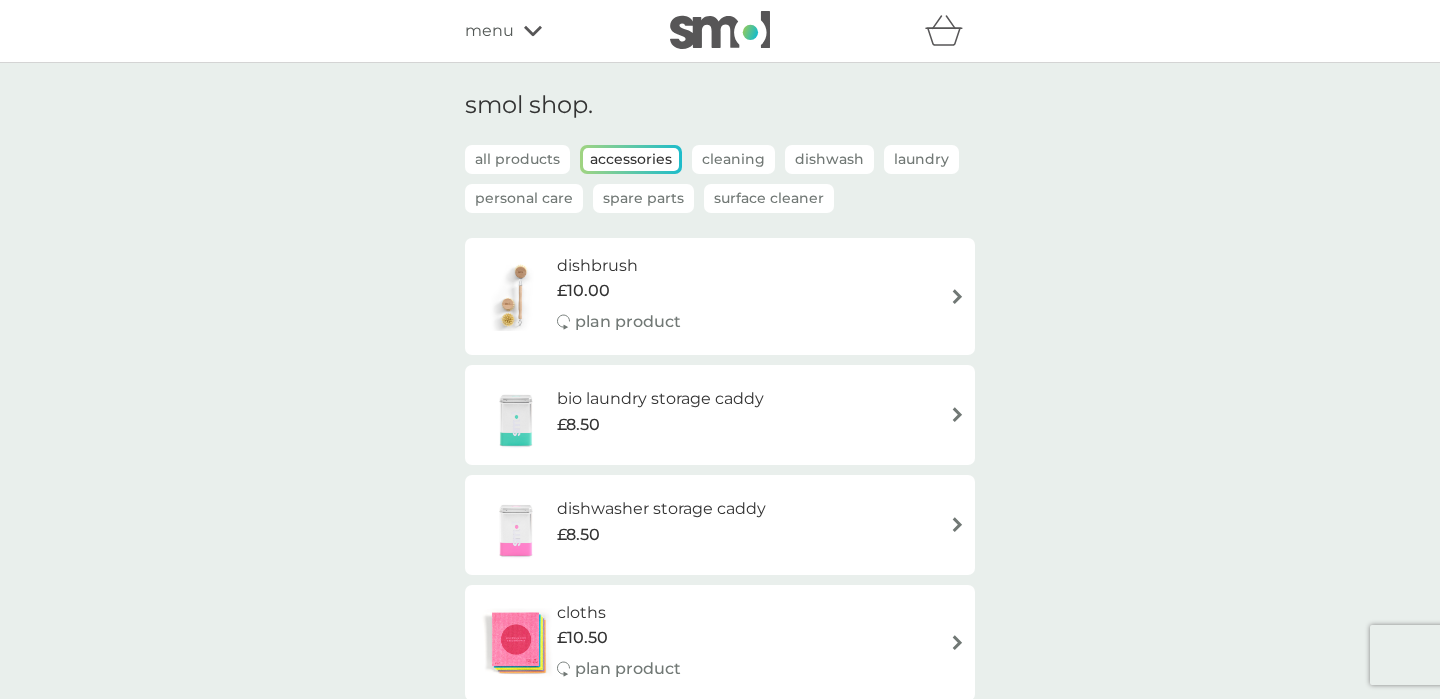 click 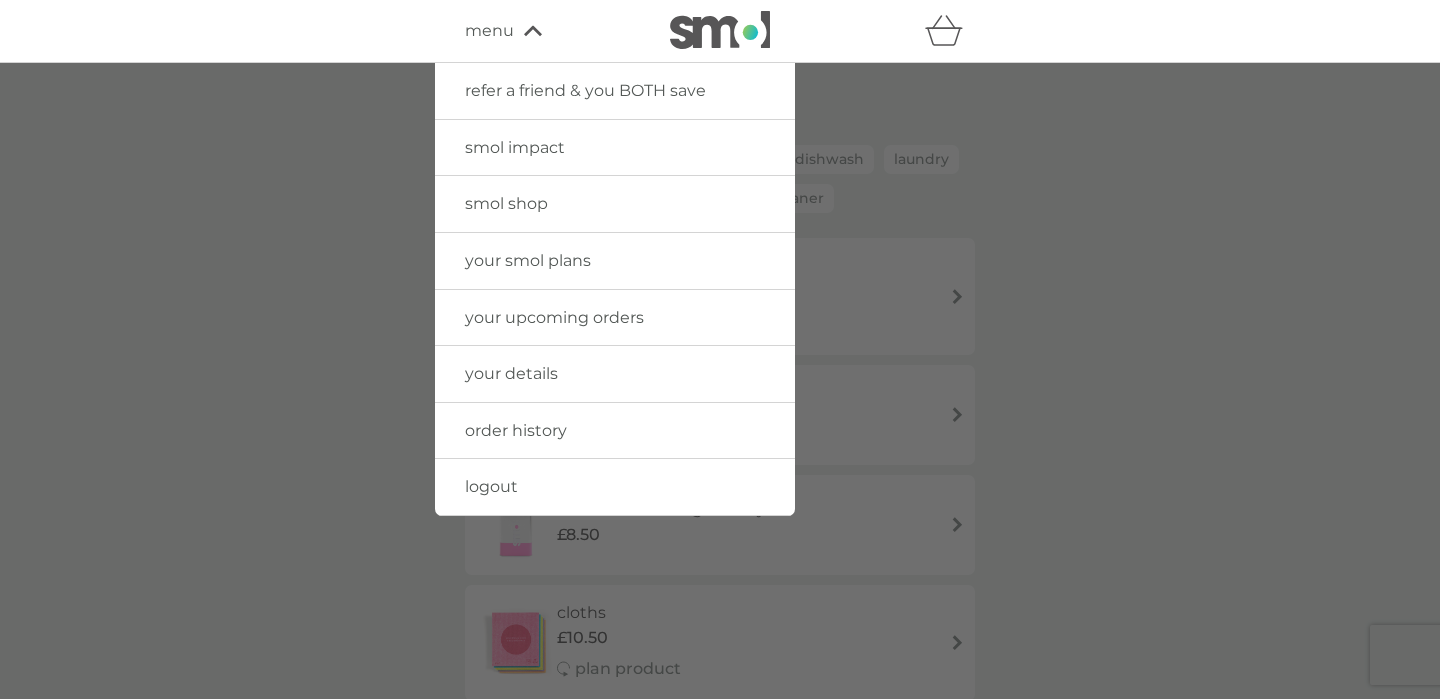 click 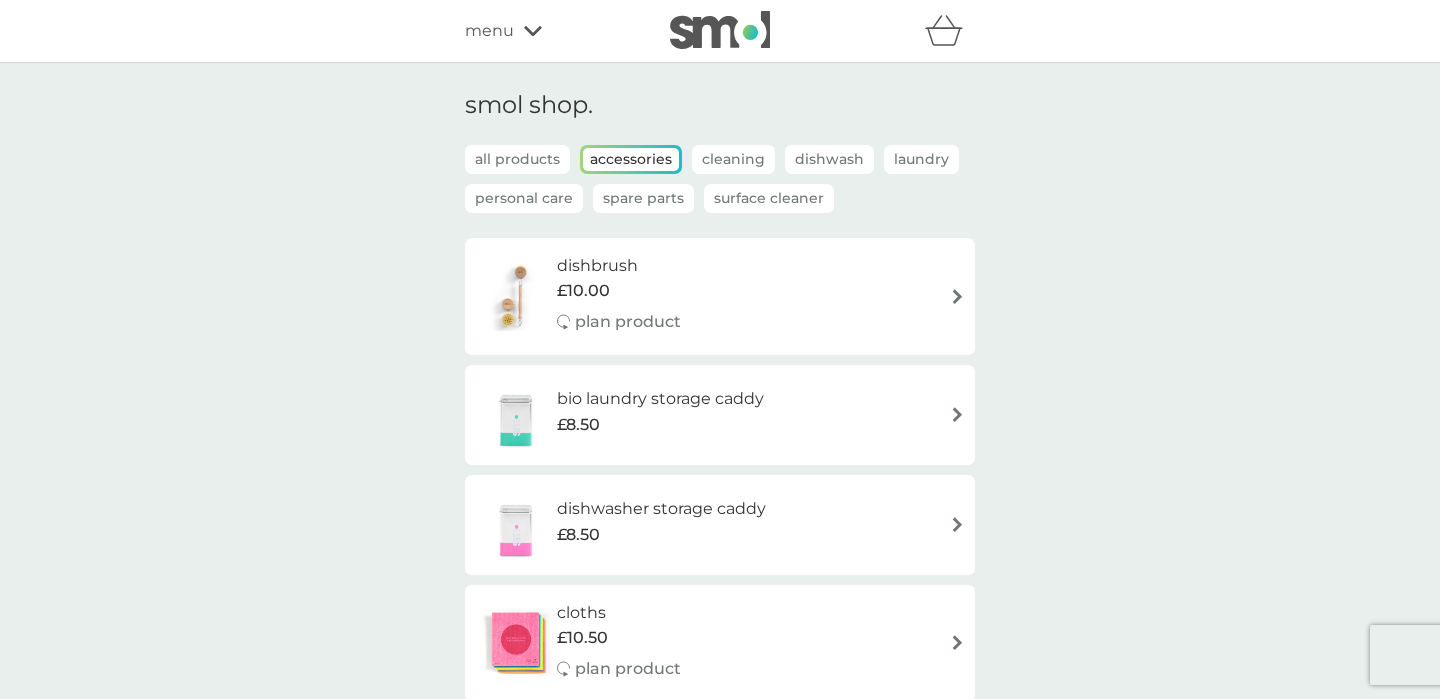 click on "Spare Parts" at bounding box center [643, 198] 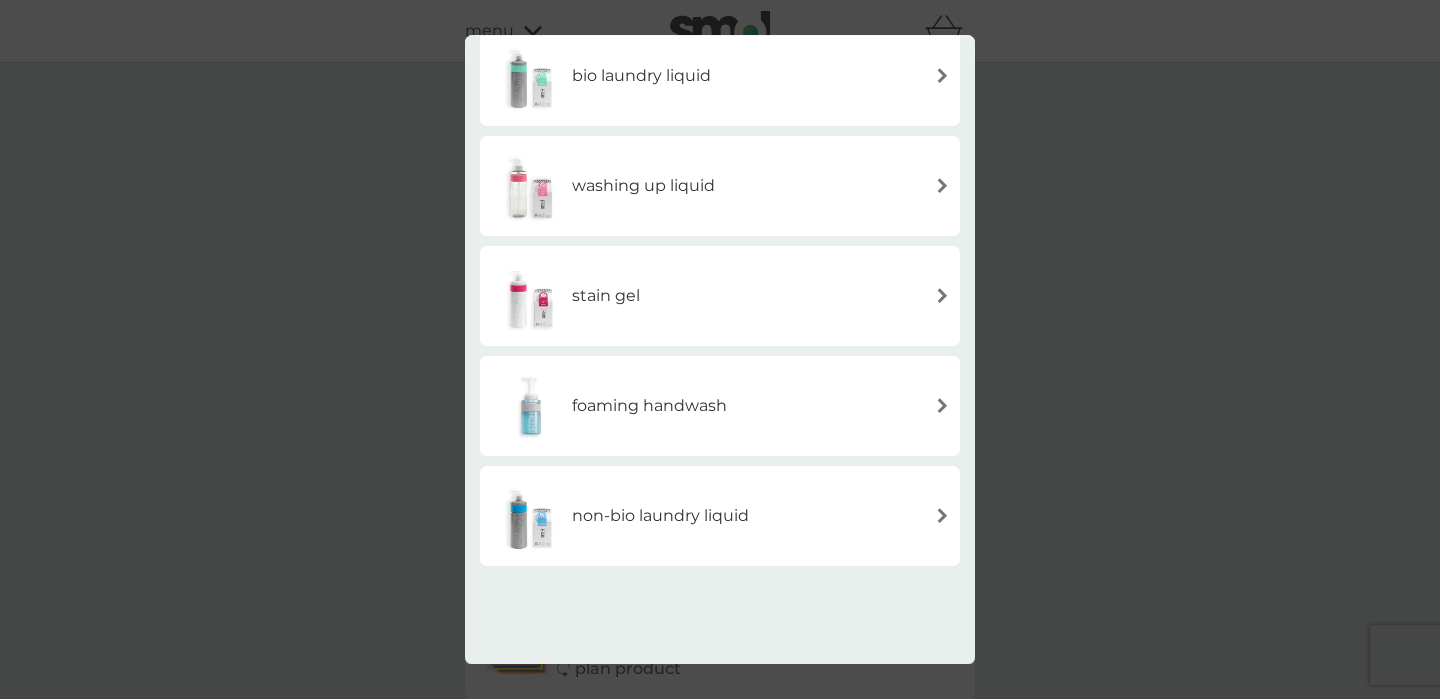 scroll, scrollTop: 571, scrollLeft: 0, axis: vertical 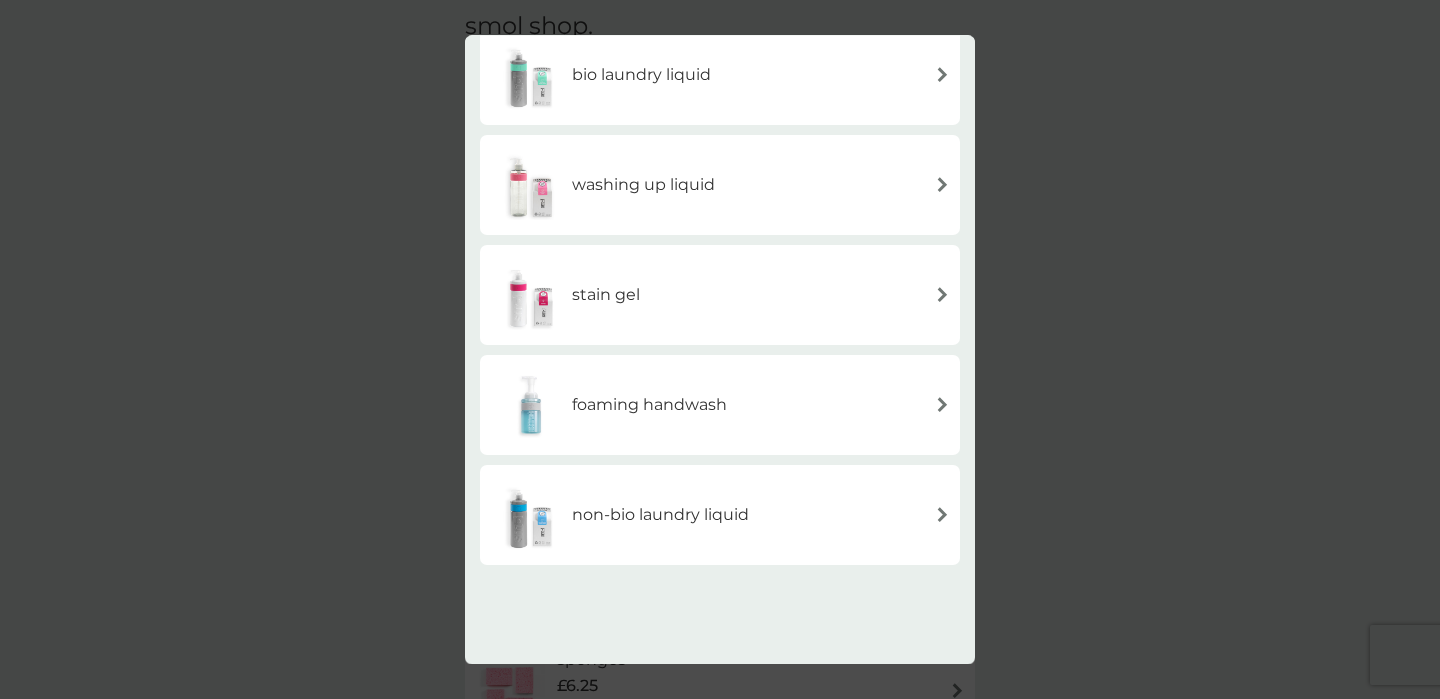 click on "foaming handwash" at bounding box center (649, 405) 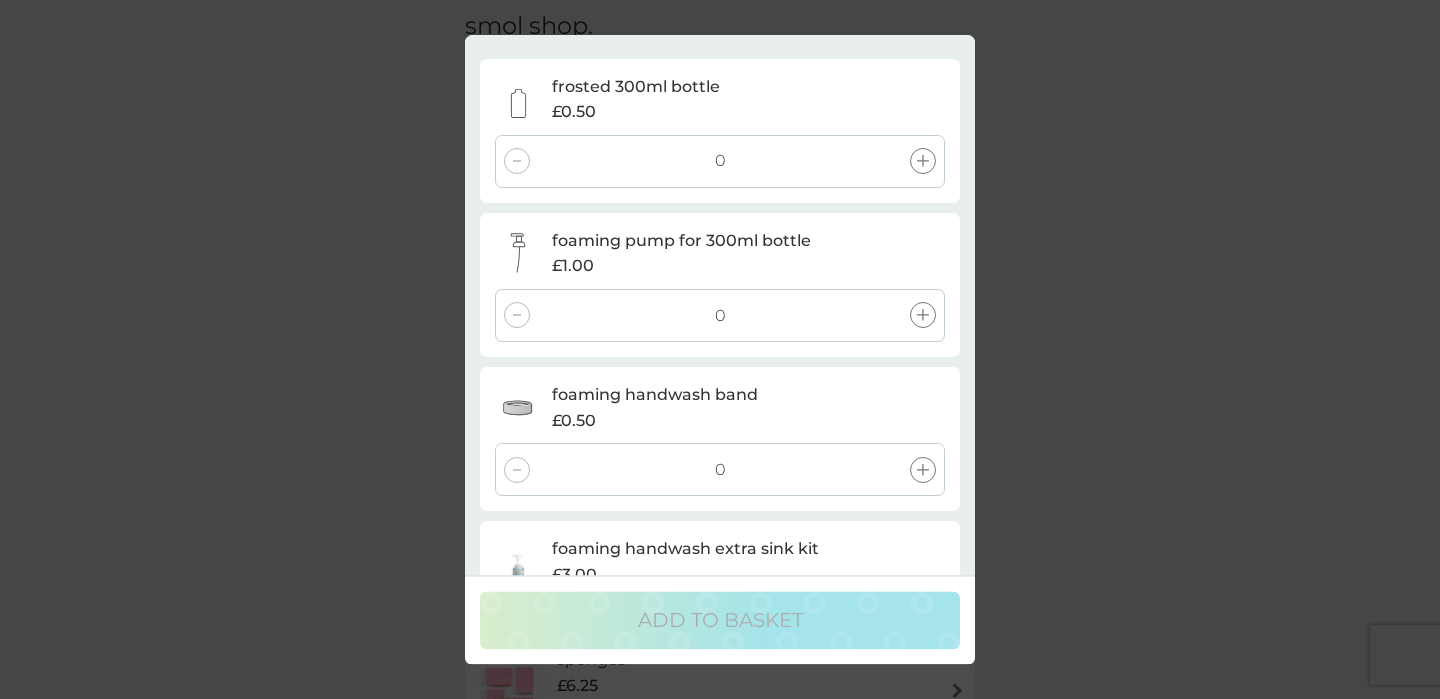 scroll, scrollTop: 40, scrollLeft: 0, axis: vertical 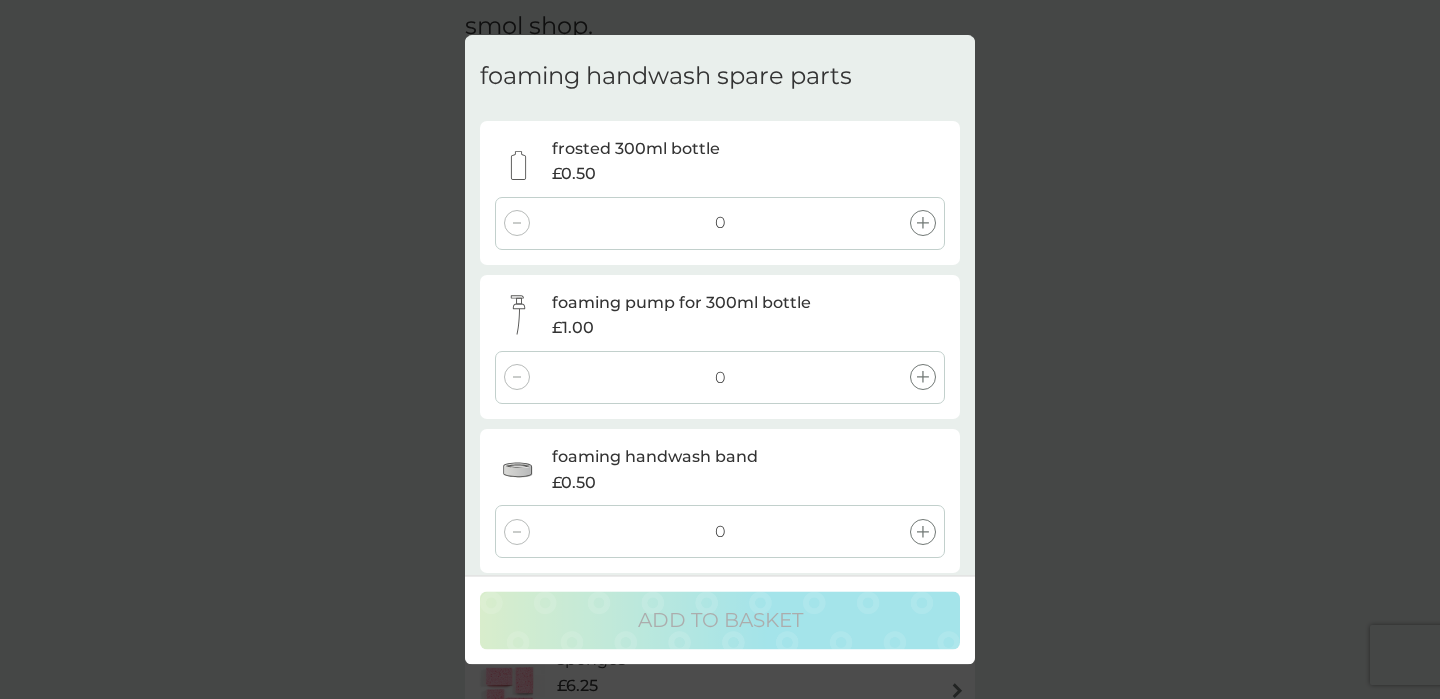 click 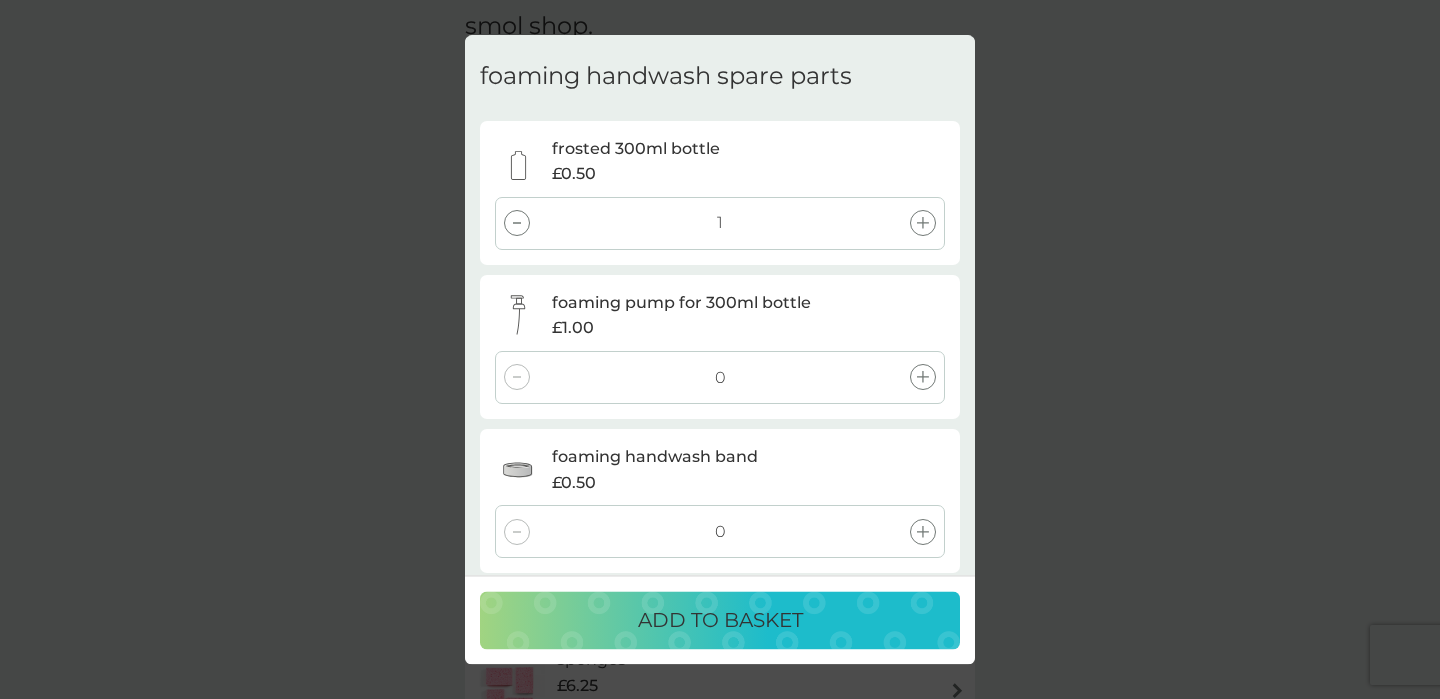 click 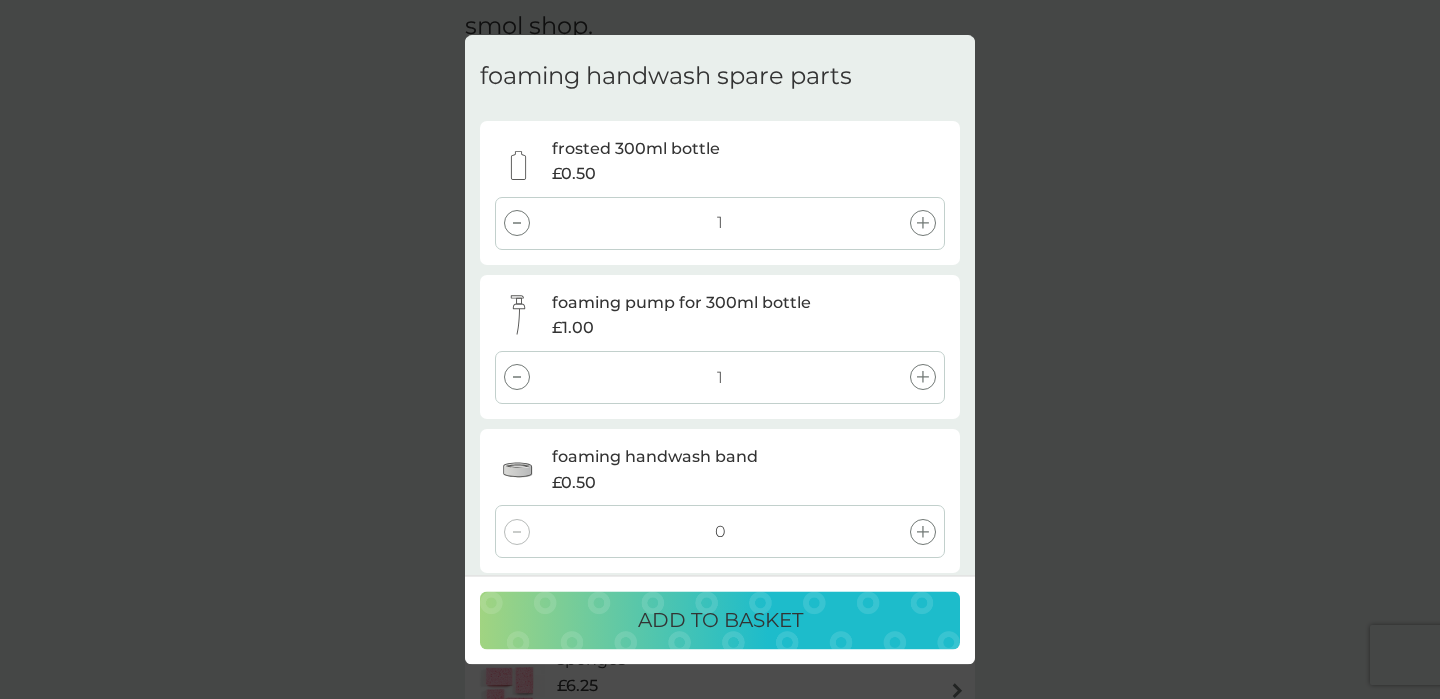 click 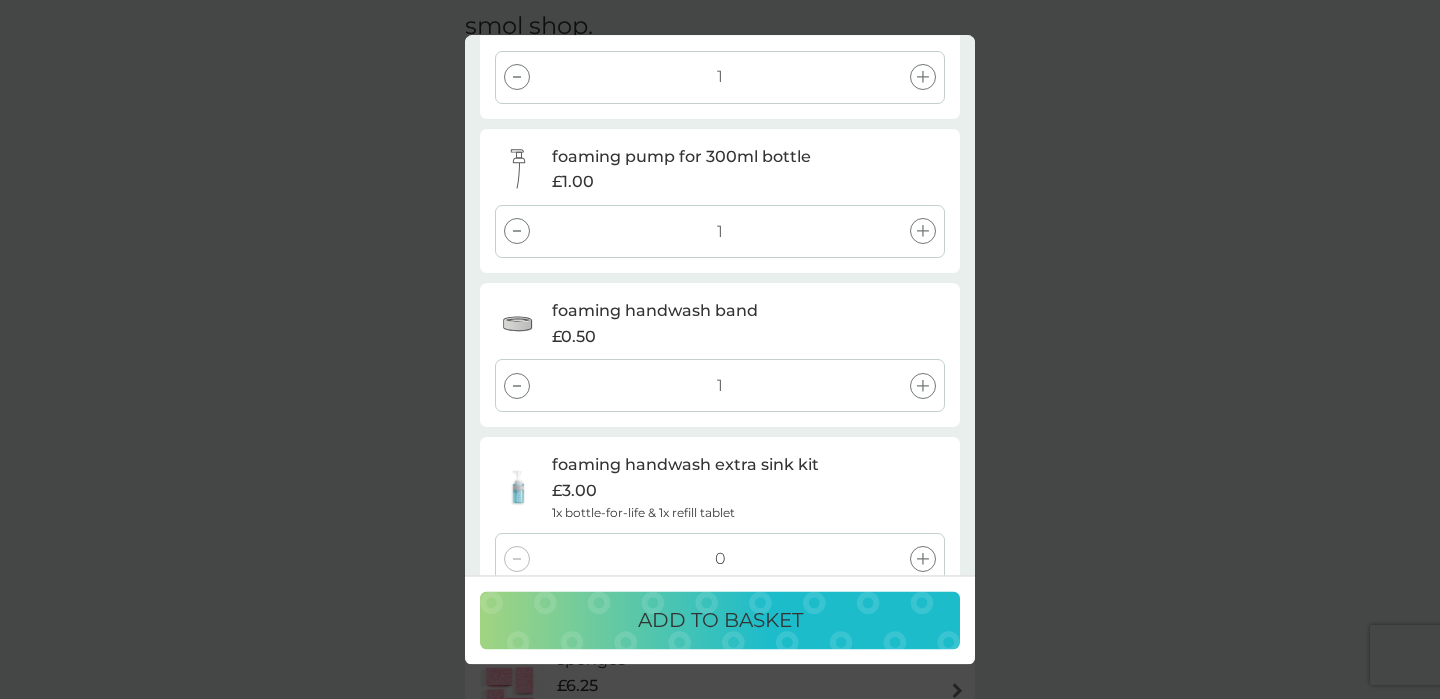 scroll, scrollTop: 227, scrollLeft: 0, axis: vertical 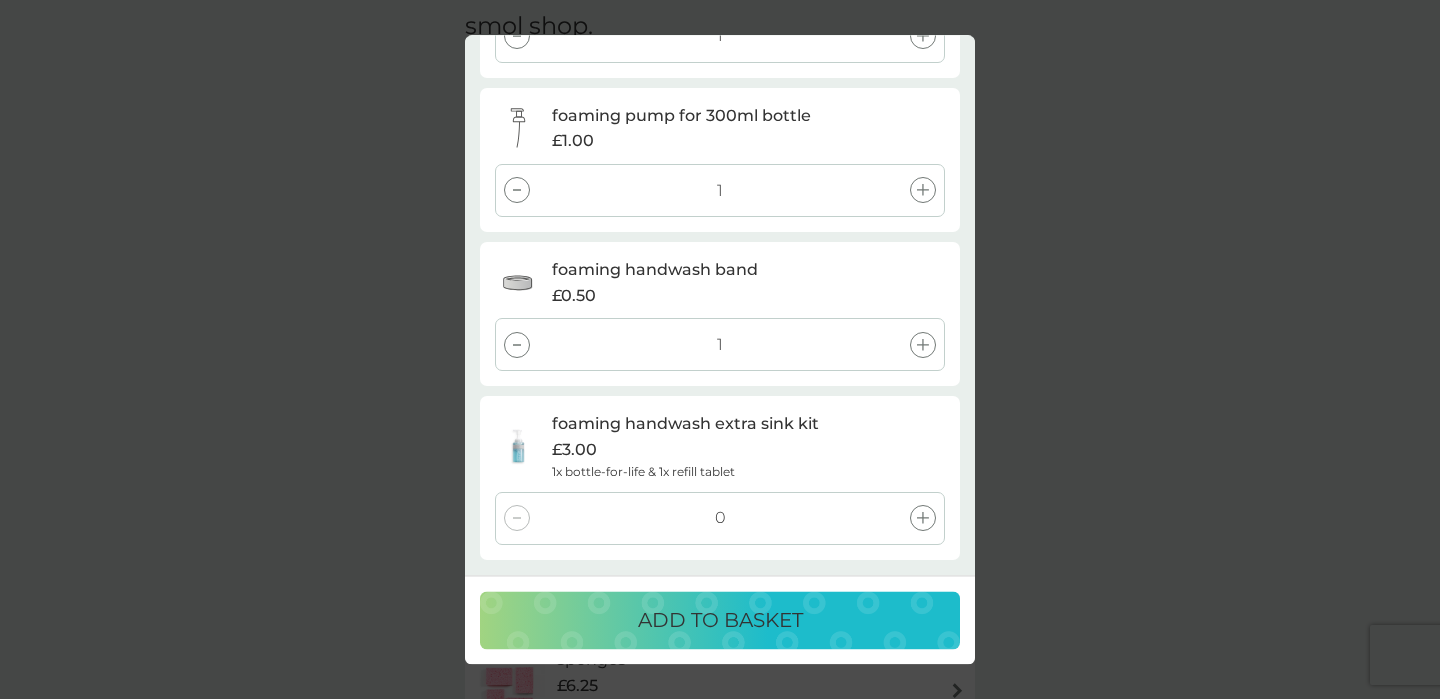 click on "ADD TO BASKET" at bounding box center [720, 620] 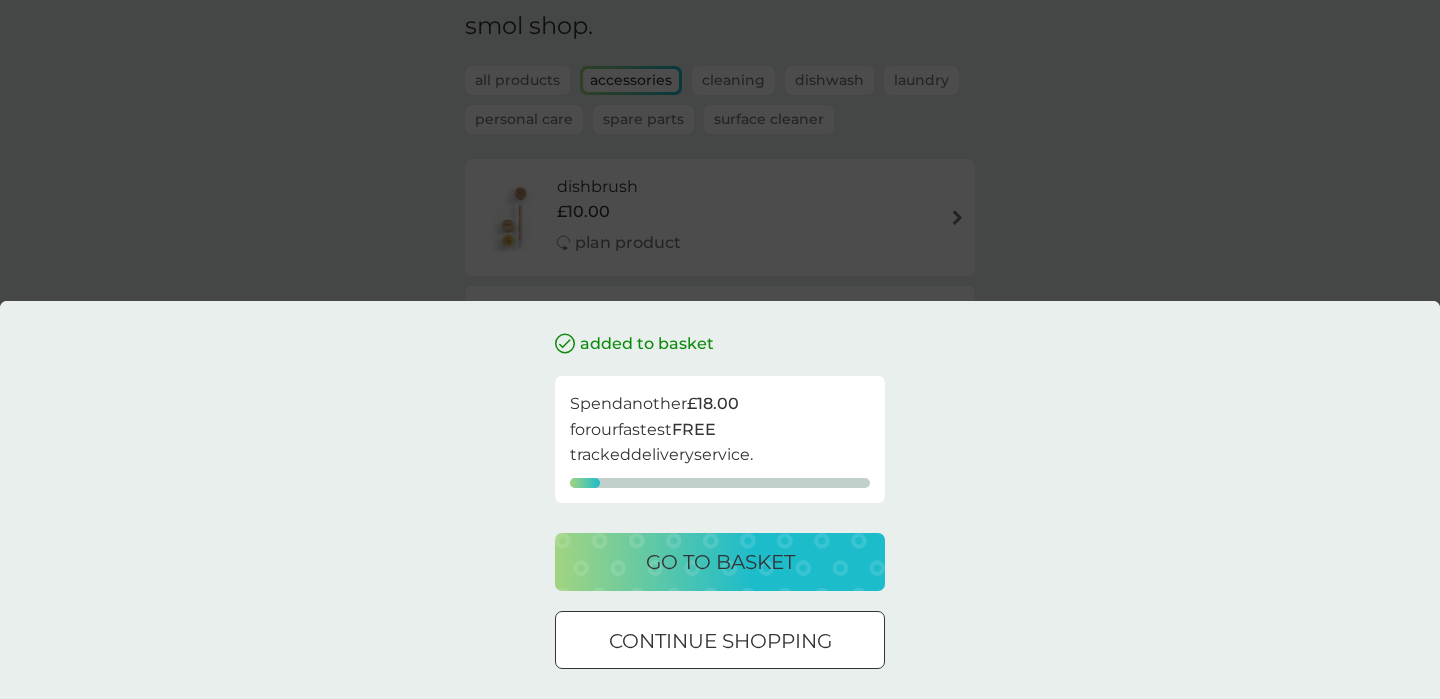 click on "continue shopping" at bounding box center [720, 641] 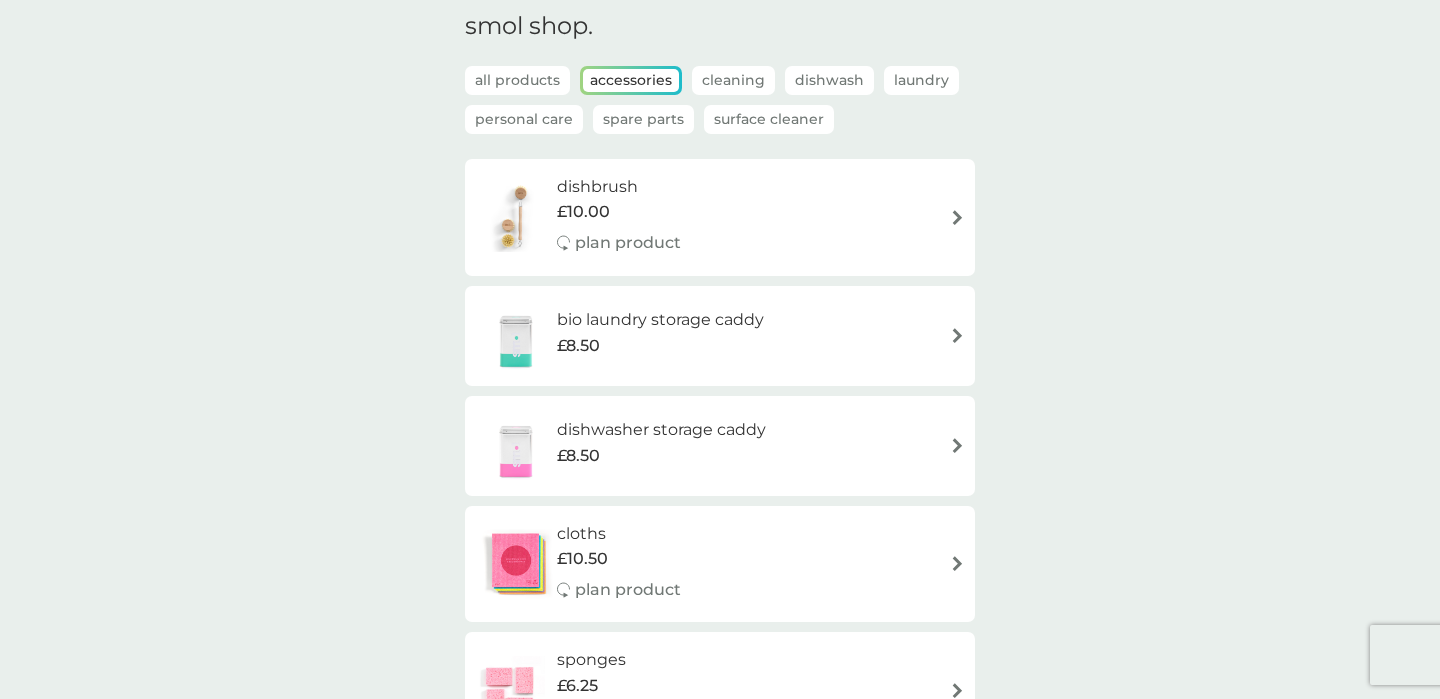 click on "Spare Parts" at bounding box center (643, 119) 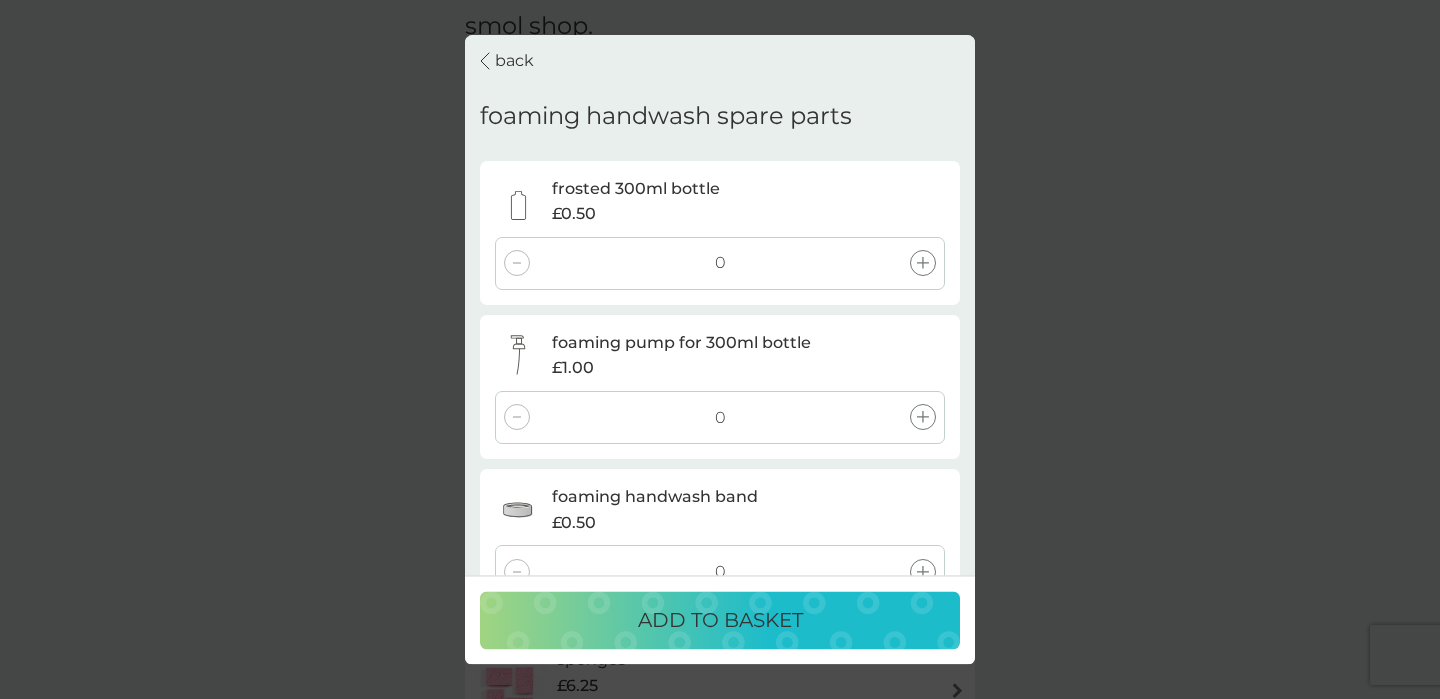 click on "back" at bounding box center [514, 61] 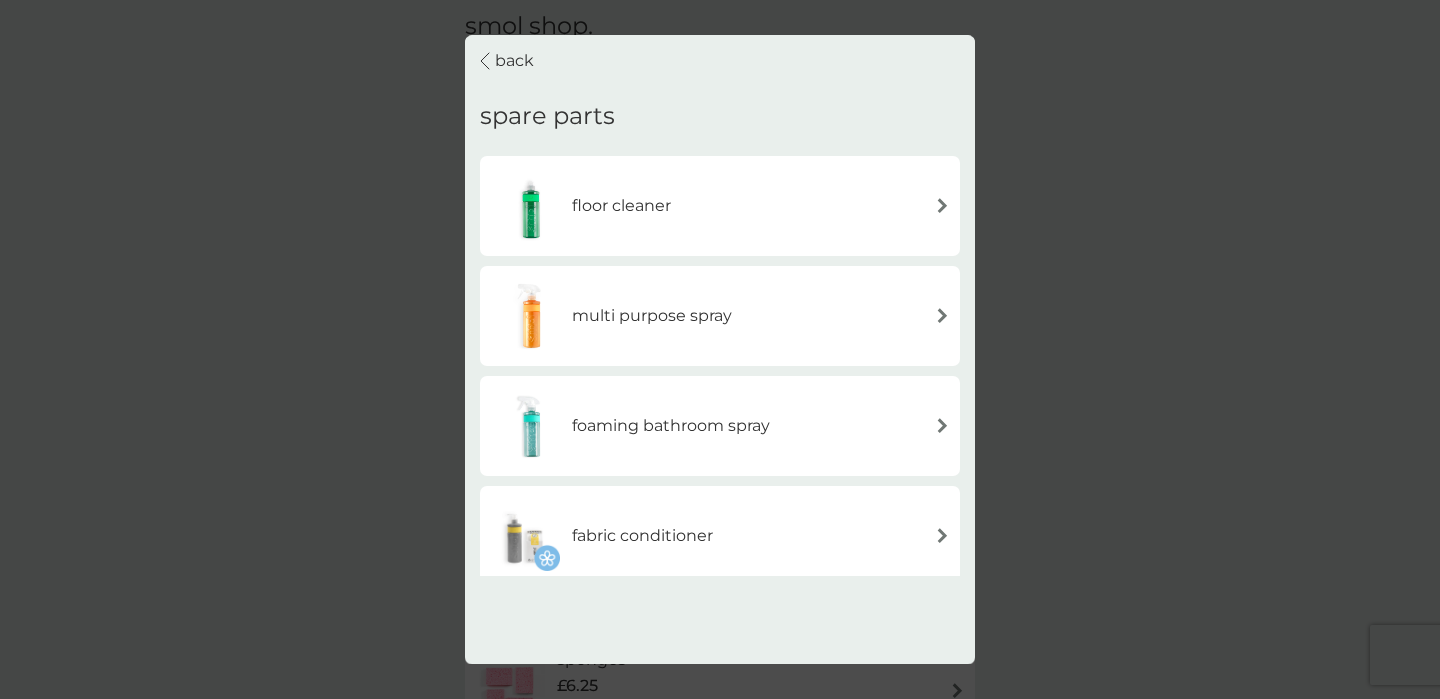 click on "floor cleaner" at bounding box center [621, 206] 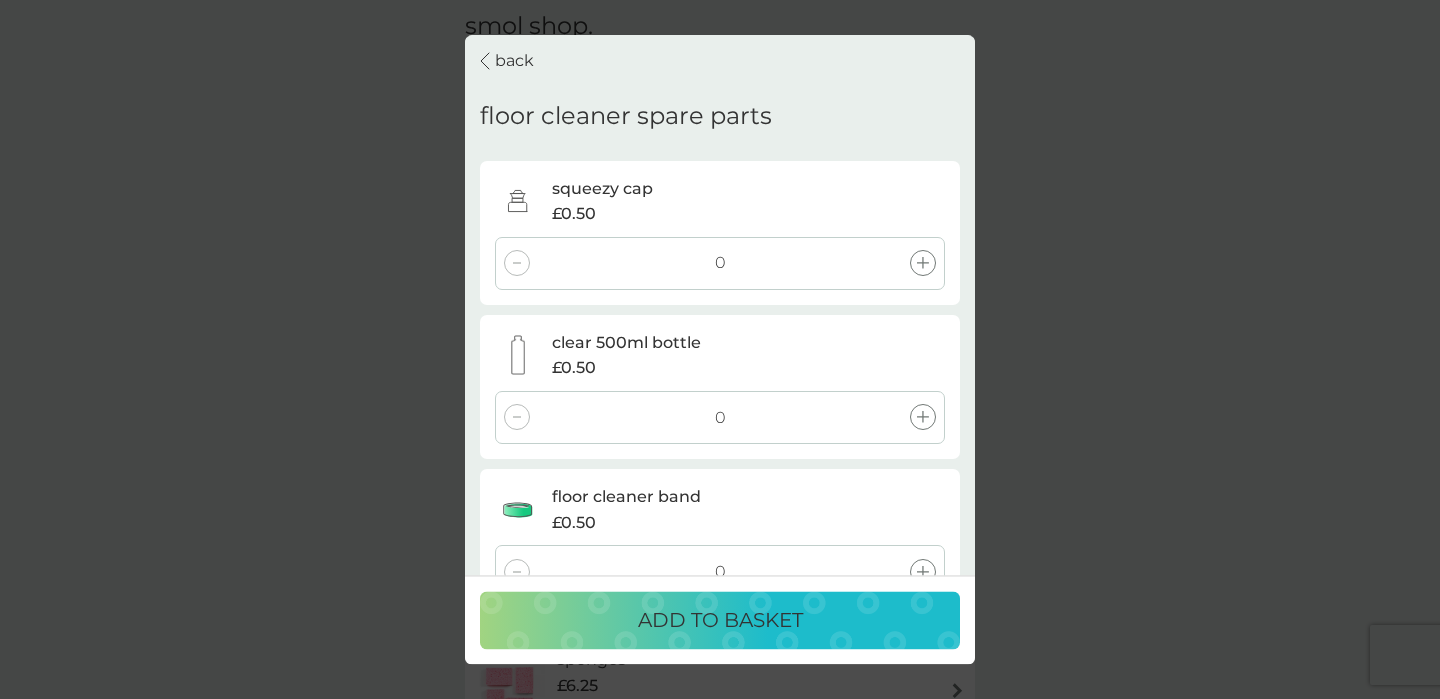 click 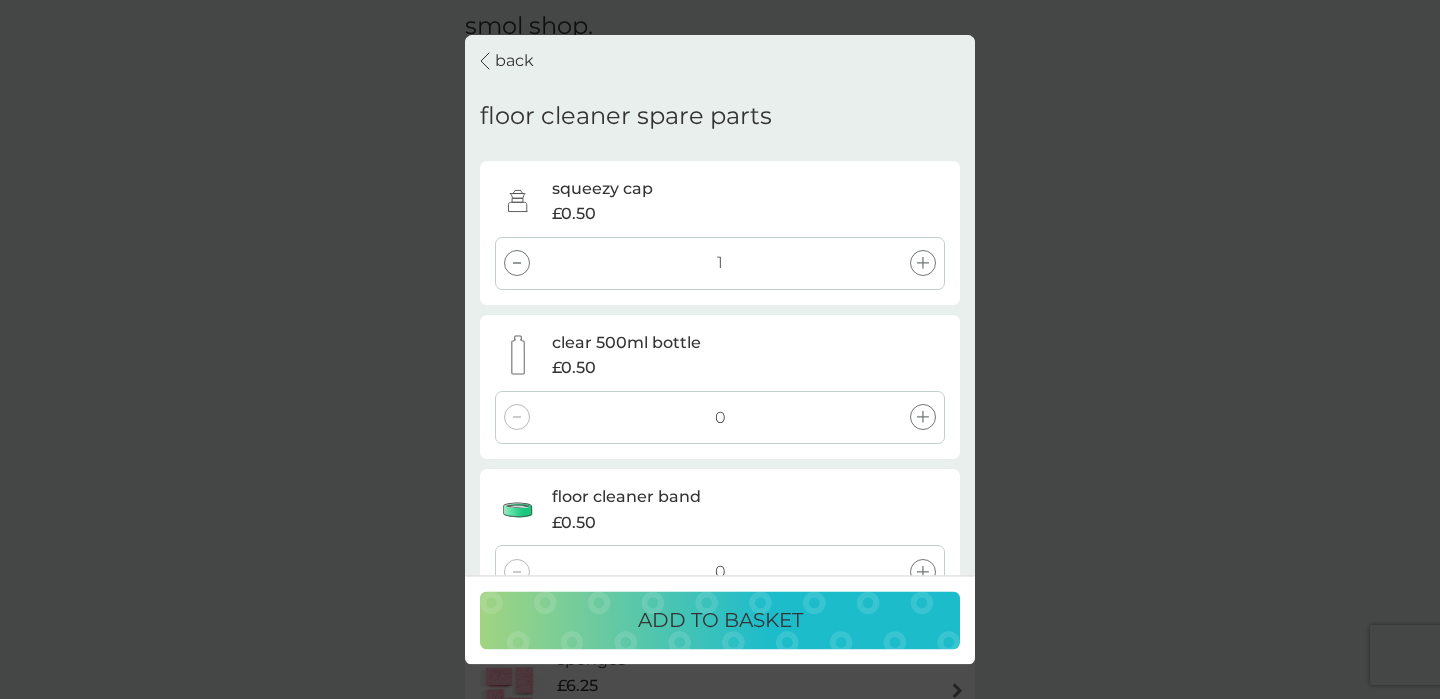 scroll, scrollTop: 53, scrollLeft: 0, axis: vertical 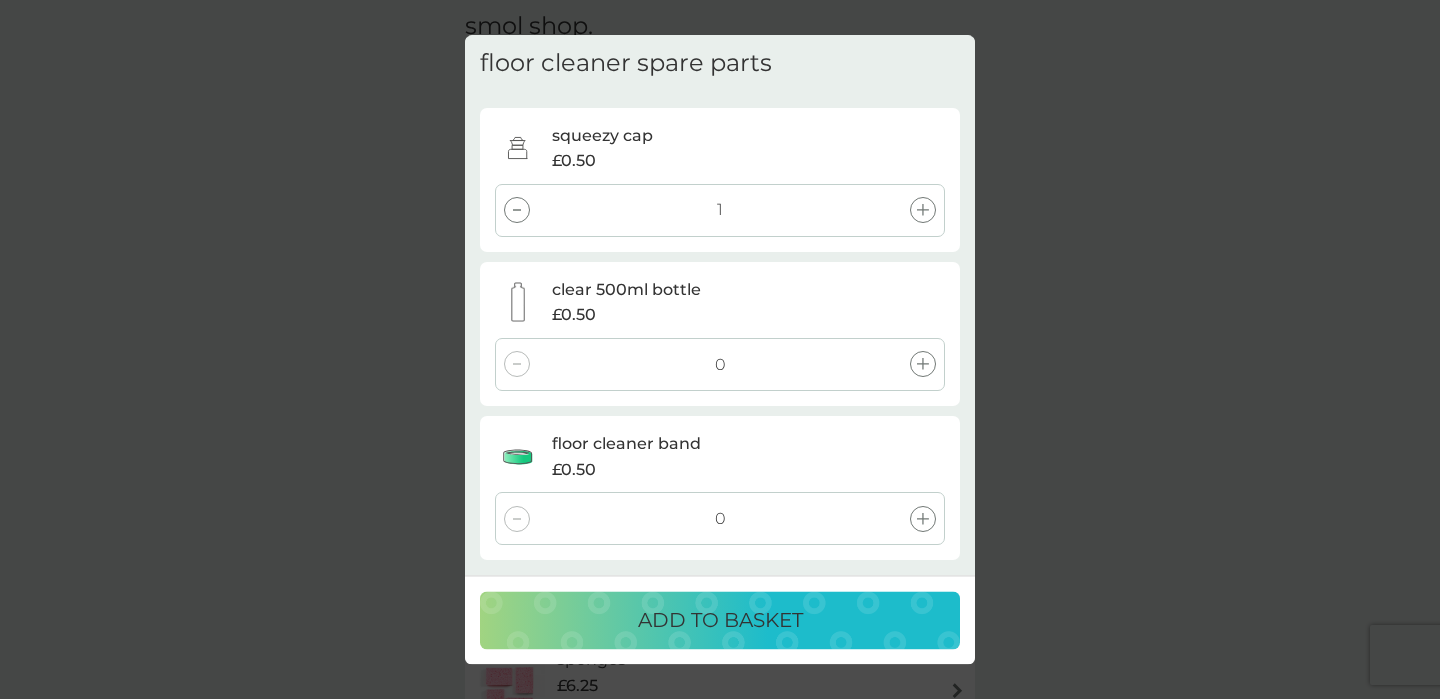 click 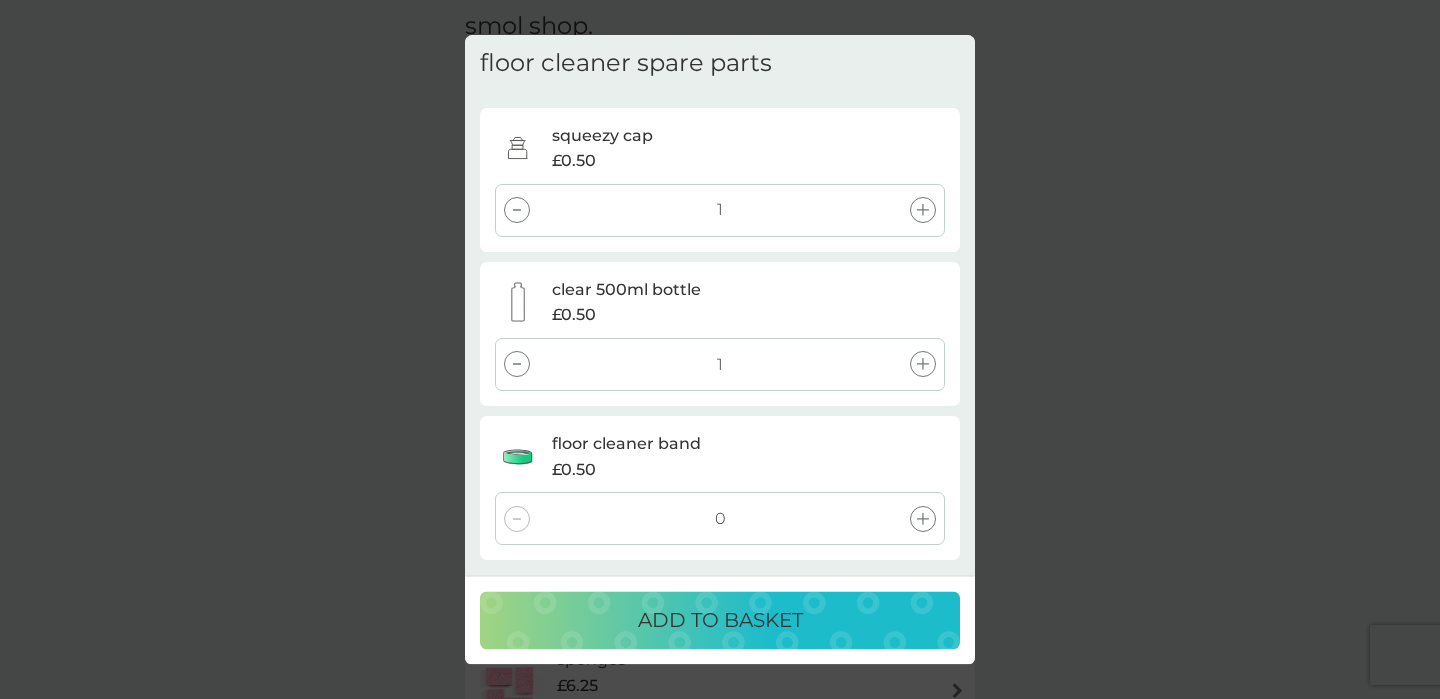 click at bounding box center [923, 519] 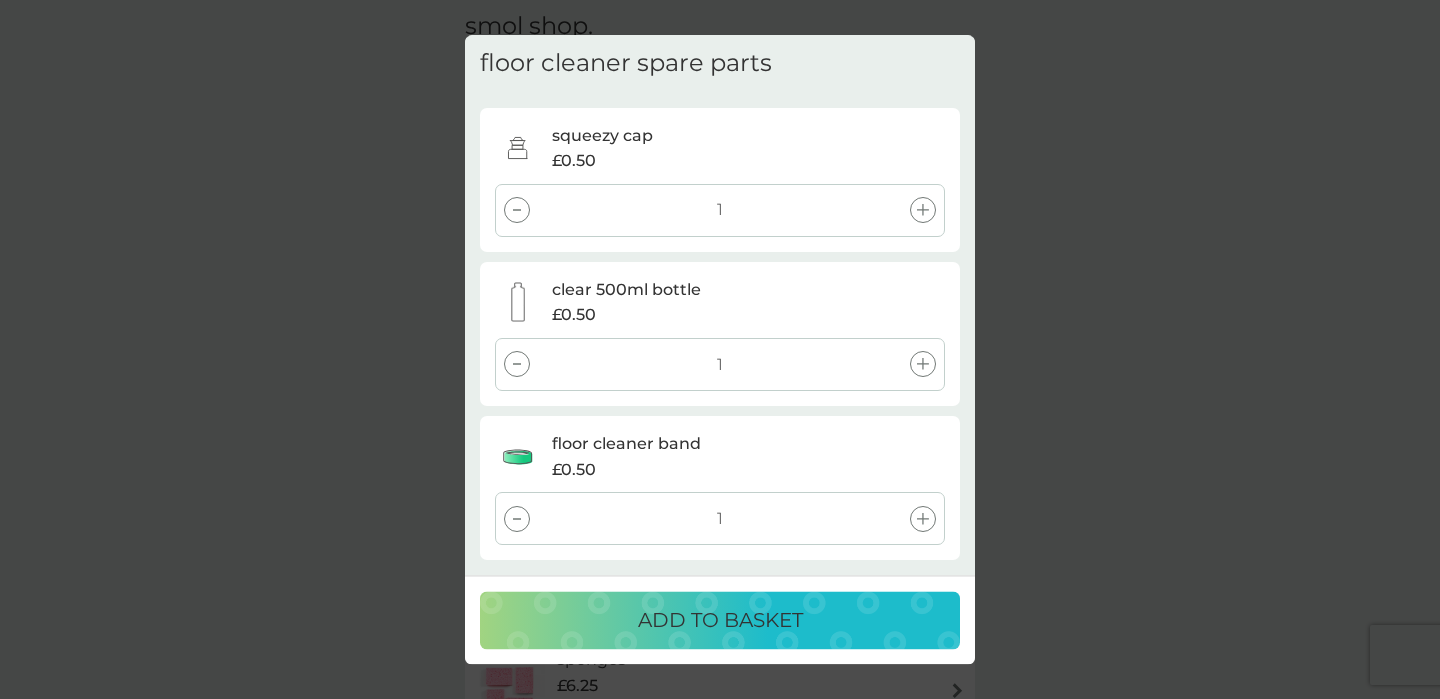 click on "ADD TO BASKET" at bounding box center (720, 620) 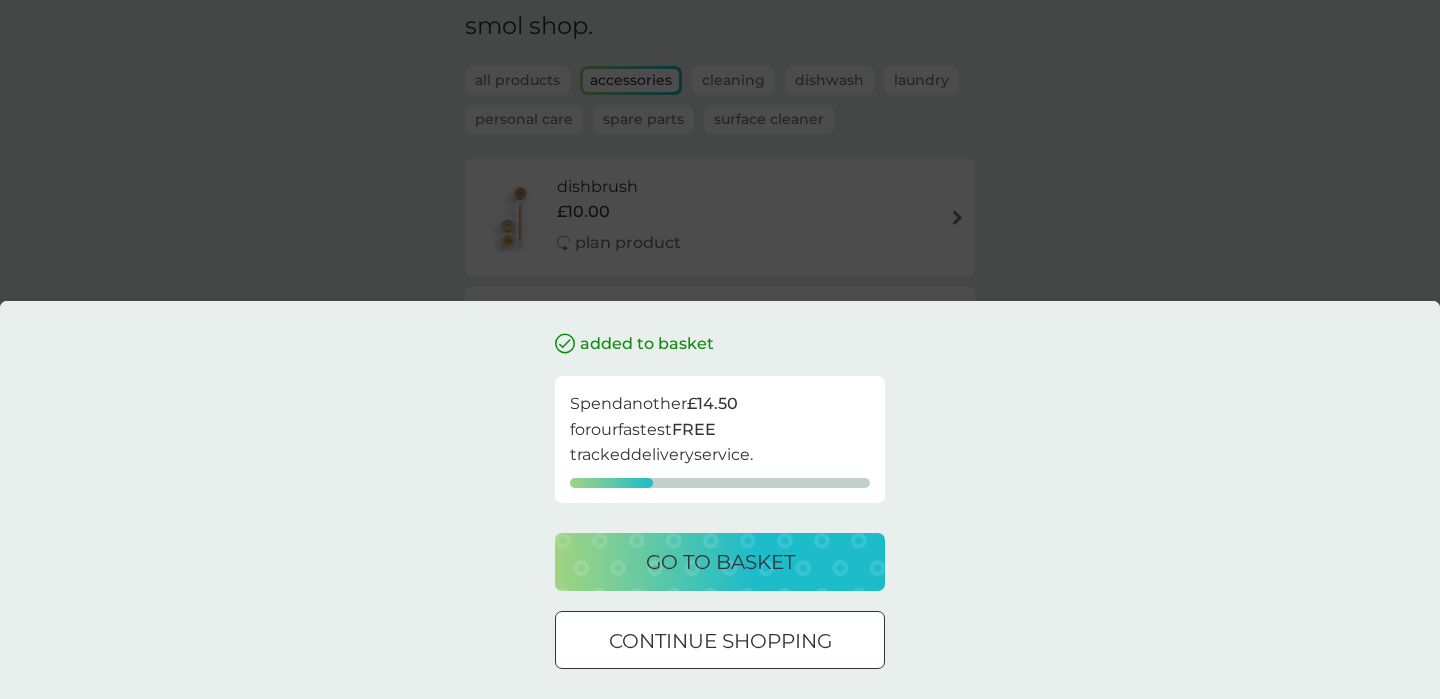 click on "continue shopping" at bounding box center (720, 641) 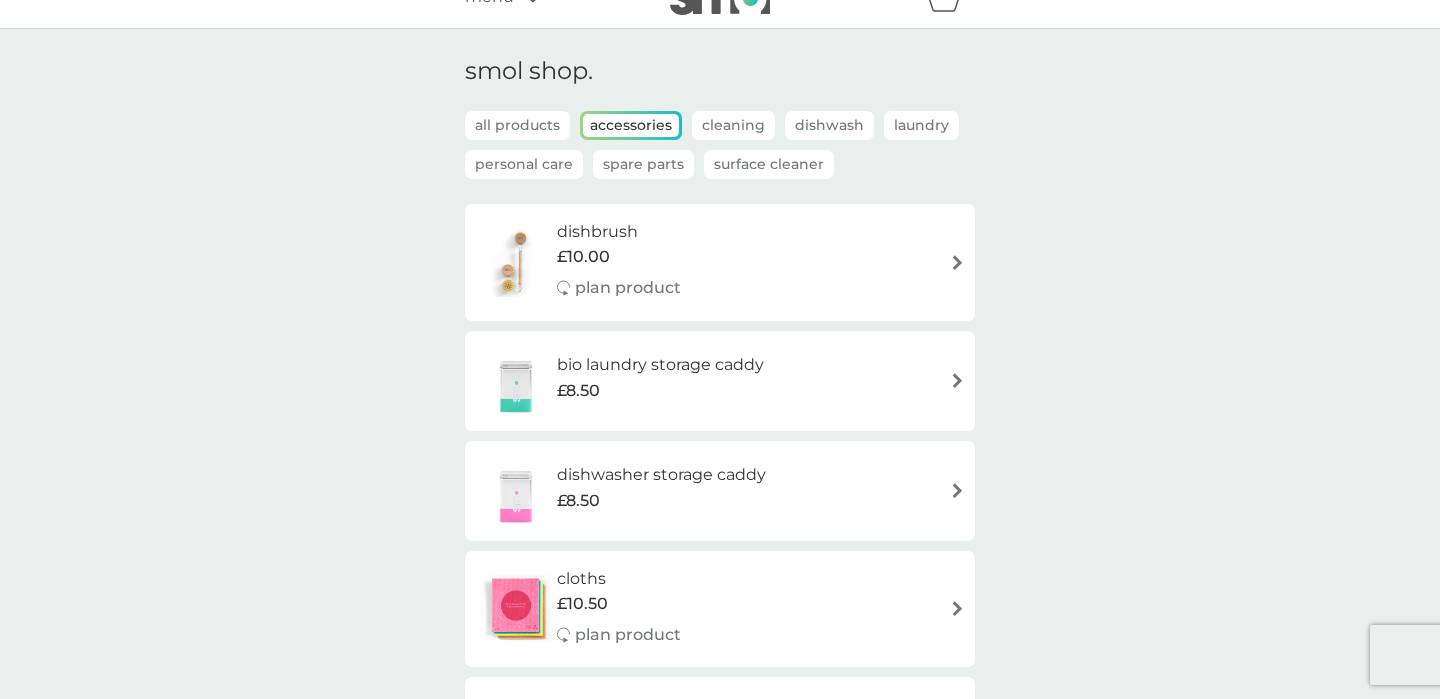 scroll, scrollTop: 0, scrollLeft: 0, axis: both 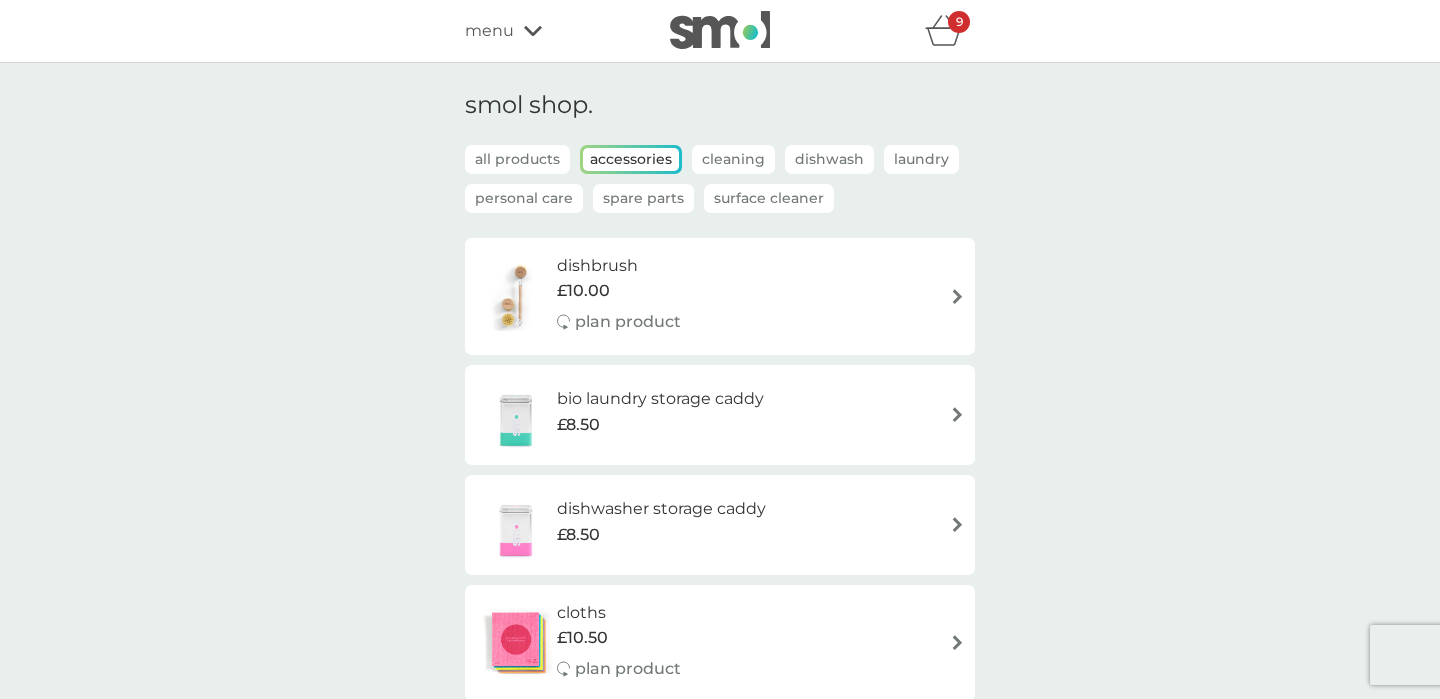 click on "menu" at bounding box center (489, 31) 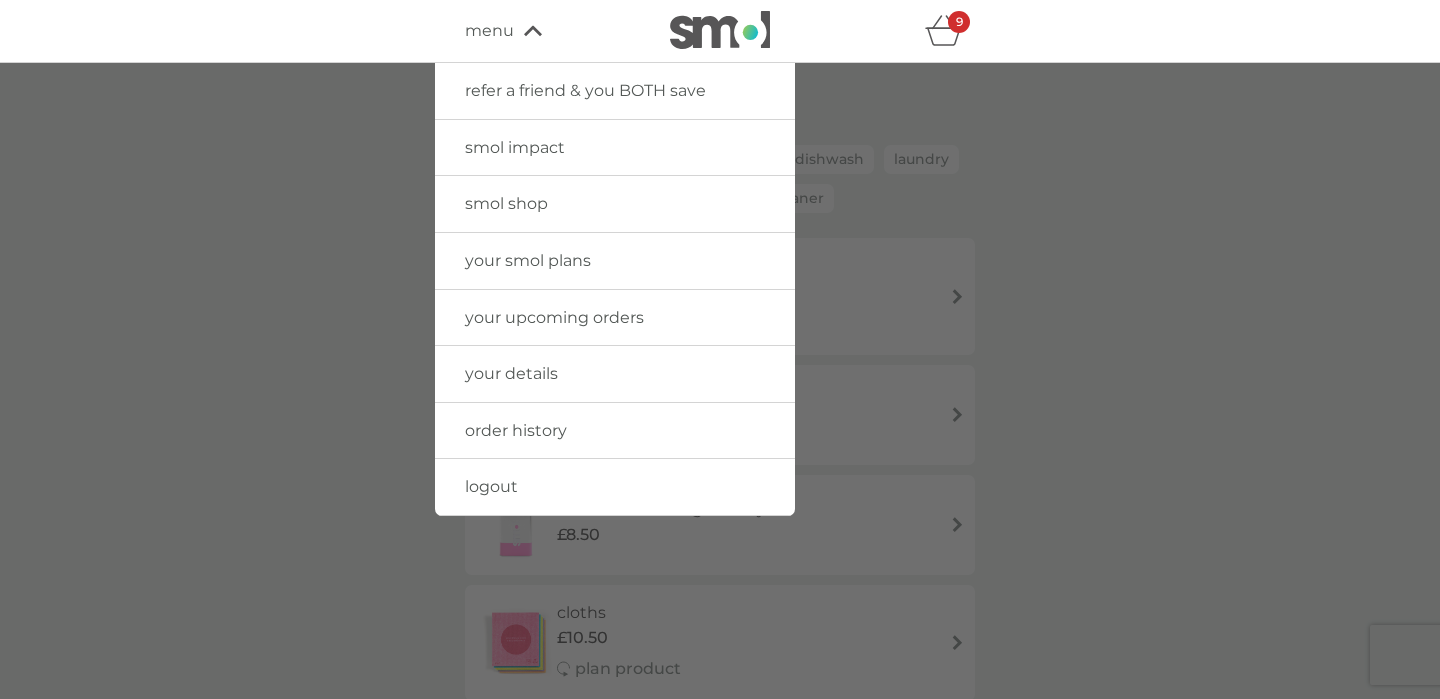 click at bounding box center [720, 412] 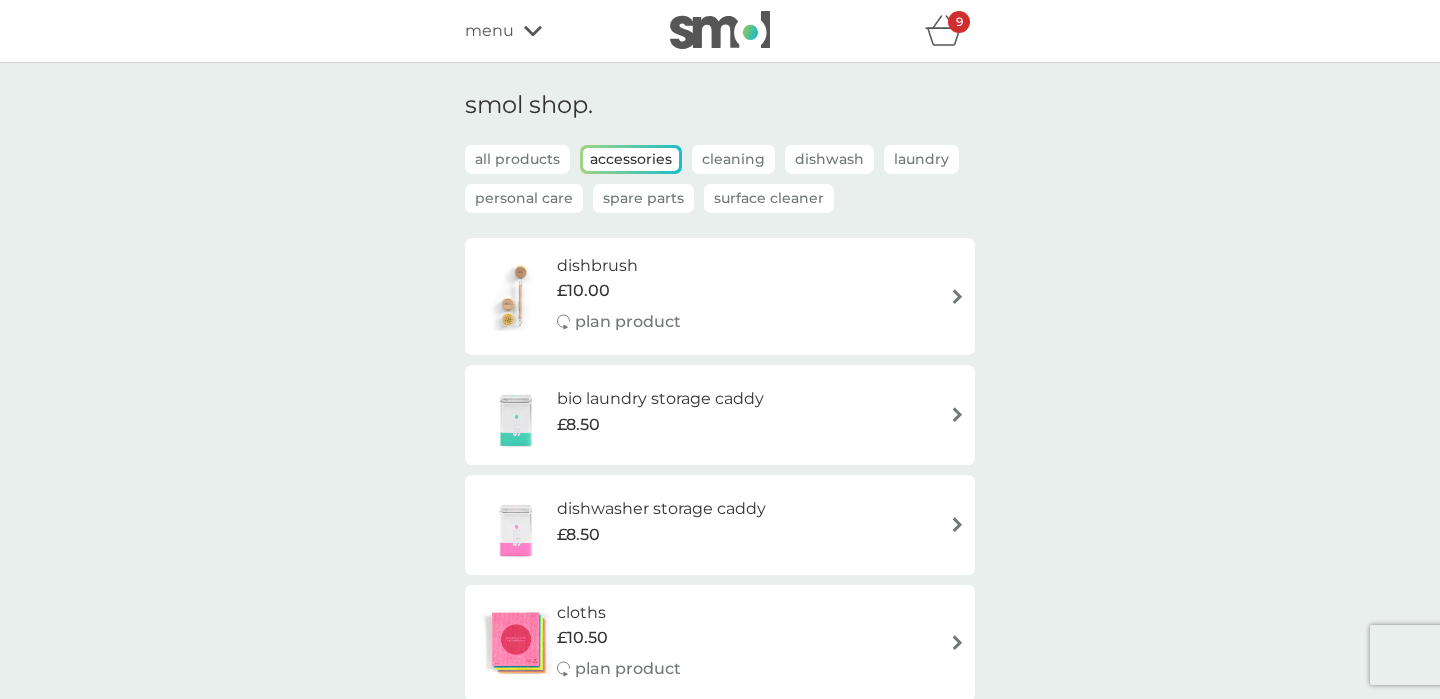 click 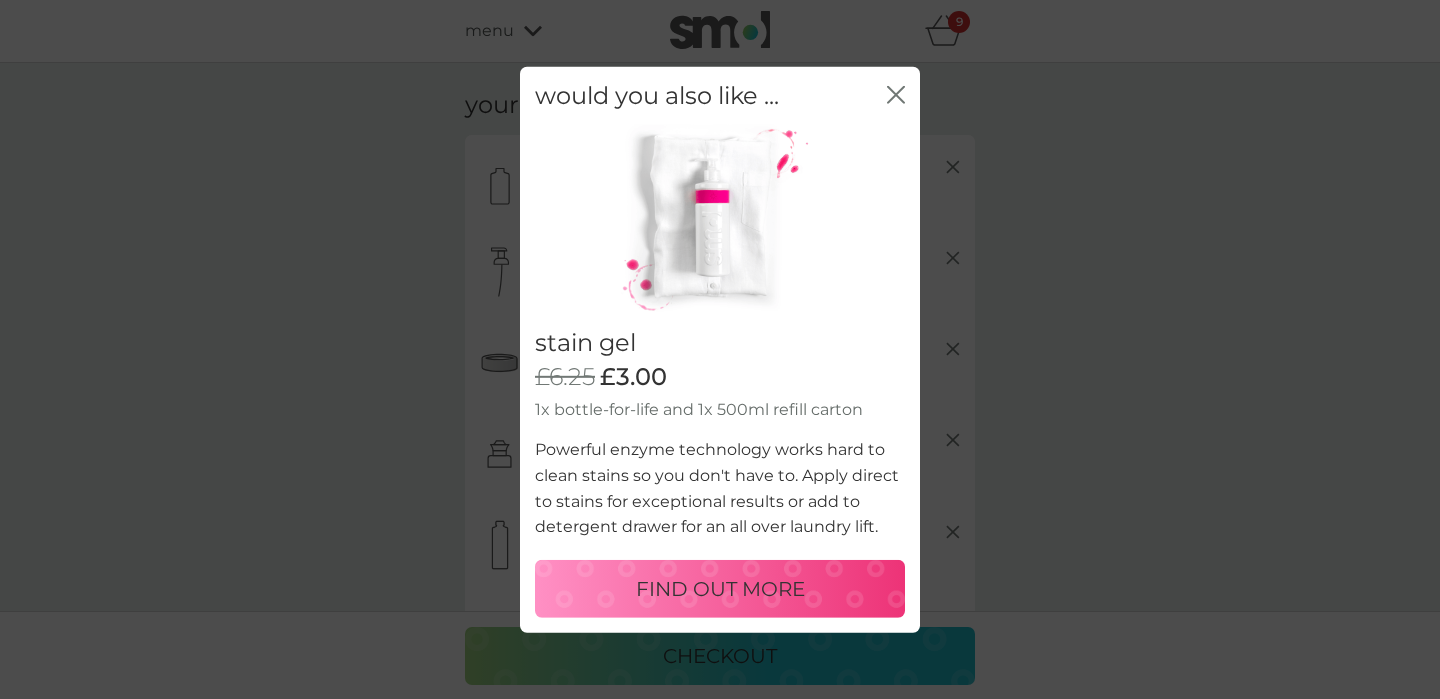 click on "FIND OUT MORE" at bounding box center (720, 589) 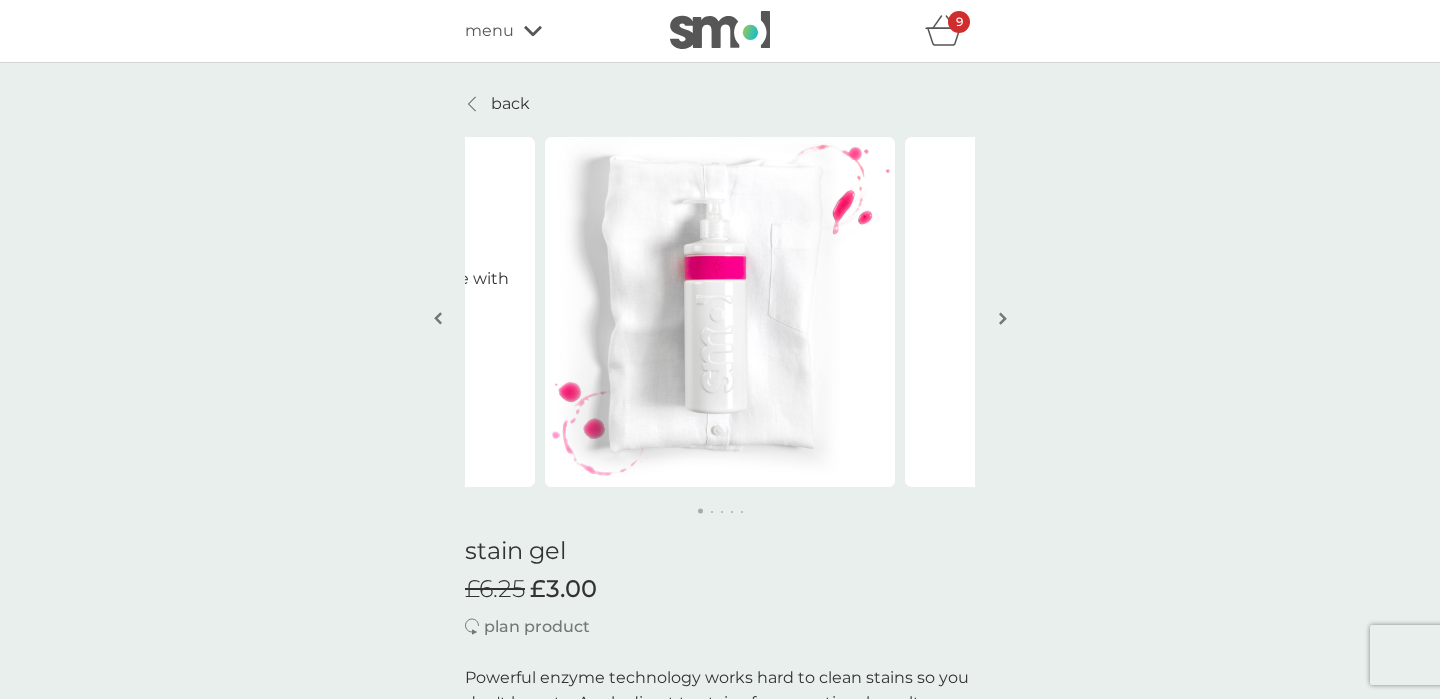 scroll, scrollTop: 48, scrollLeft: 0, axis: vertical 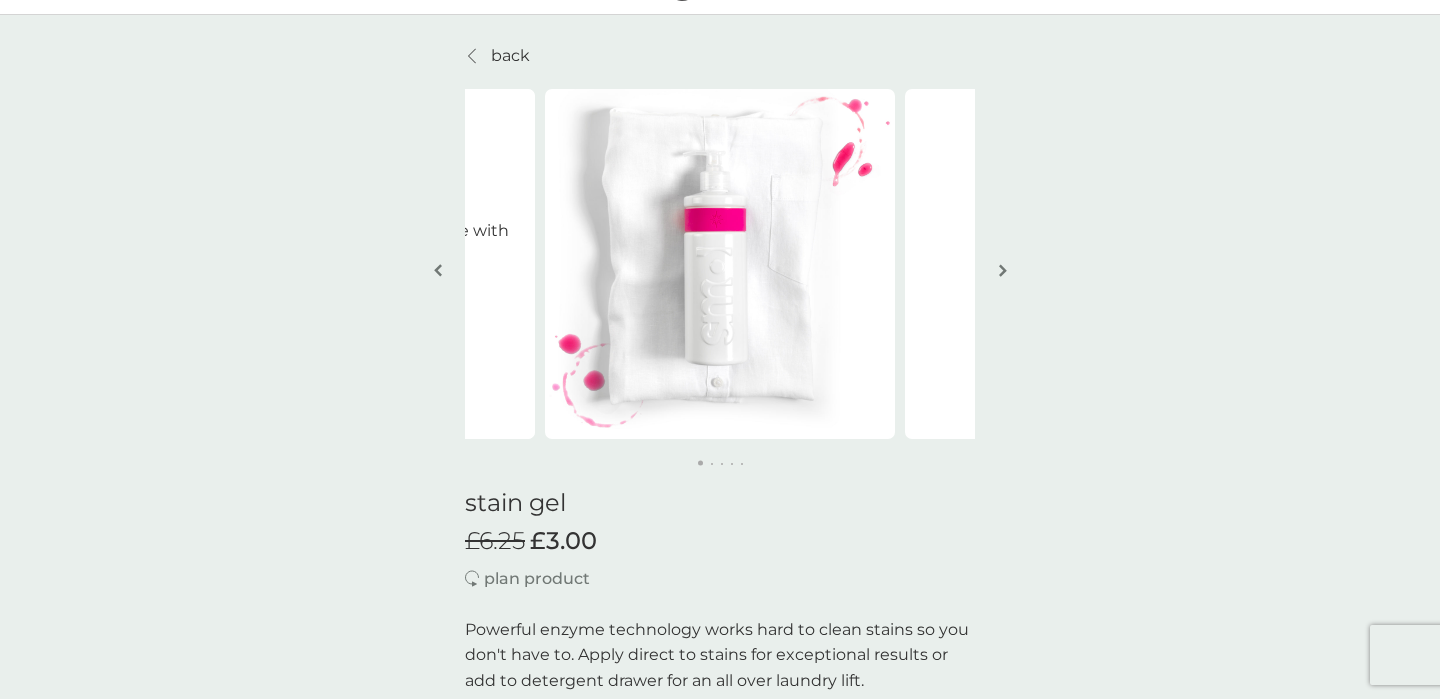 click at bounding box center [1003, 270] 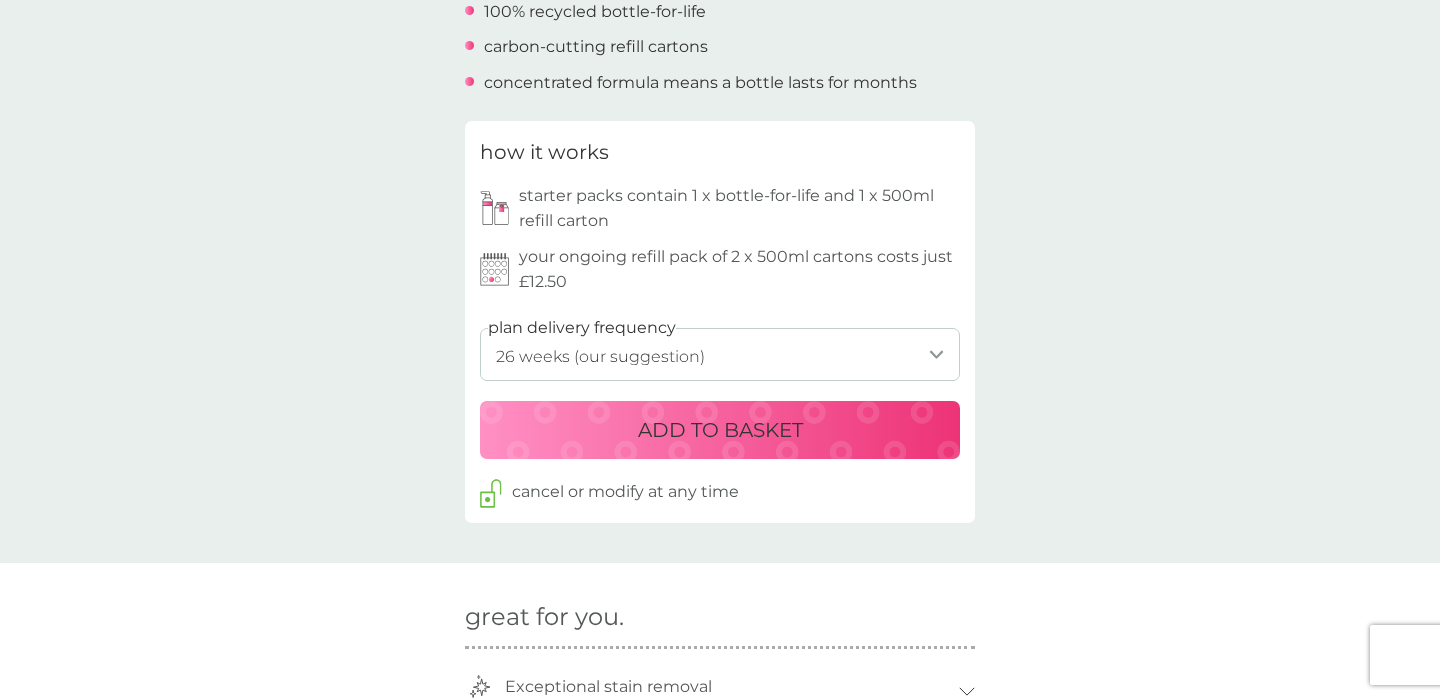 scroll, scrollTop: 863, scrollLeft: 0, axis: vertical 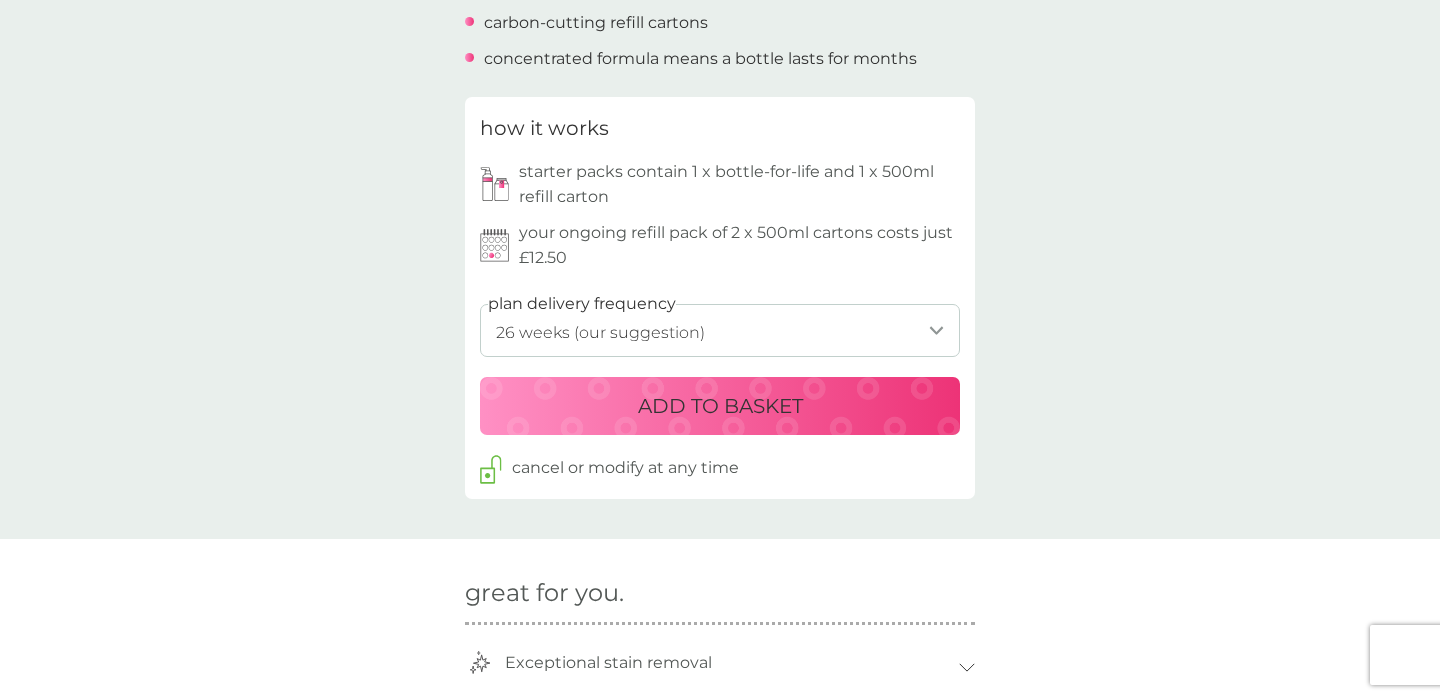 click on "1 week  2 weeks  3 weeks  4 weeks  5 weeks  6 weeks  7 weeks  8 weeks  9 weeks  10 weeks  11 weeks  12 weeks  13 weeks  14 weeks  15 weeks  16 weeks  17 weeks  18 weeks  19 weeks  20 weeks  21 weeks  22 weeks  23 weeks  24 weeks  25 weeks  26 weeks (our suggestion) 27 weeks  28 weeks  29 weeks  30 weeks  31 weeks  32 weeks  33 weeks  34 weeks  35 weeks" at bounding box center [720, 330] 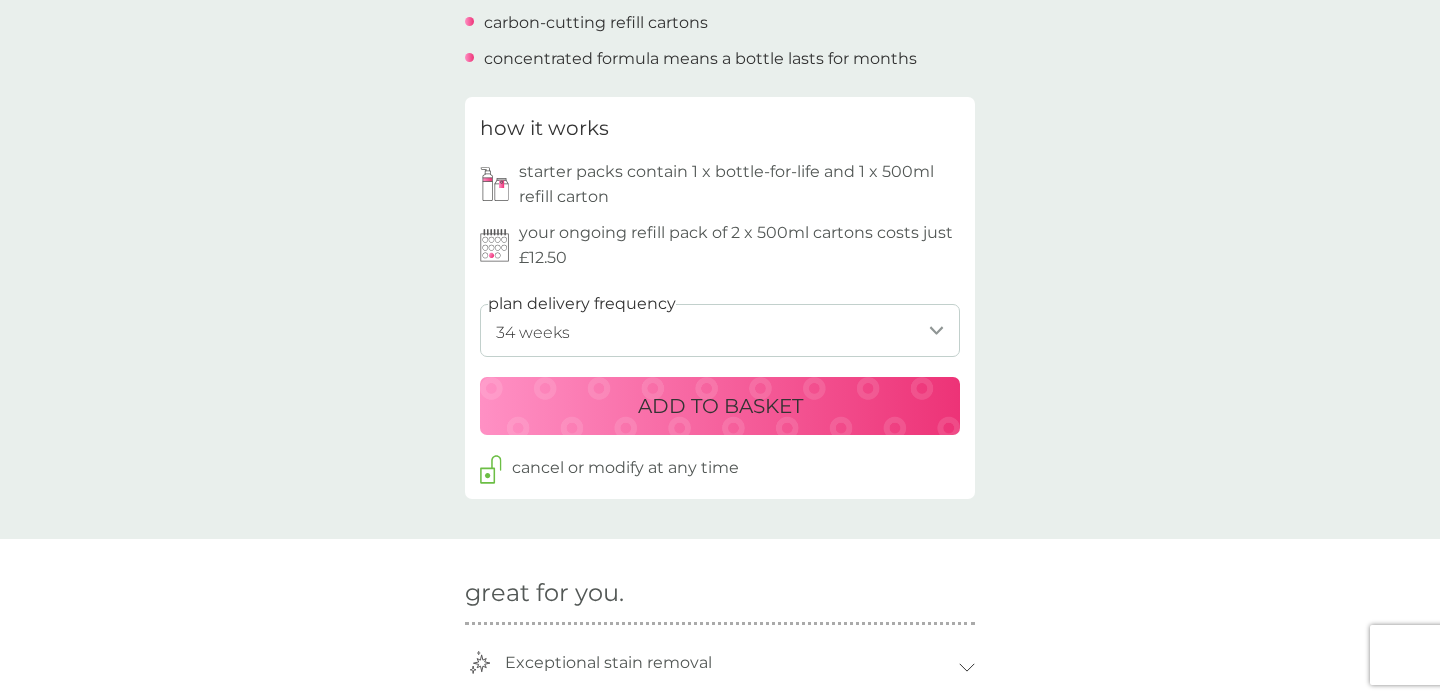 click on "ADD TO BASKET" at bounding box center (720, 406) 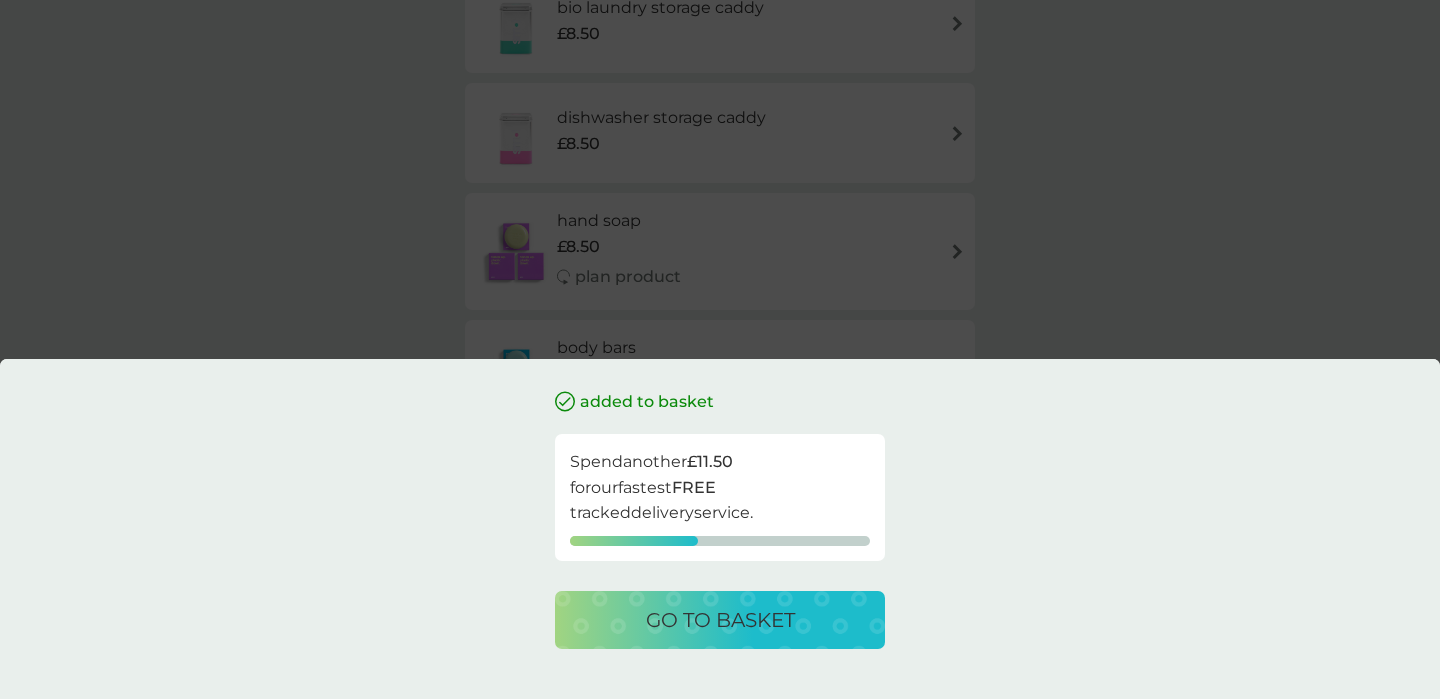 scroll, scrollTop: 0, scrollLeft: 0, axis: both 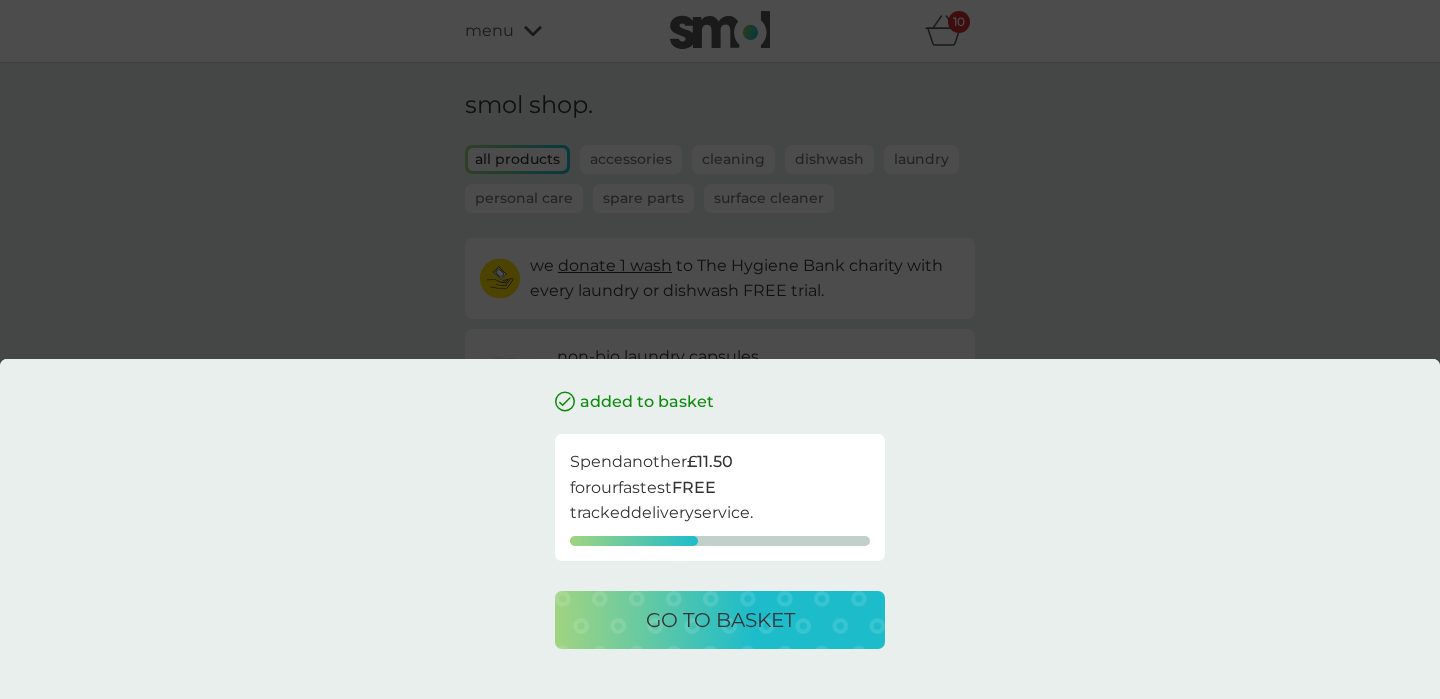 click on "added to basket Spend  another  £11.50   for  our  fastest  FREE   tracked  delivery  service.  go to basket" at bounding box center (720, 349) 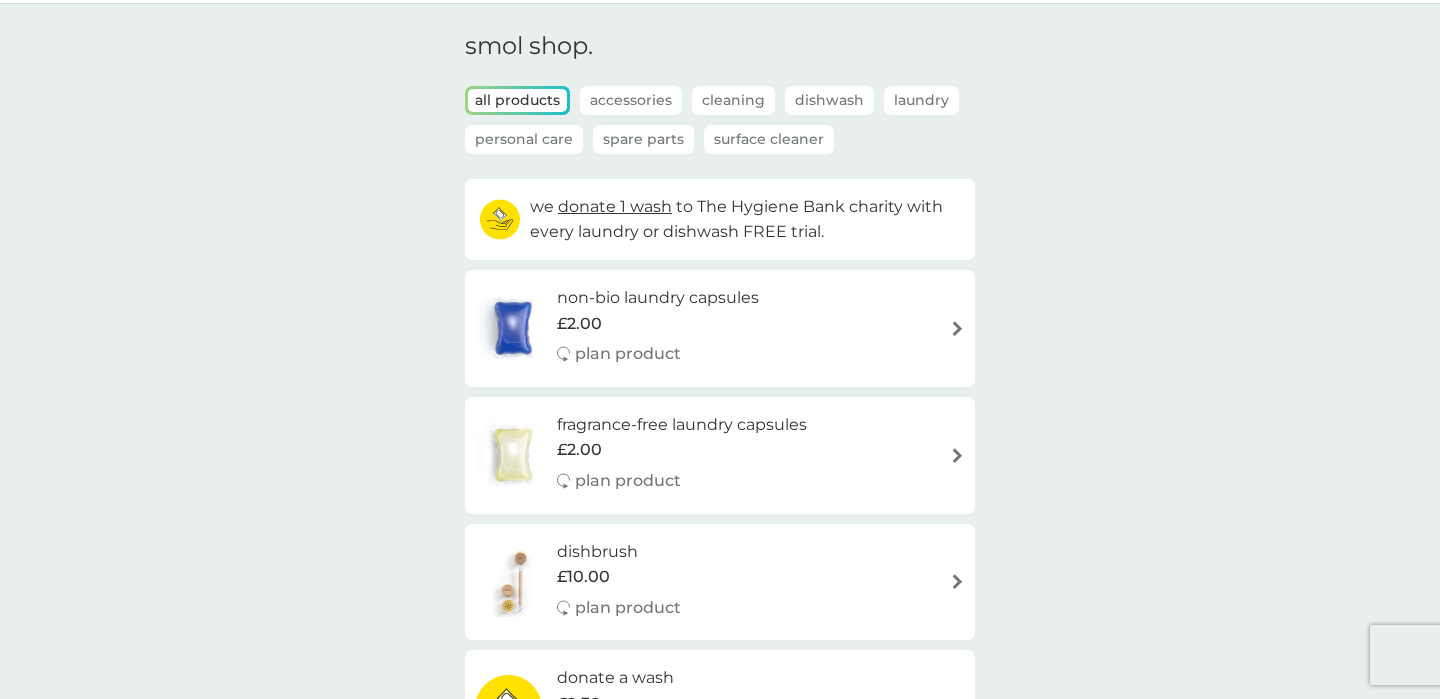 scroll, scrollTop: 0, scrollLeft: 0, axis: both 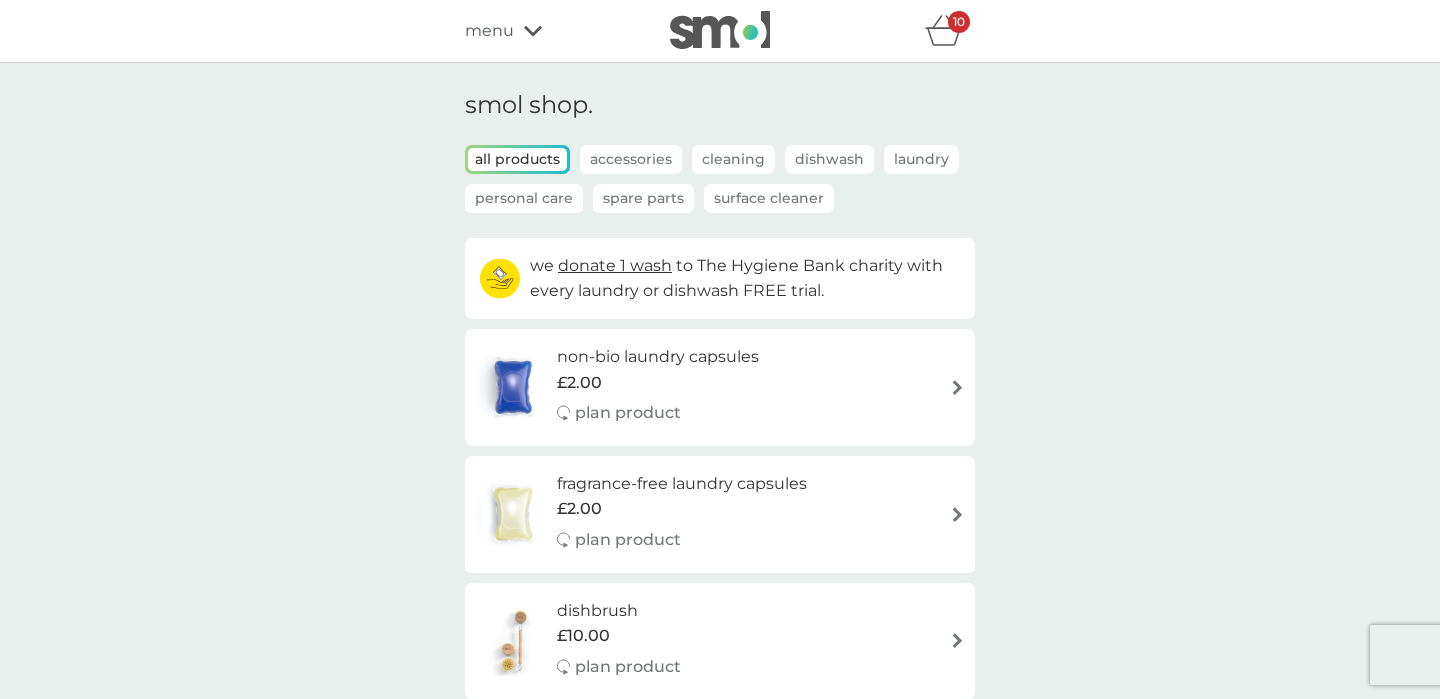 click at bounding box center [720, 30] 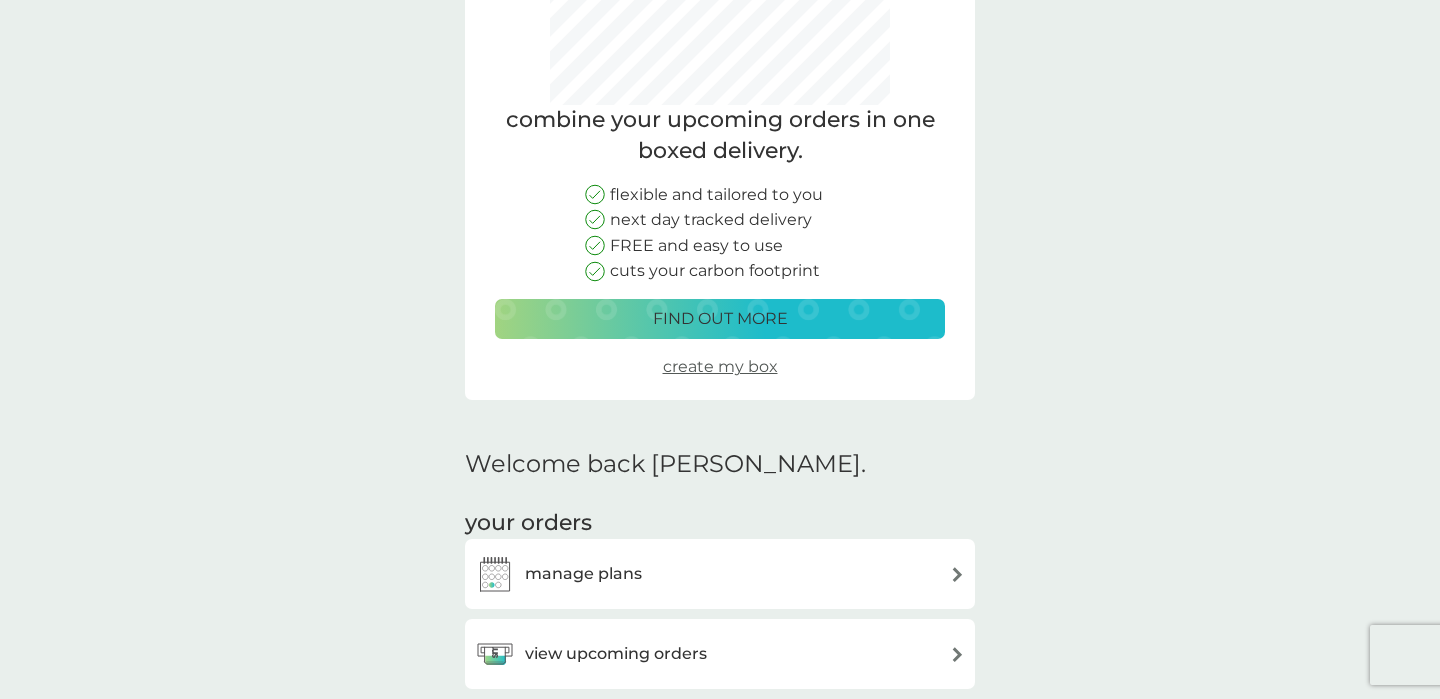 scroll, scrollTop: 0, scrollLeft: 0, axis: both 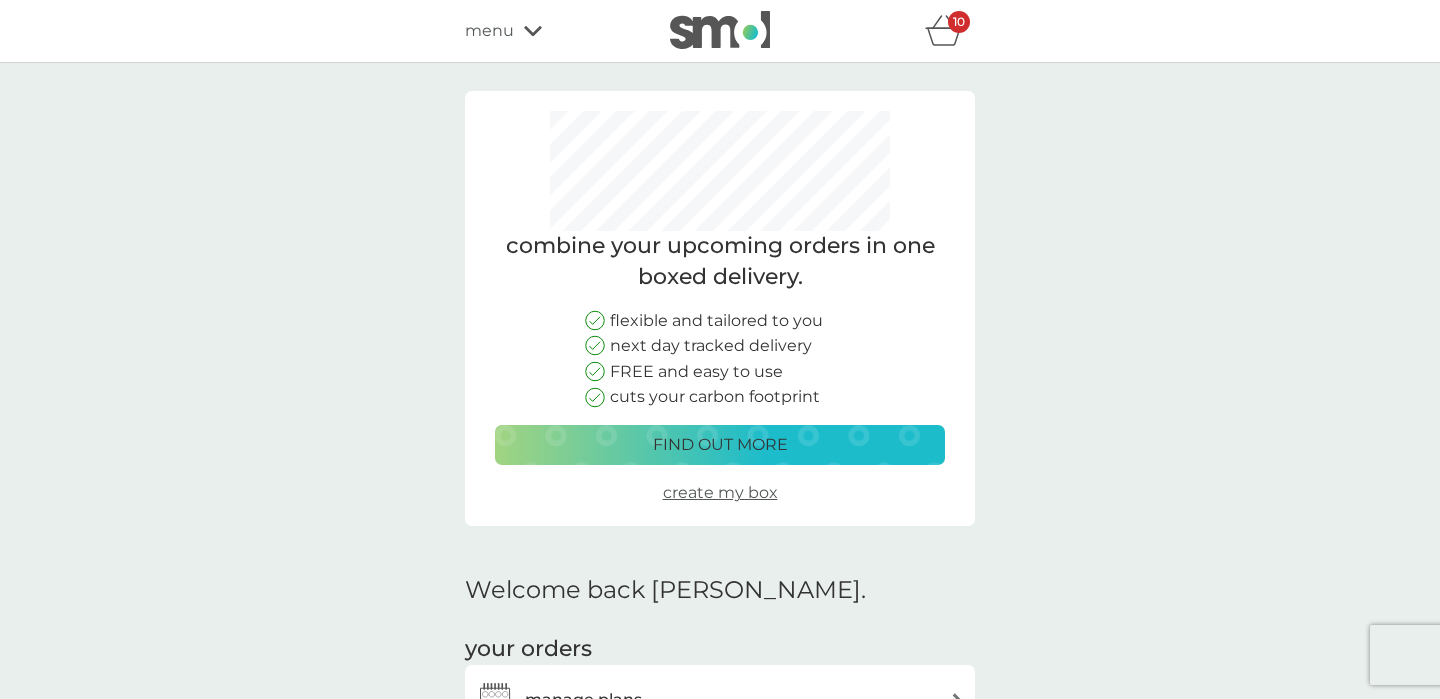 click 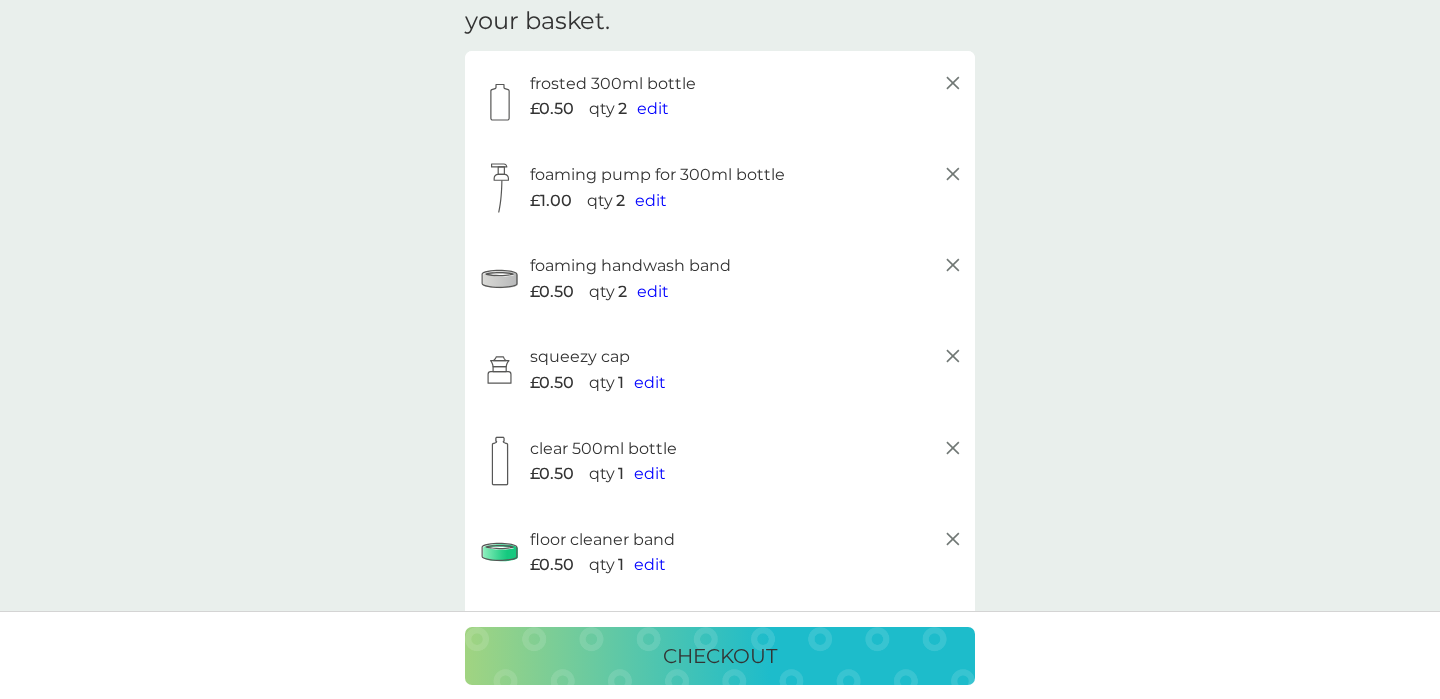 scroll, scrollTop: 81, scrollLeft: 0, axis: vertical 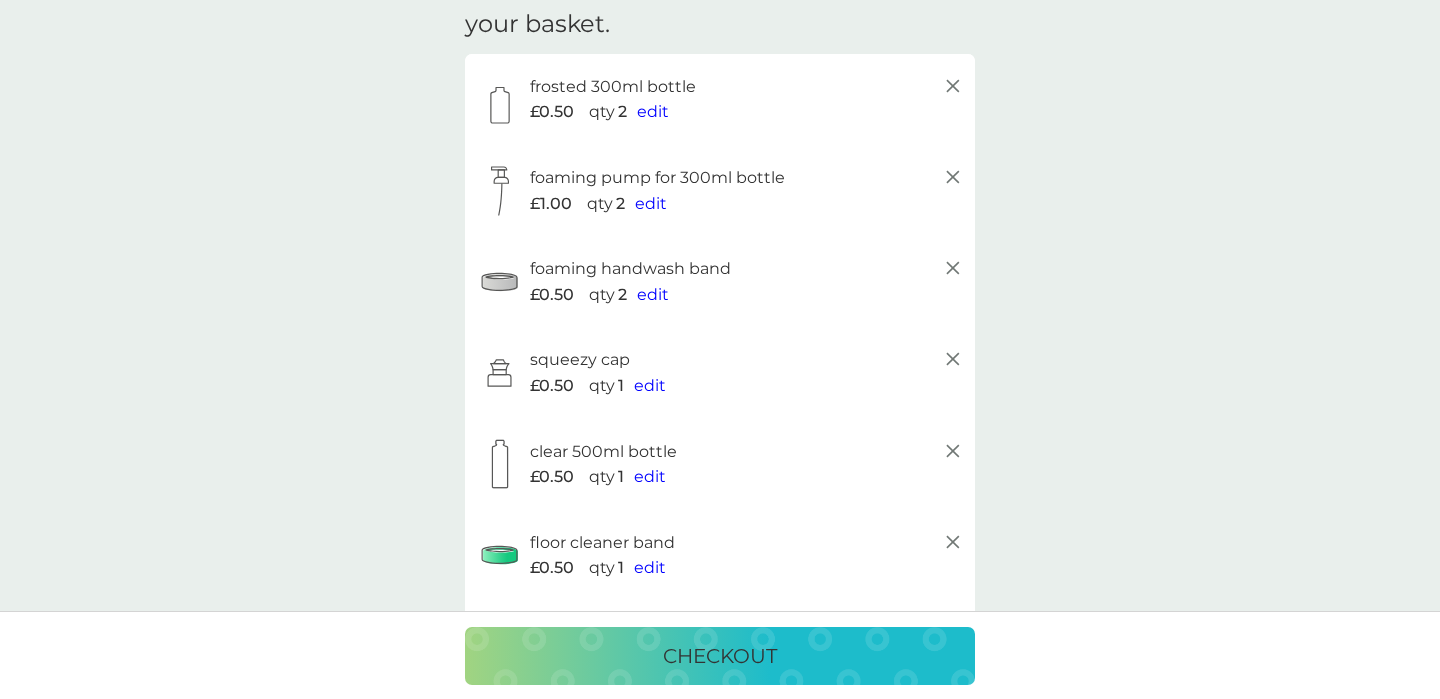 click on "edit" at bounding box center [653, 294] 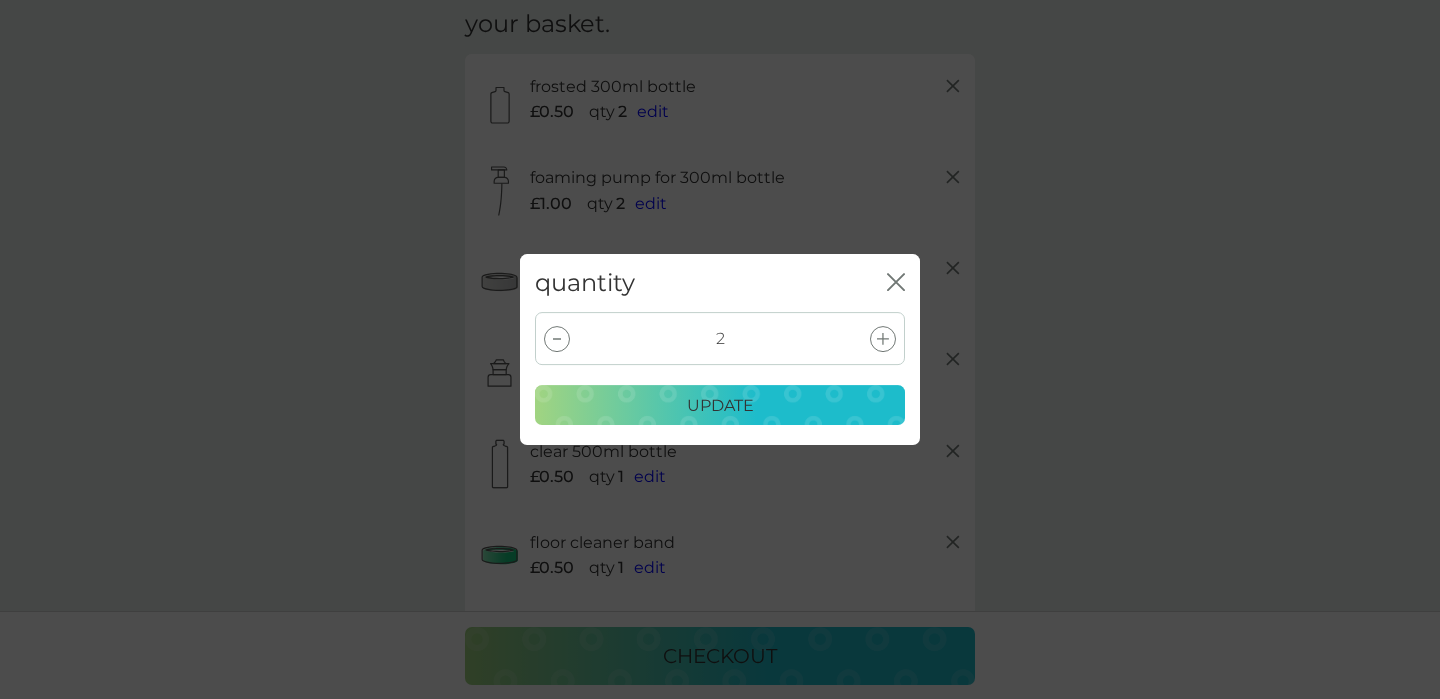 click at bounding box center [557, 339] 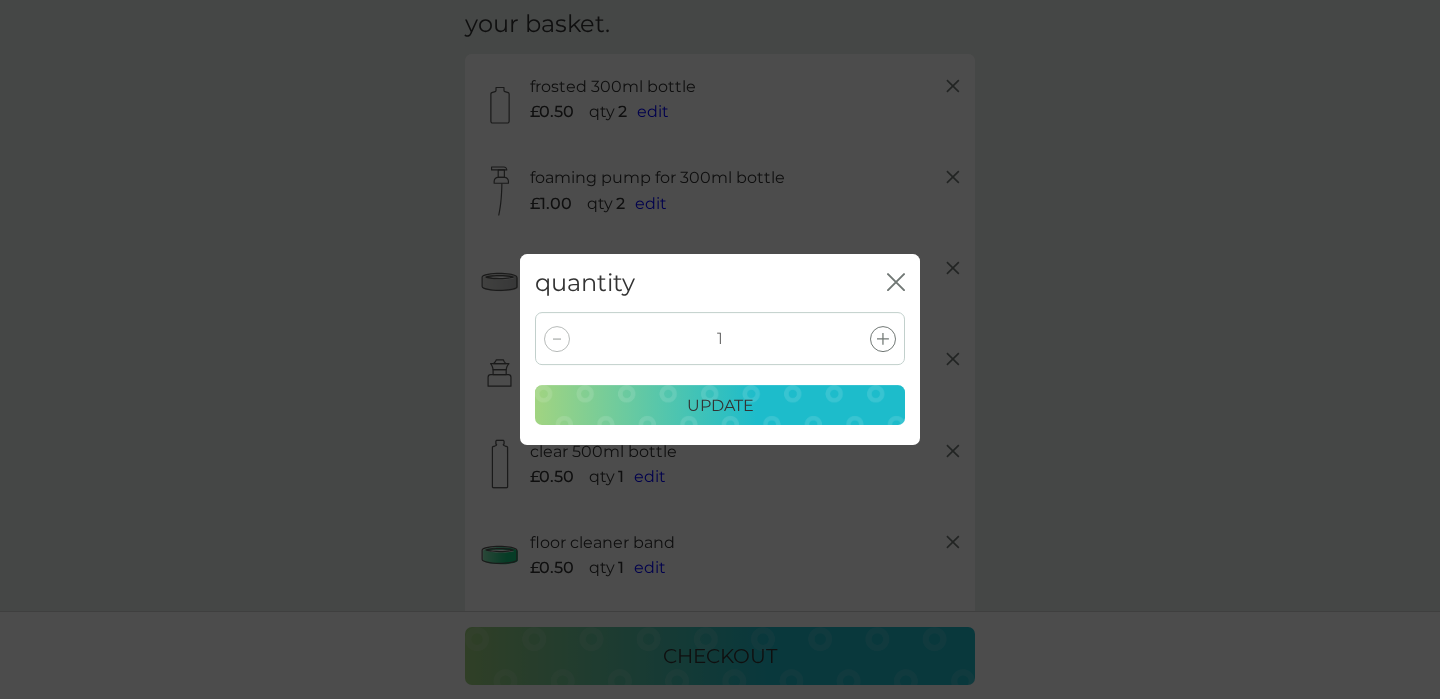 click on "update" at bounding box center (720, 406) 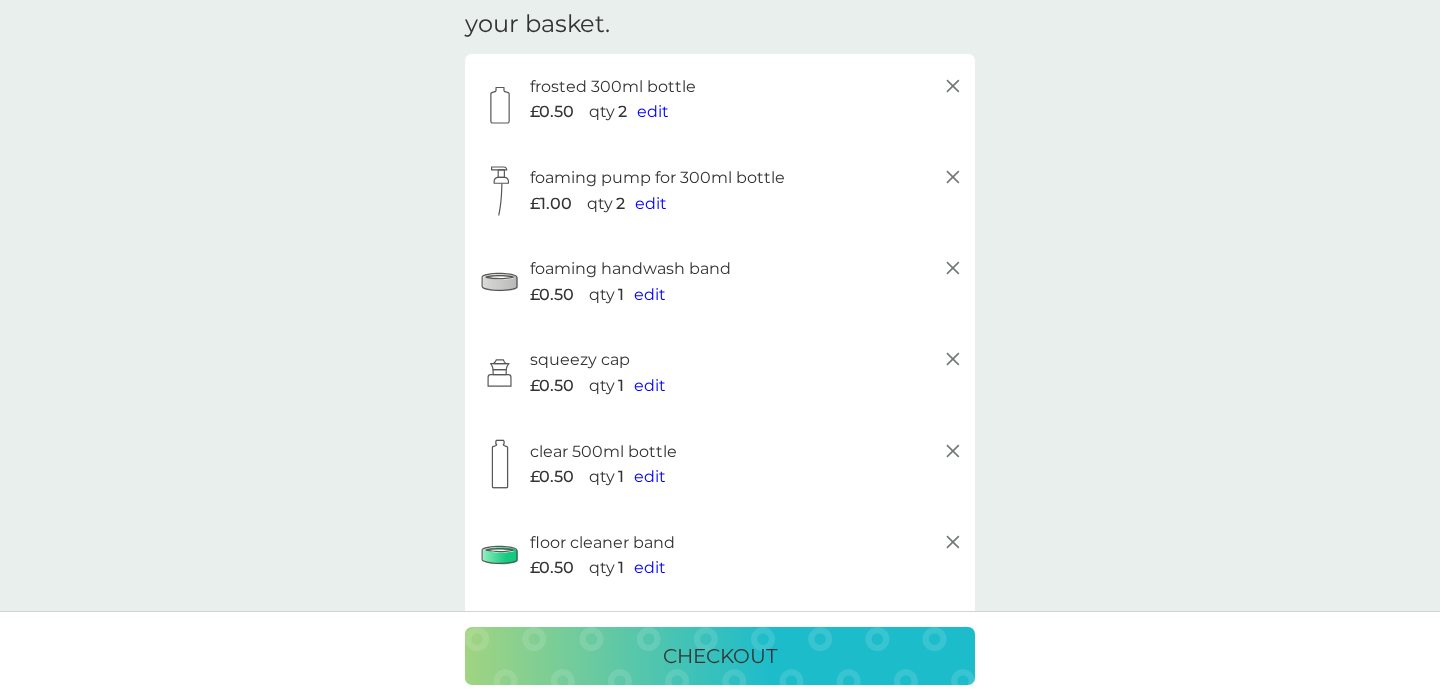 click on "edit" at bounding box center (651, 203) 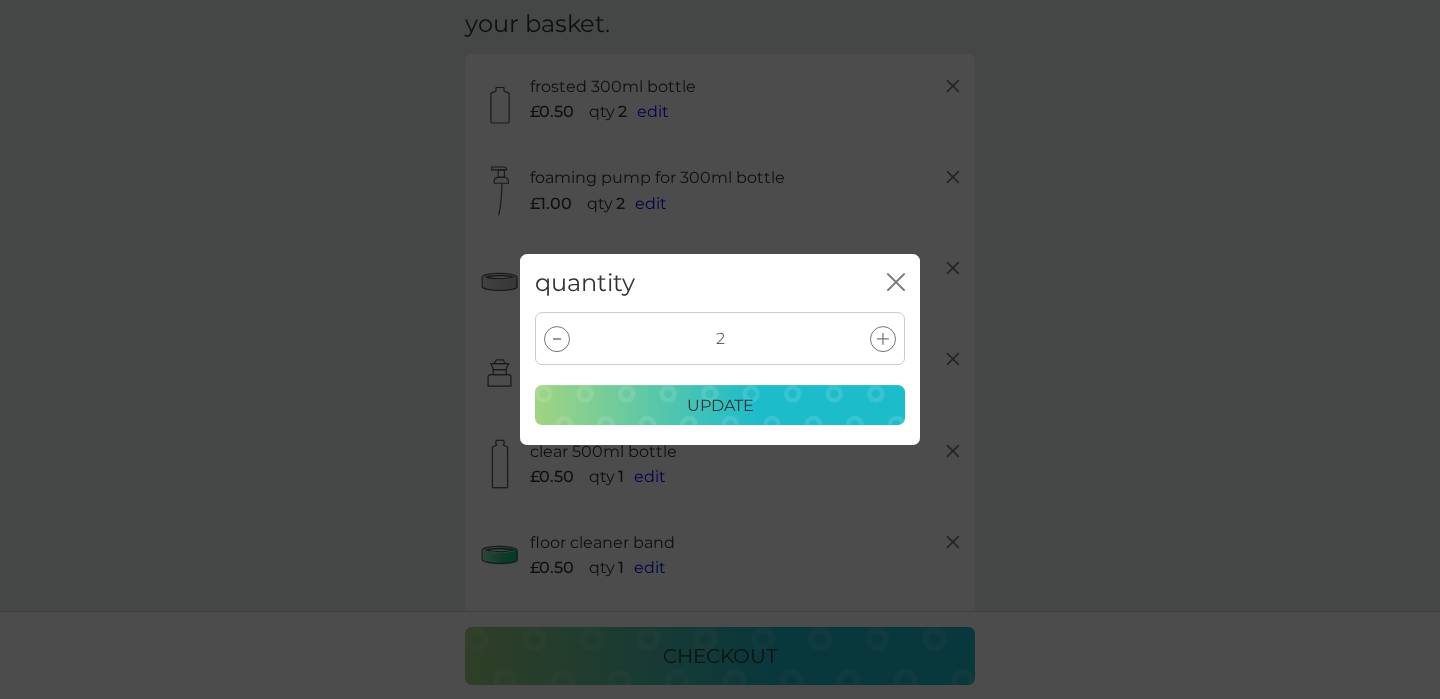 click at bounding box center (557, 339) 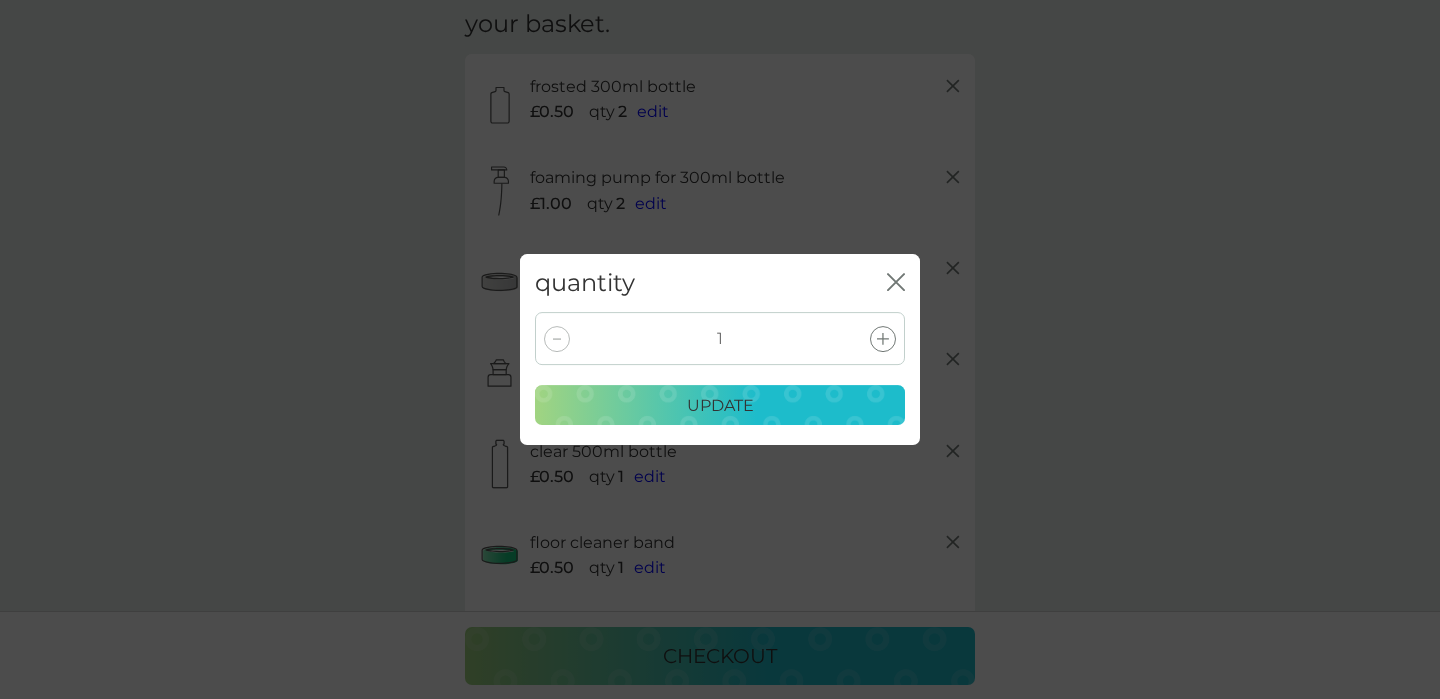 click on "update" at bounding box center (720, 406) 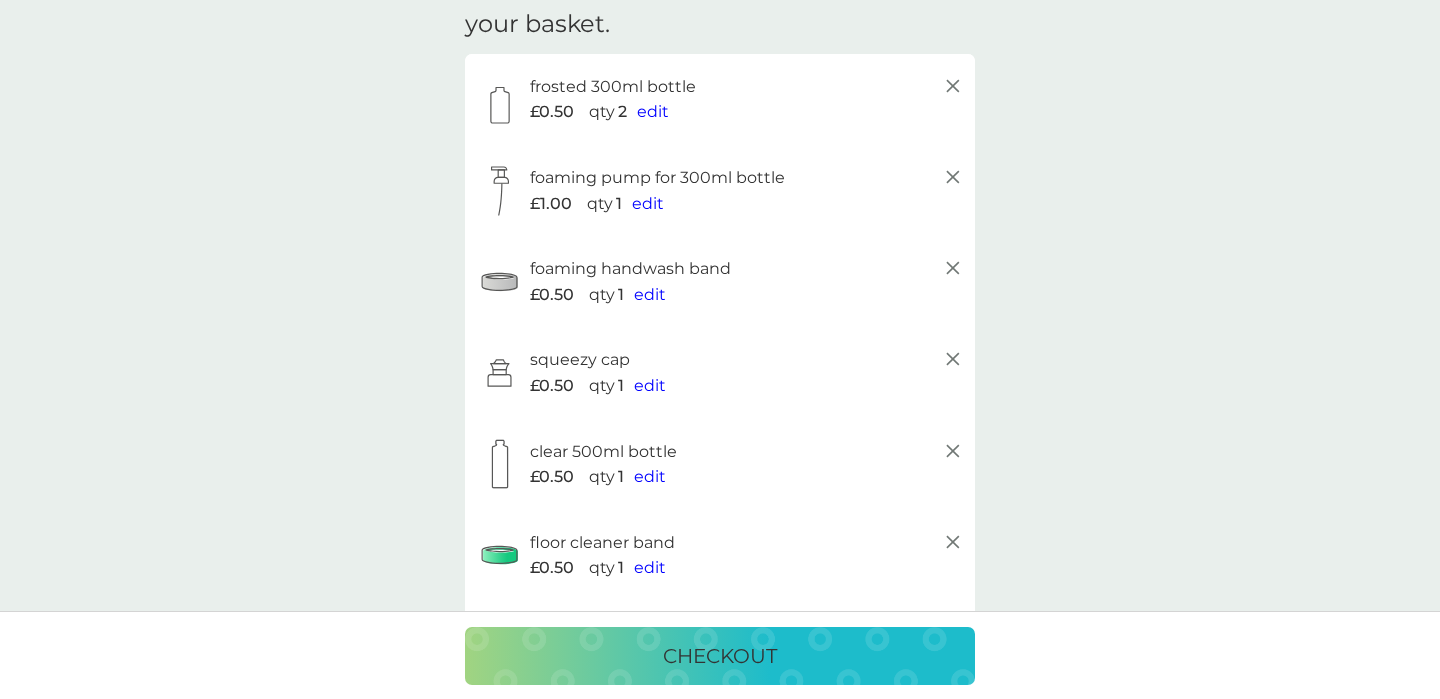 scroll, scrollTop: 0, scrollLeft: 0, axis: both 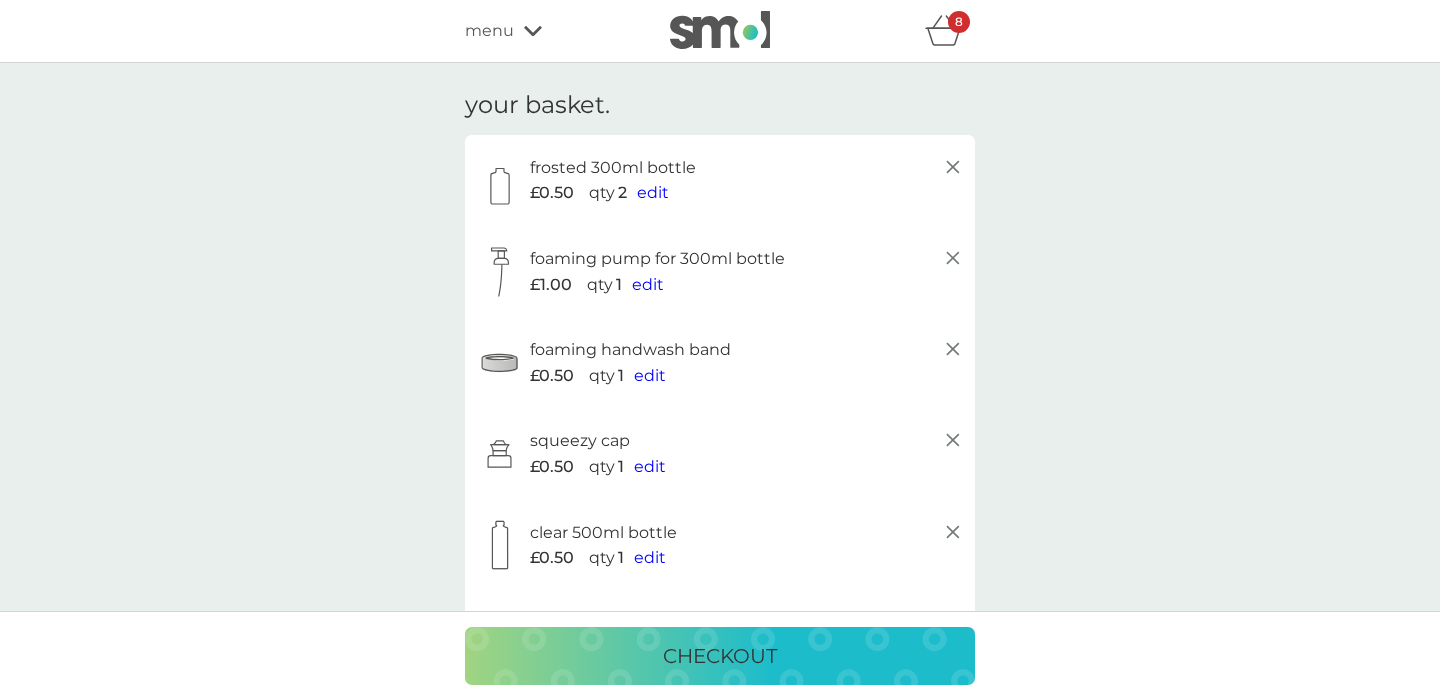 click on "edit" at bounding box center (653, 192) 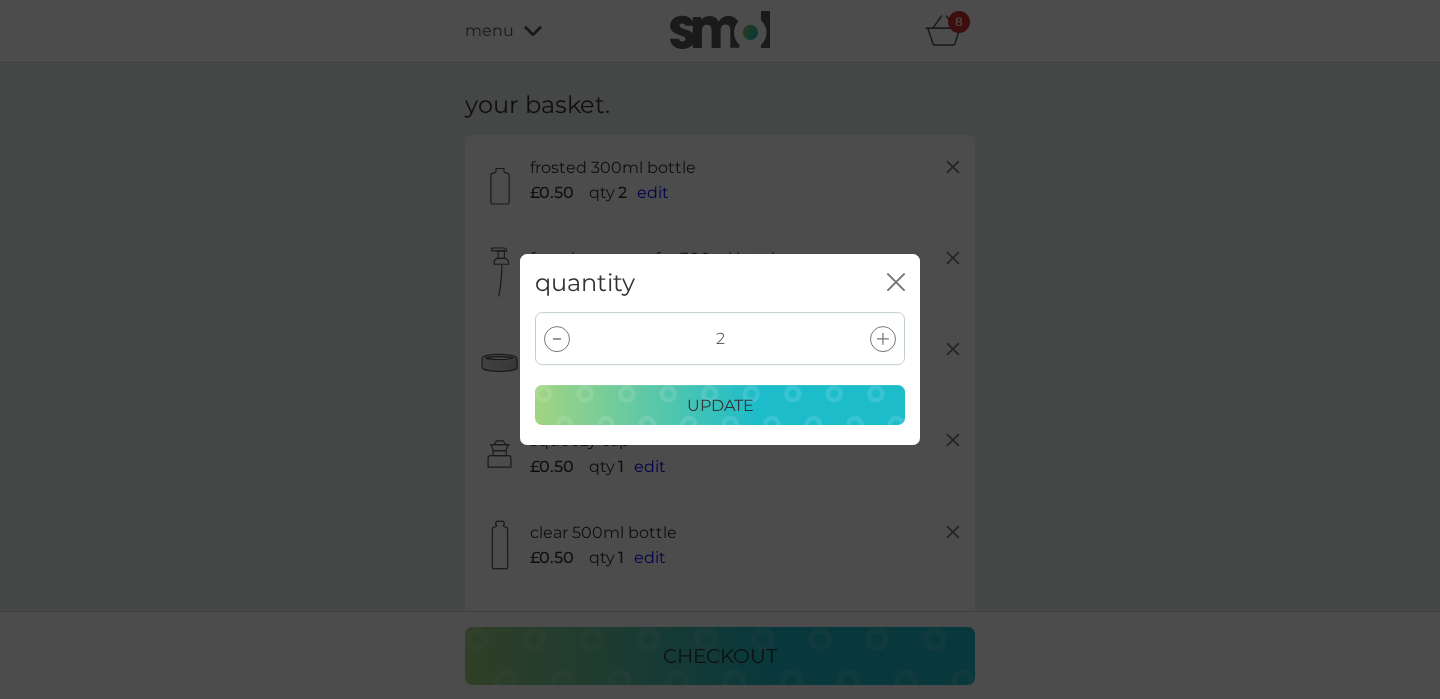 click at bounding box center [557, 339] 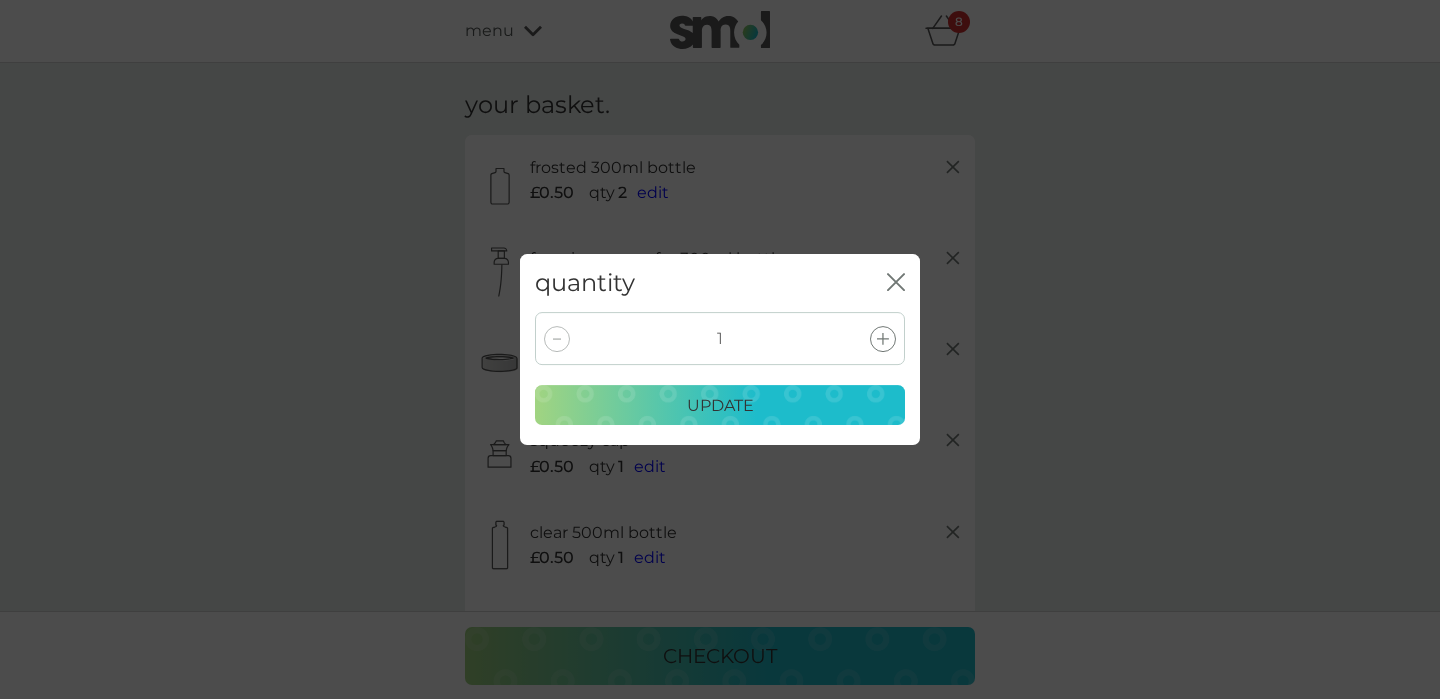 click on "update" at bounding box center [720, 406] 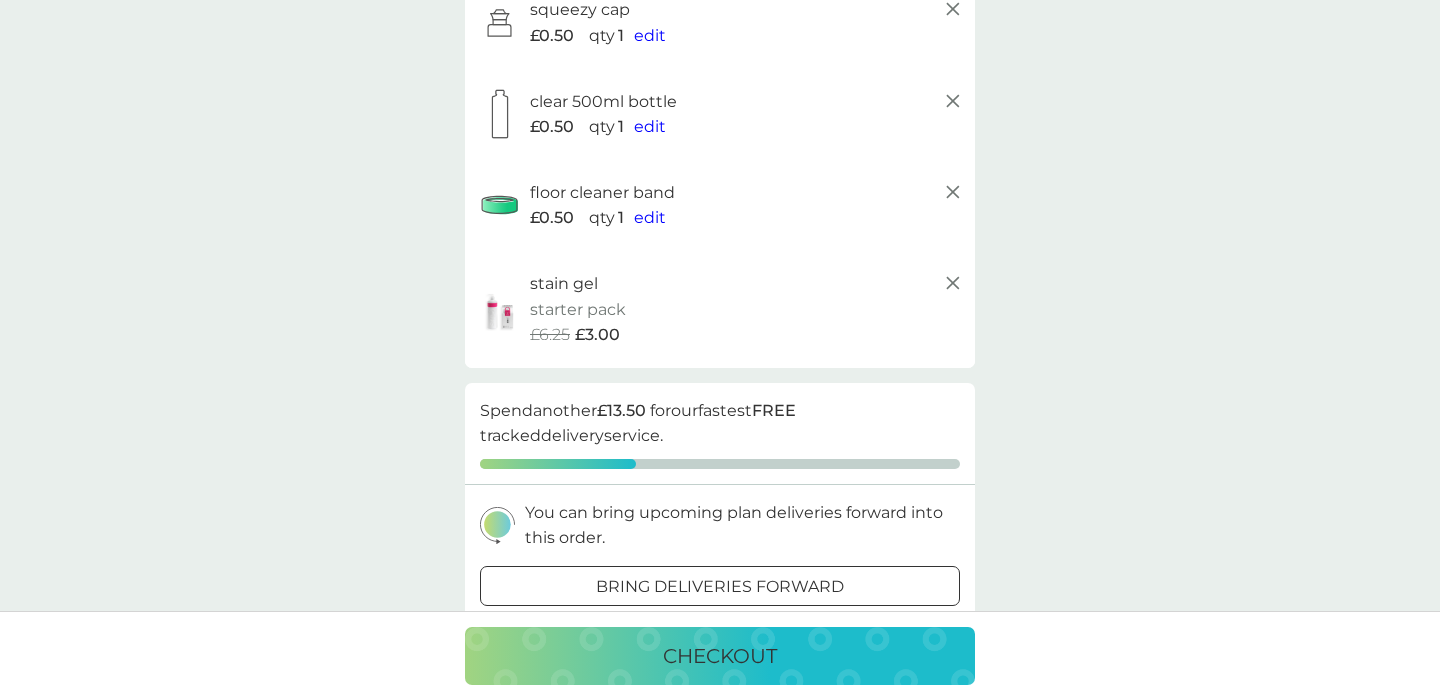 scroll, scrollTop: 0, scrollLeft: 0, axis: both 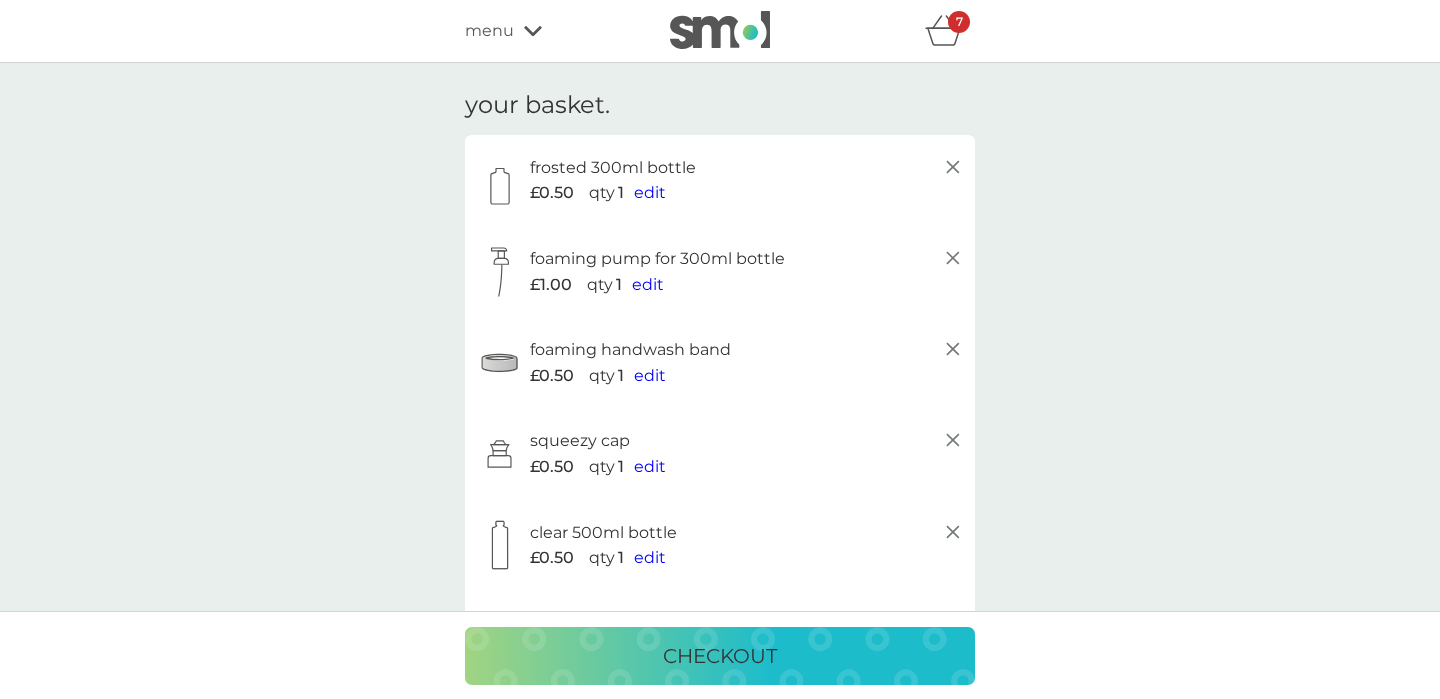 click on "menu" at bounding box center [550, 31] 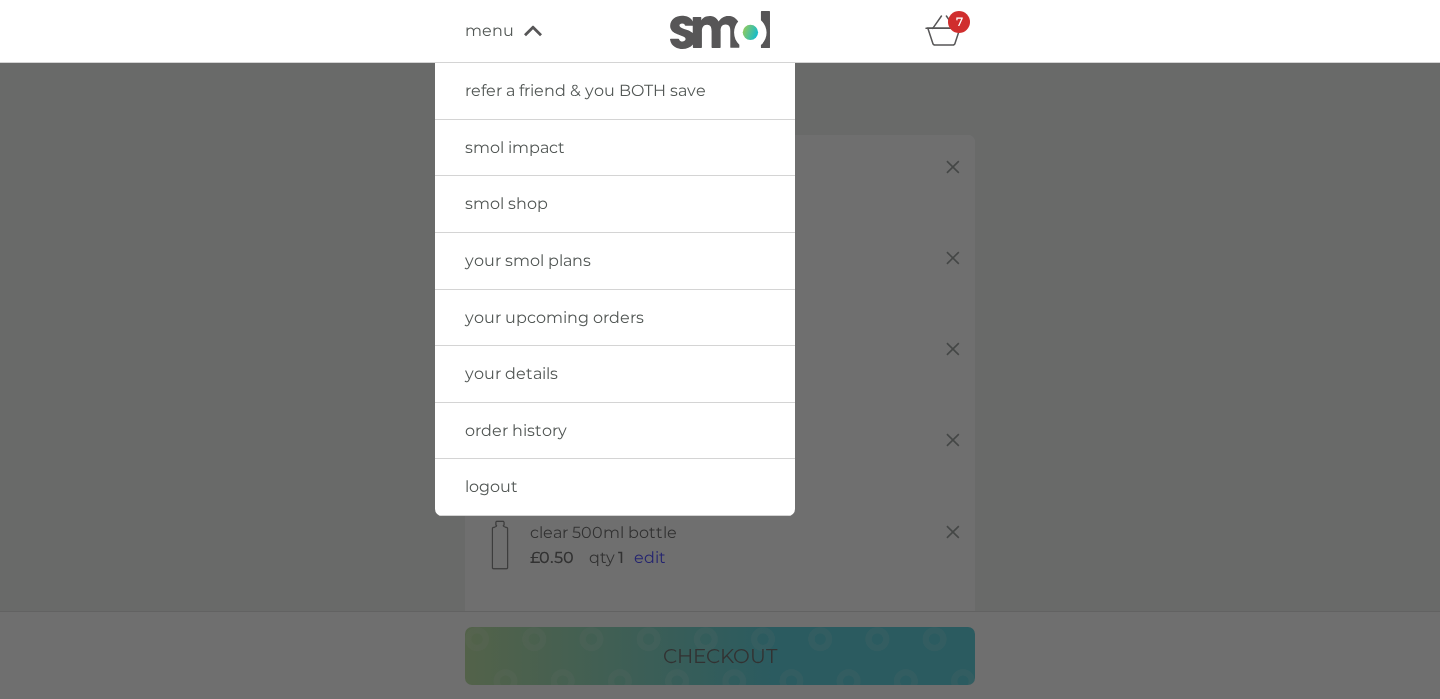 click on "smol shop" at bounding box center (506, 203) 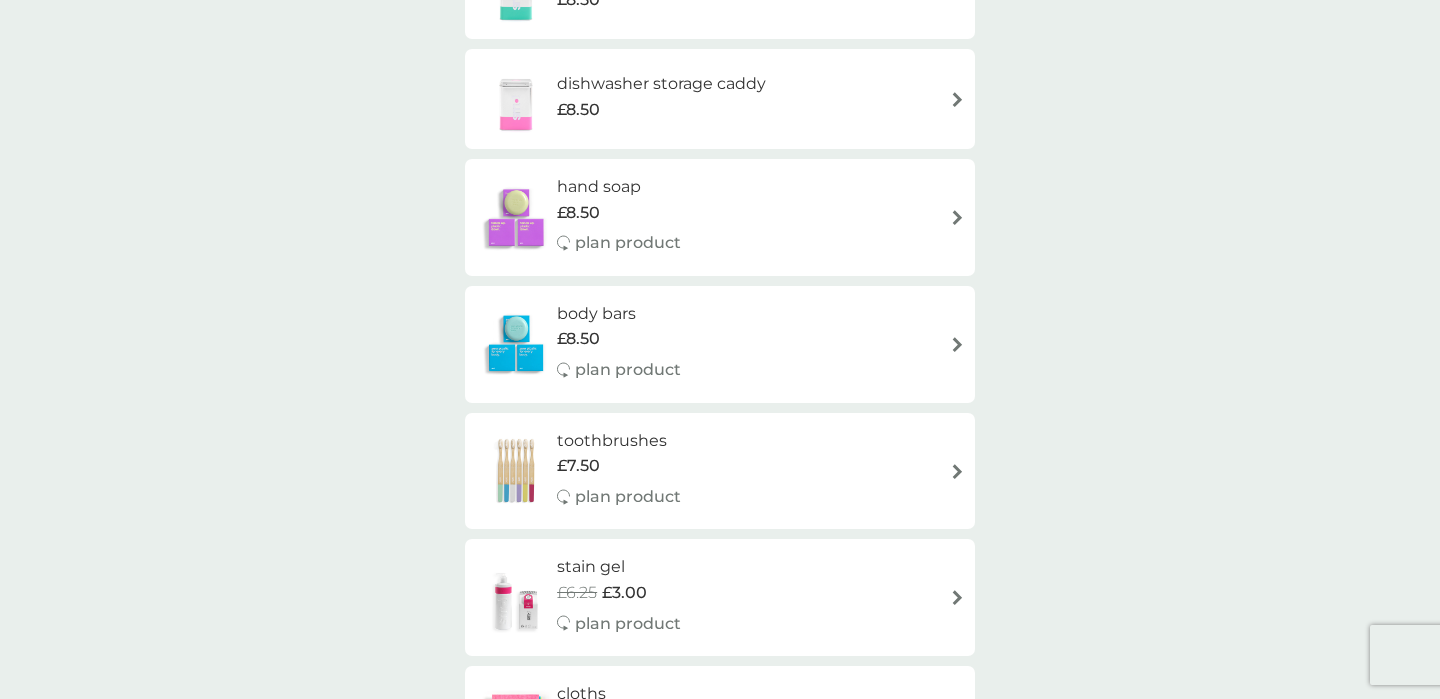 scroll, scrollTop: 0, scrollLeft: 0, axis: both 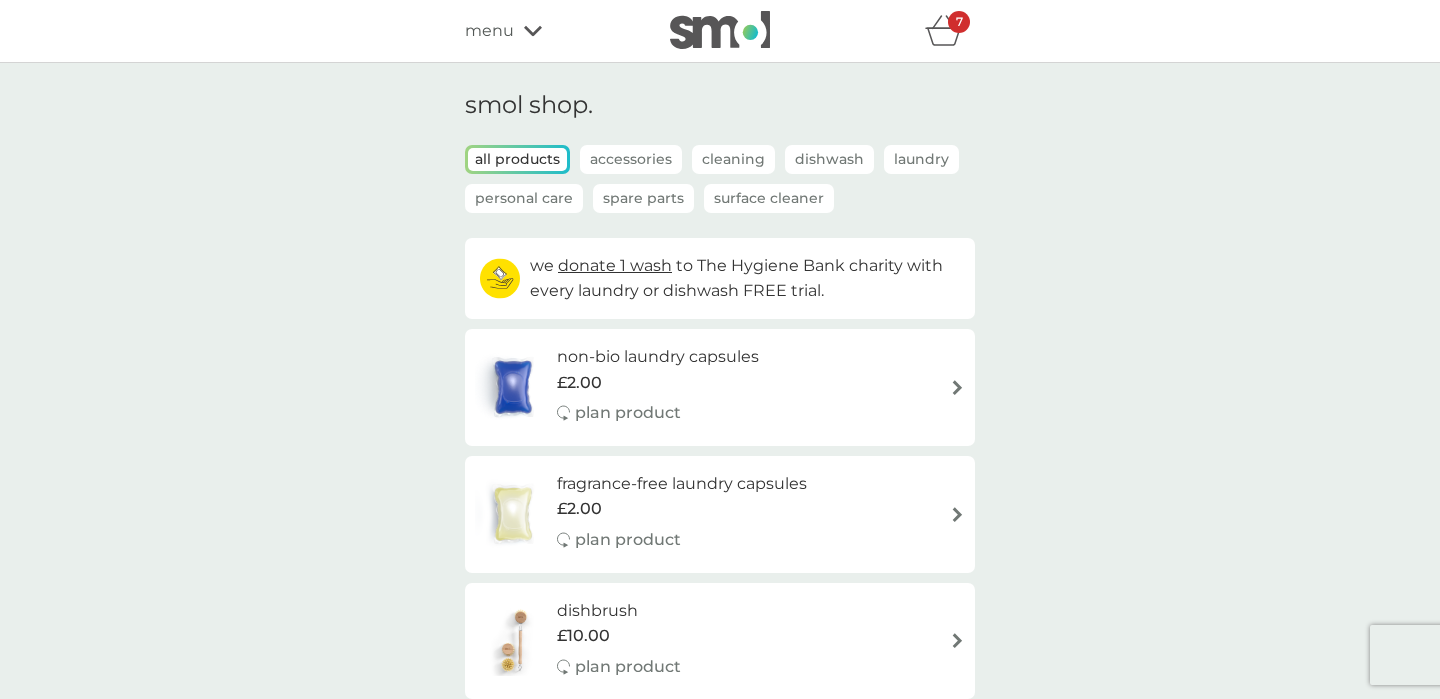 click 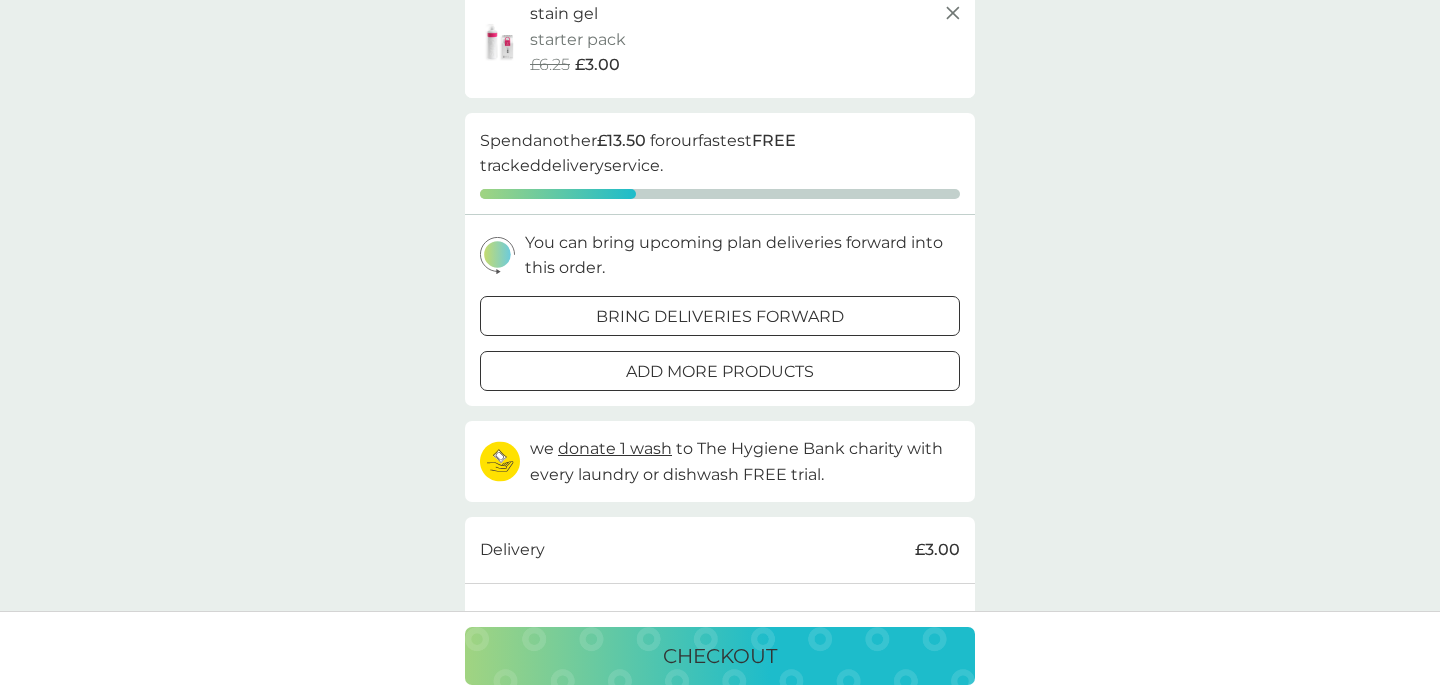 scroll, scrollTop: 697, scrollLeft: 0, axis: vertical 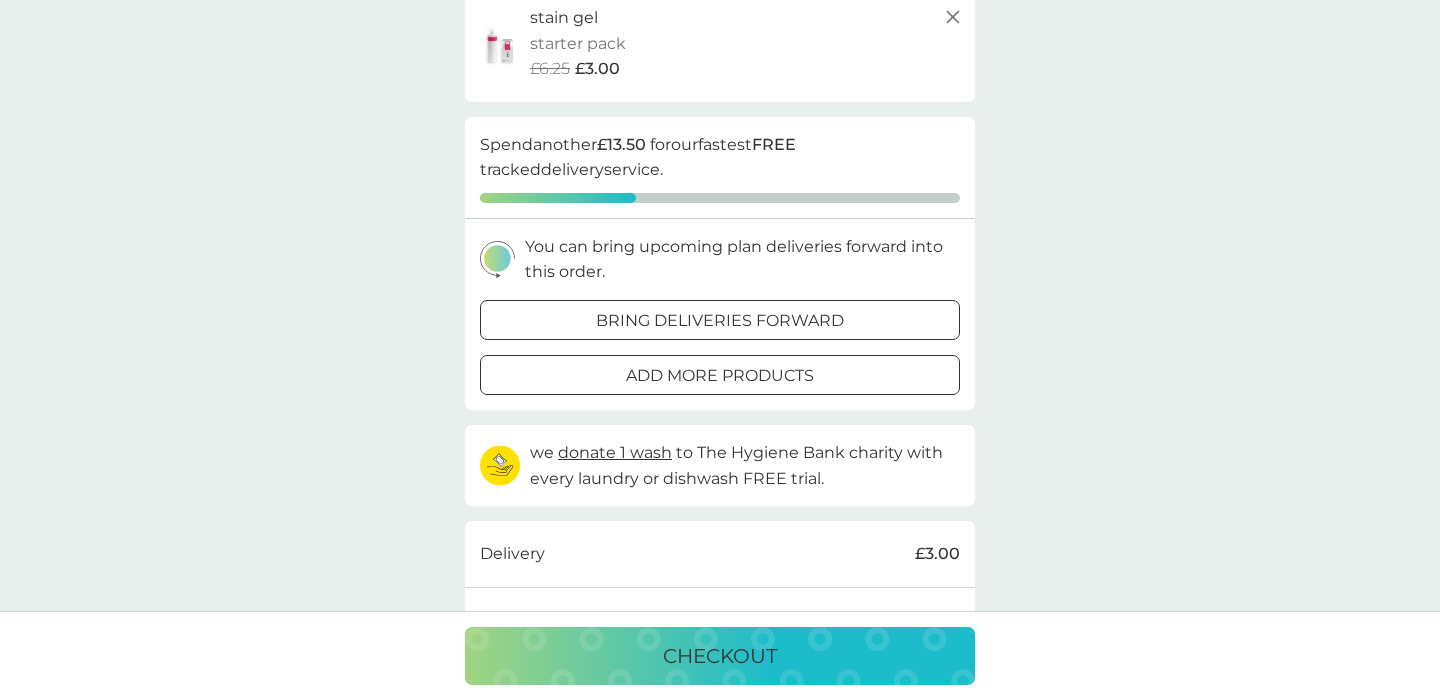 click on "bring deliveries forward" at bounding box center [720, 321] 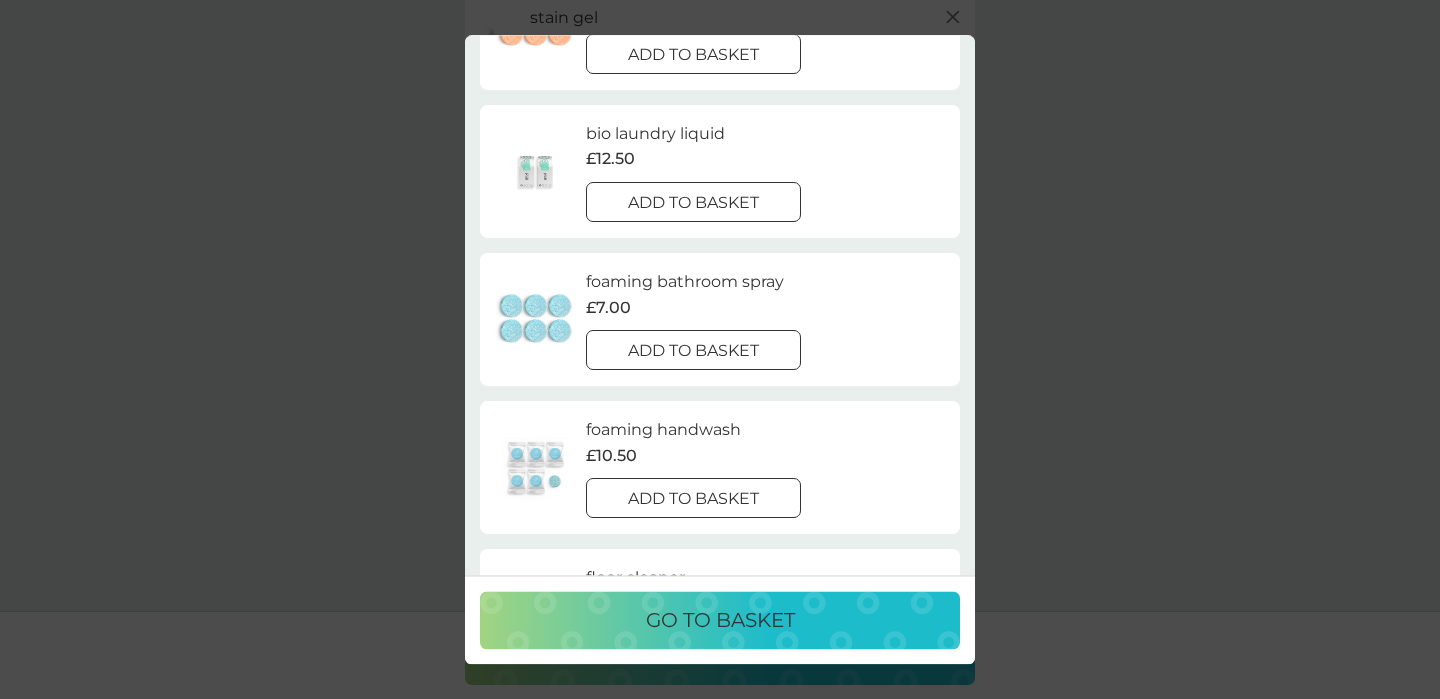 scroll, scrollTop: 388, scrollLeft: 0, axis: vertical 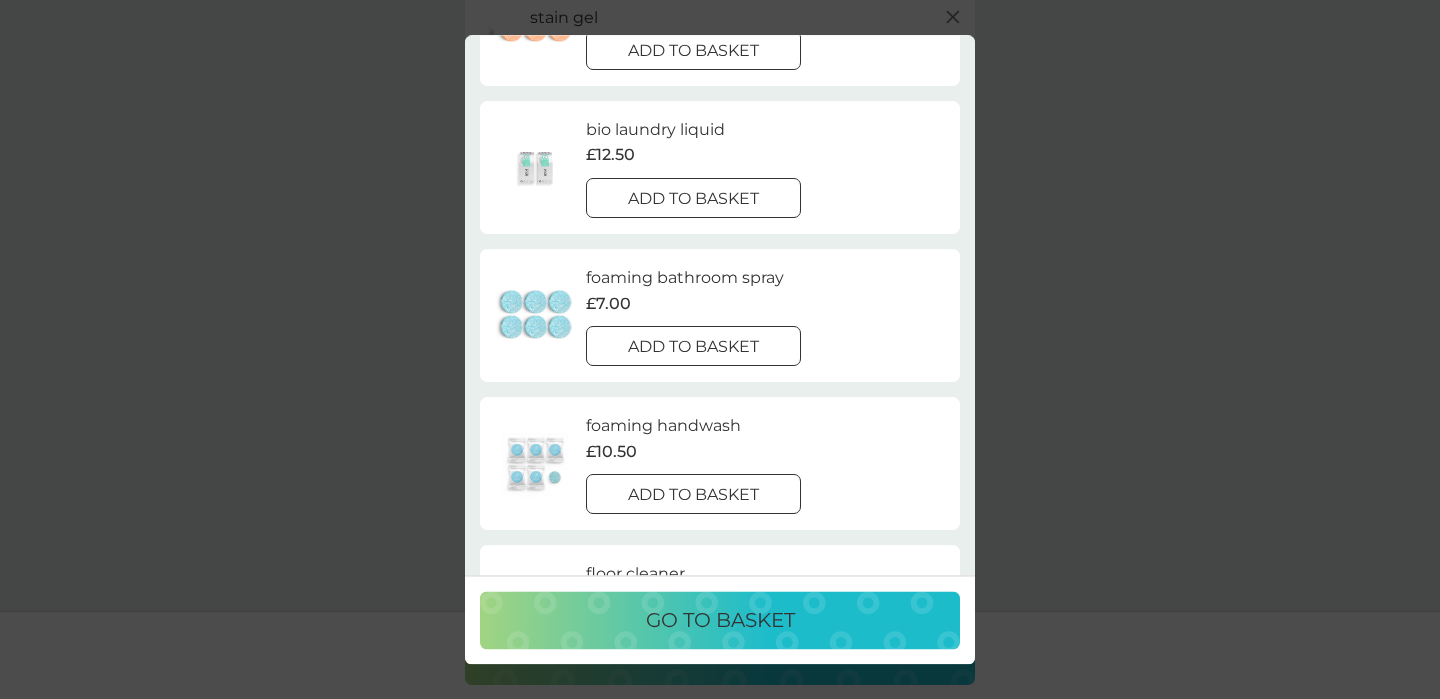 click on "add to basket" at bounding box center (693, 348) 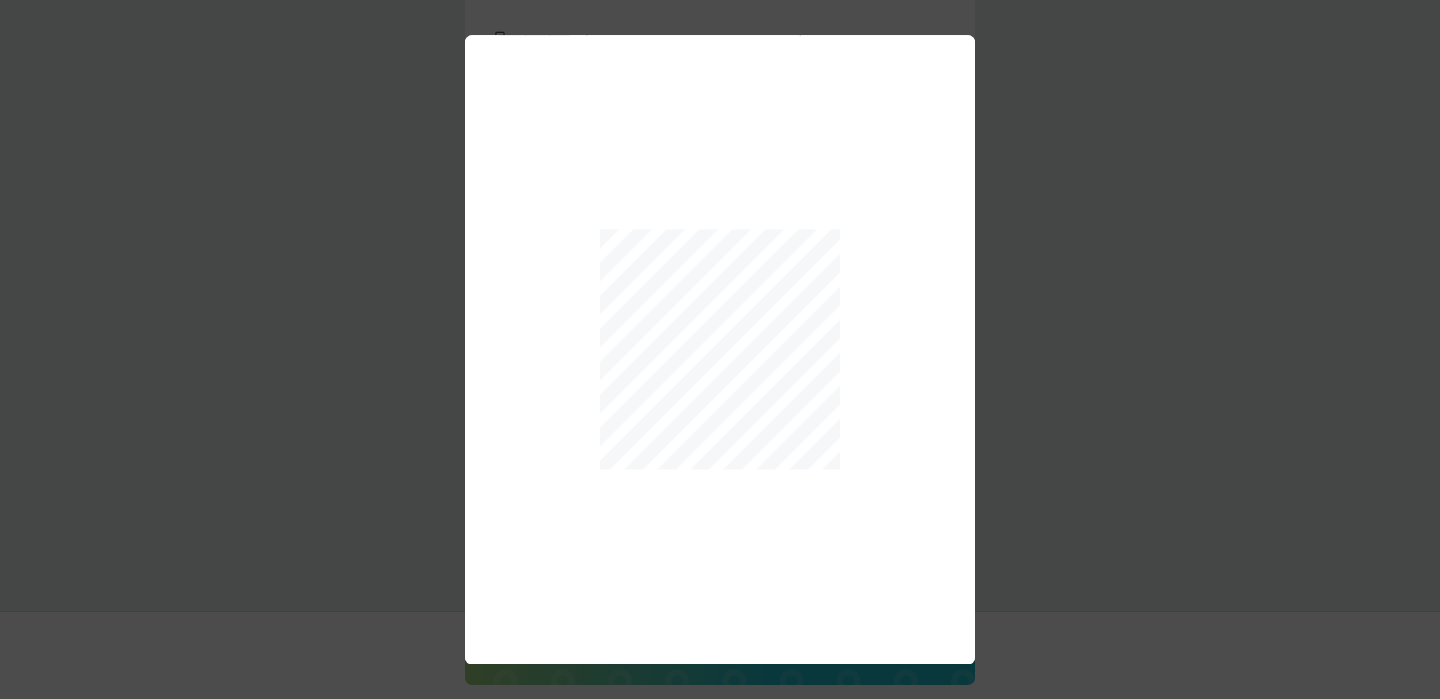 scroll, scrollTop: 905, scrollLeft: 0, axis: vertical 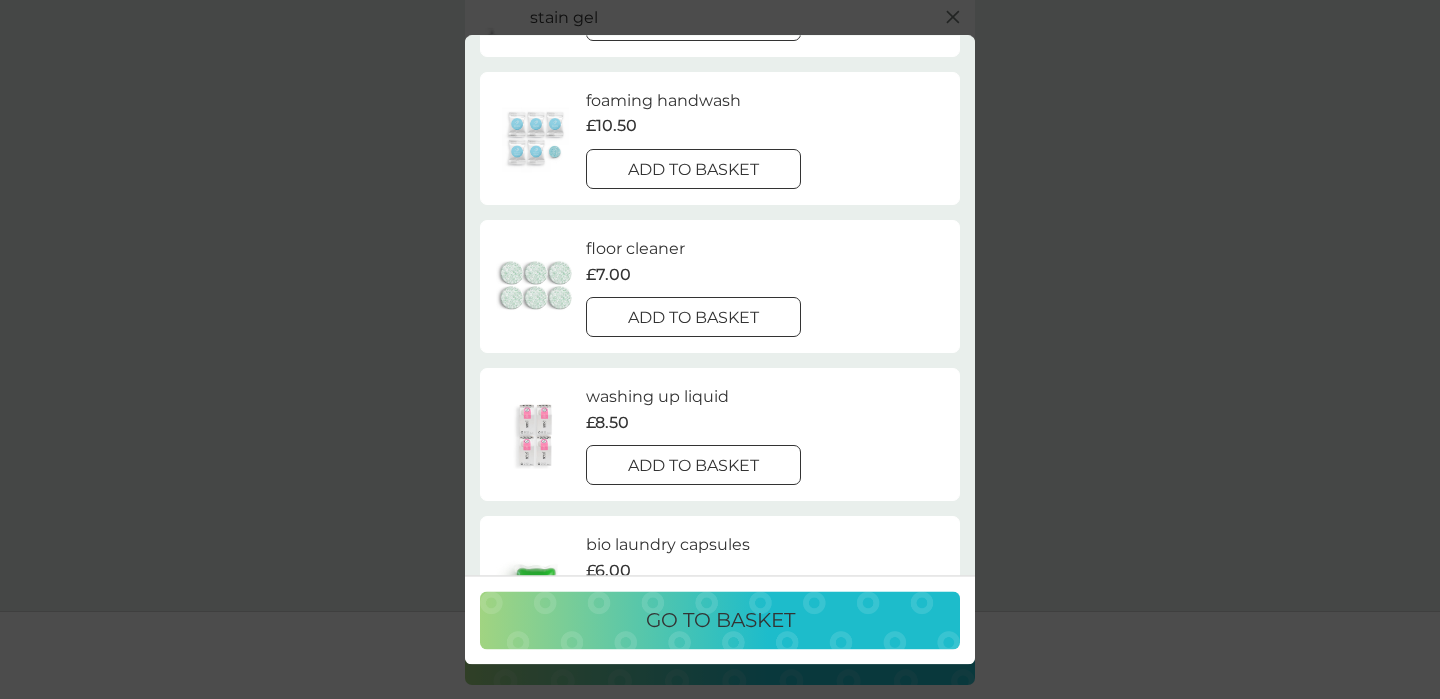 click on "add to basket" at bounding box center [693, 319] 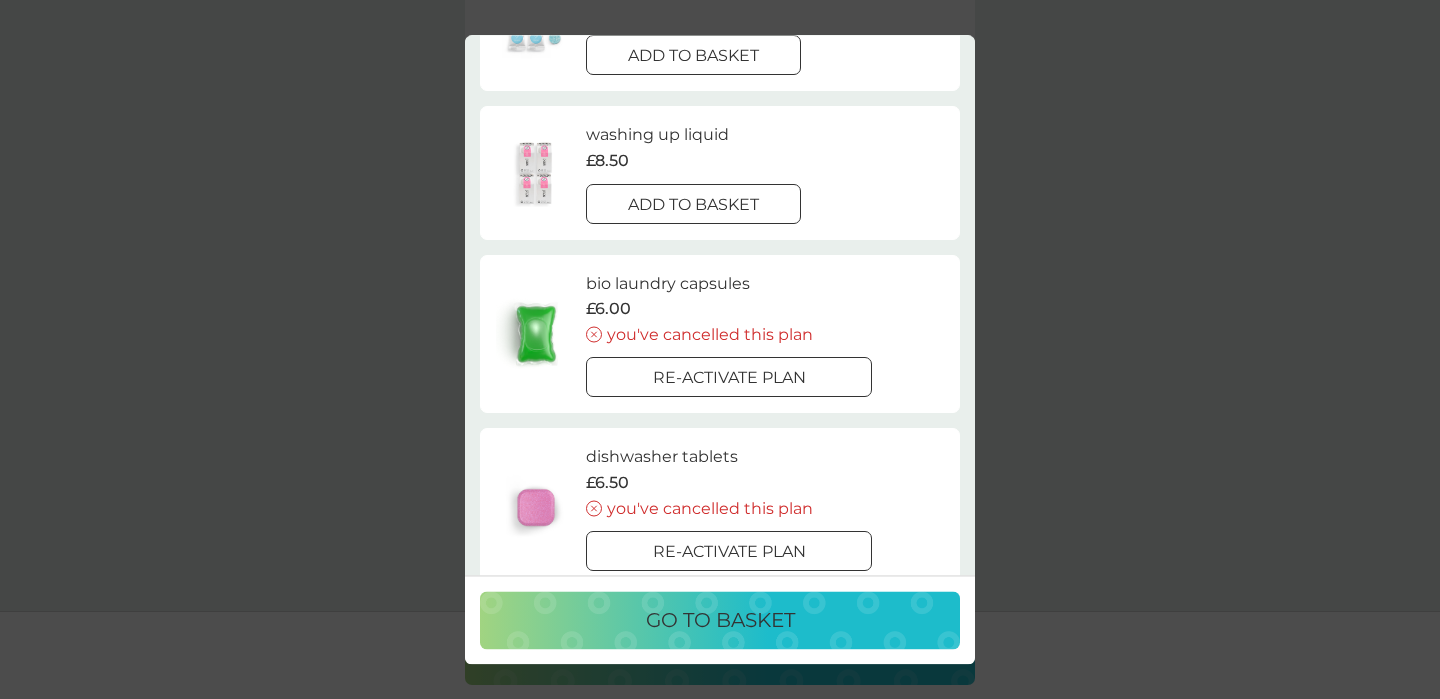 scroll, scrollTop: 1022, scrollLeft: 0, axis: vertical 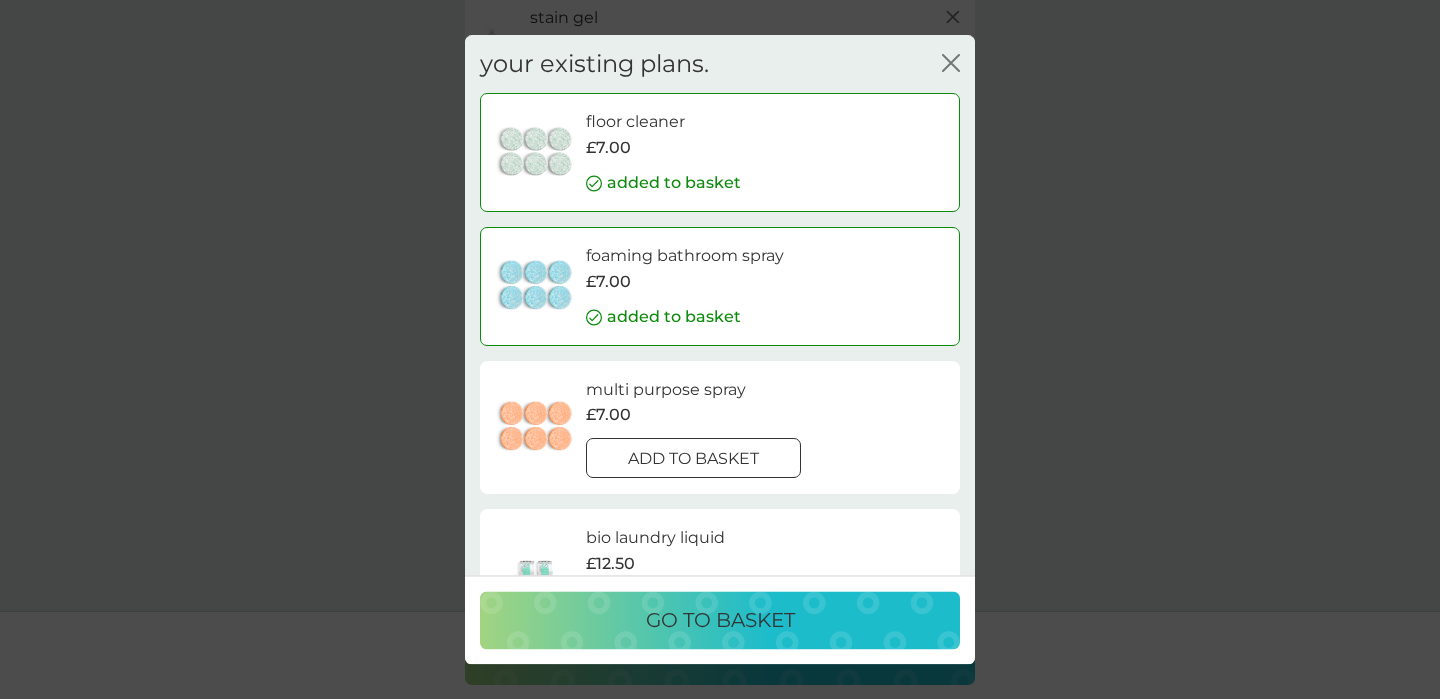 click 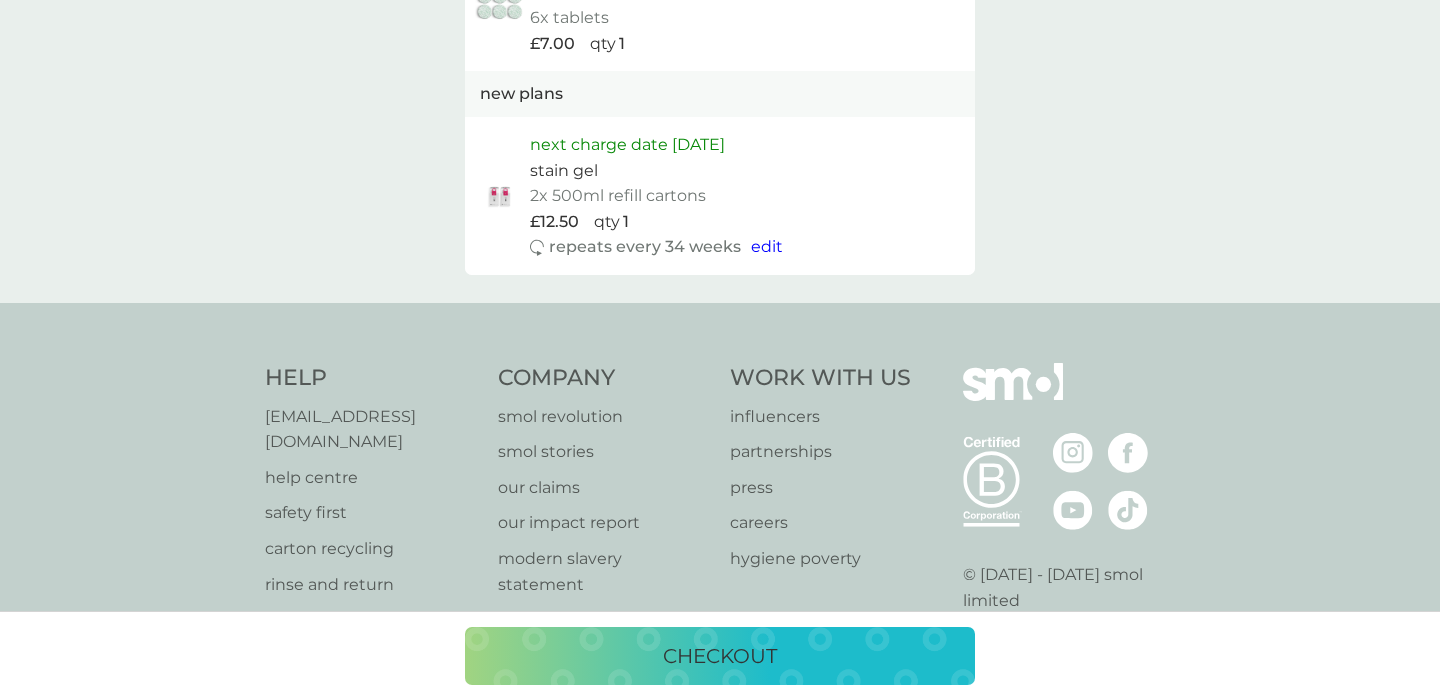 scroll, scrollTop: 2046, scrollLeft: 0, axis: vertical 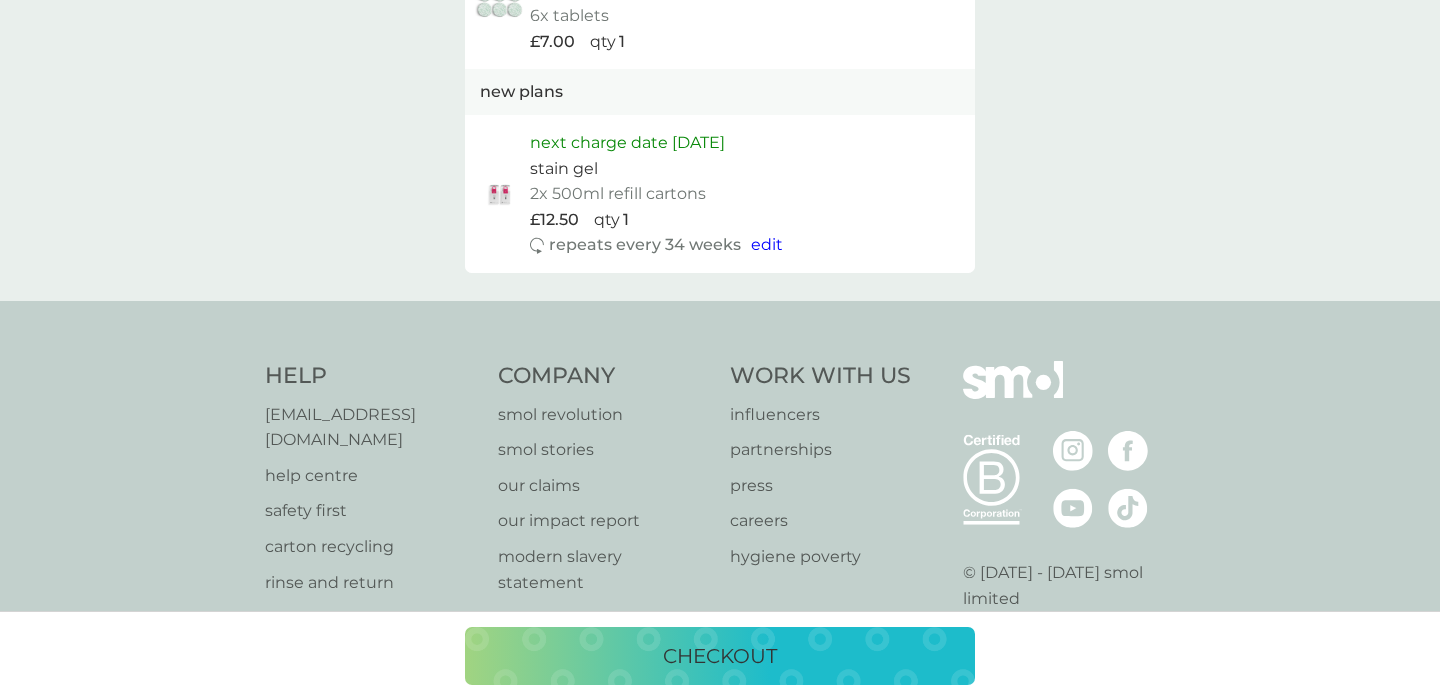 click on "checkout" at bounding box center (720, 656) 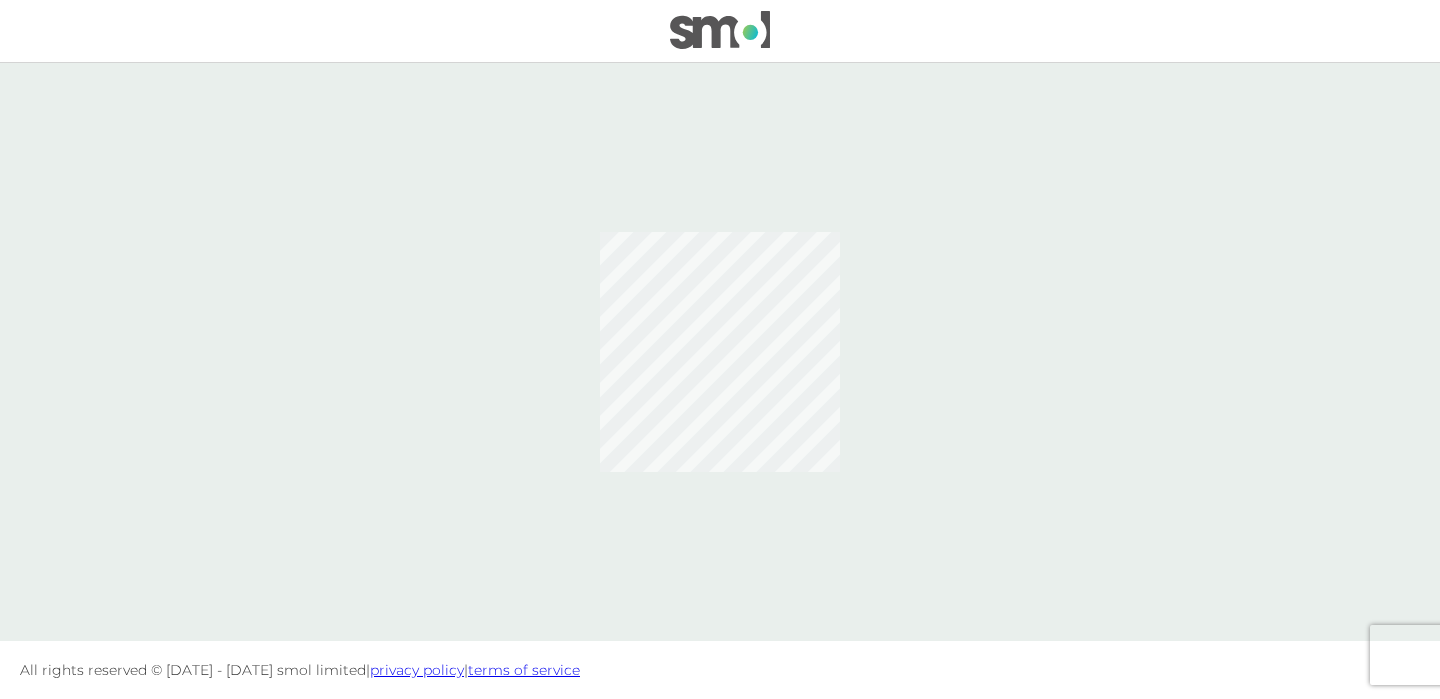 scroll, scrollTop: 0, scrollLeft: 0, axis: both 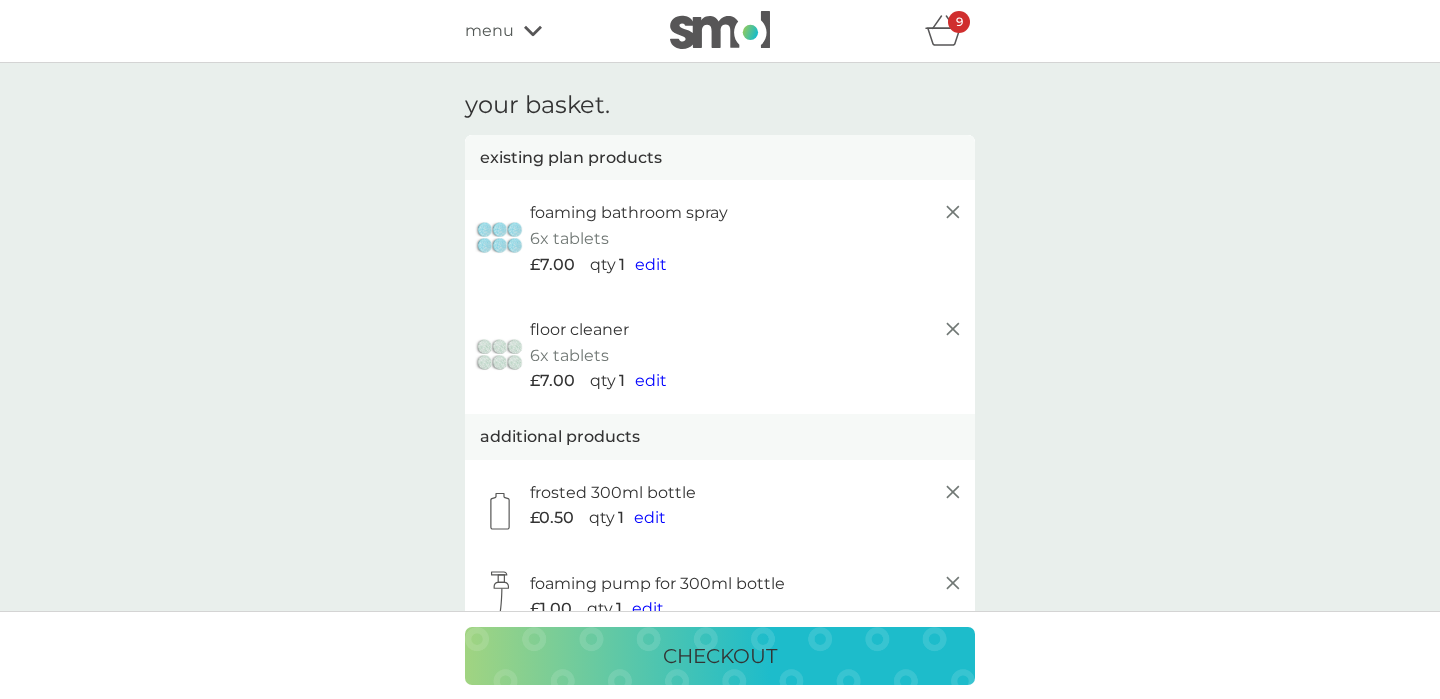 click on "menu" at bounding box center [550, 31] 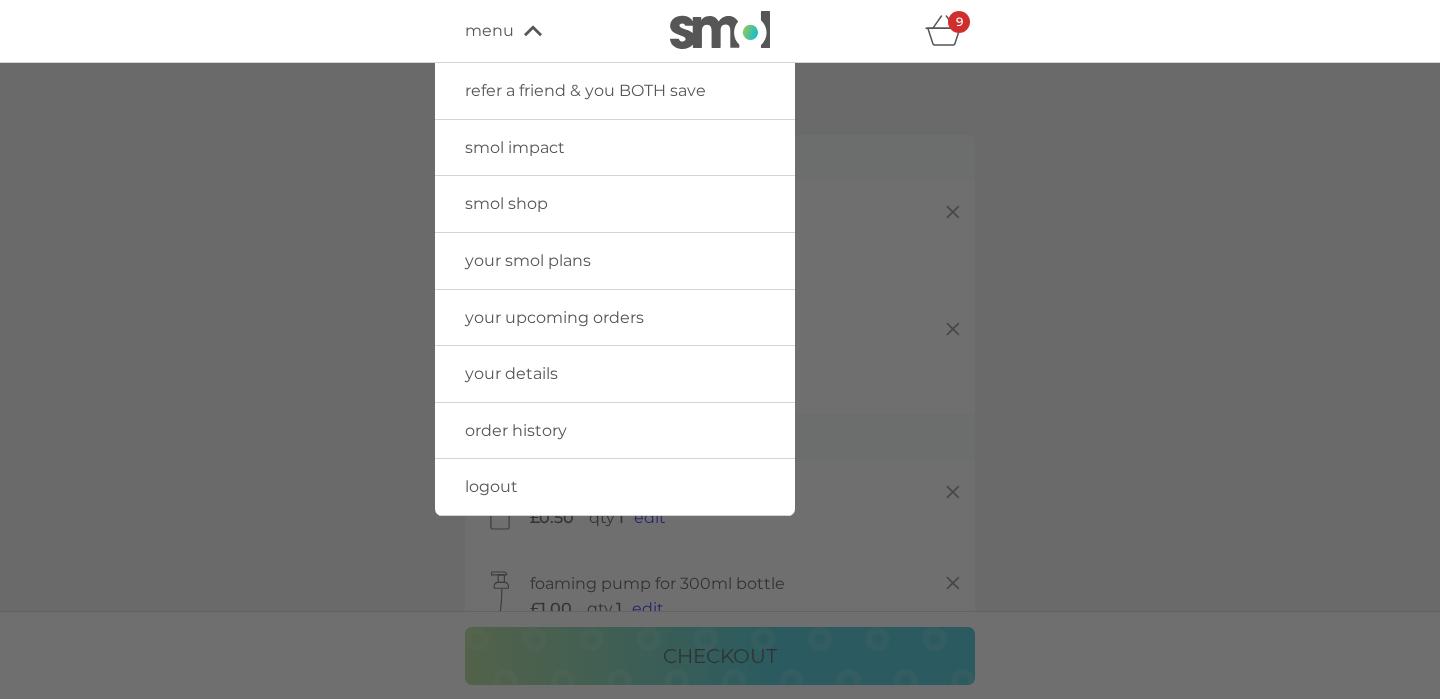 click on "smol shop" at bounding box center [506, 203] 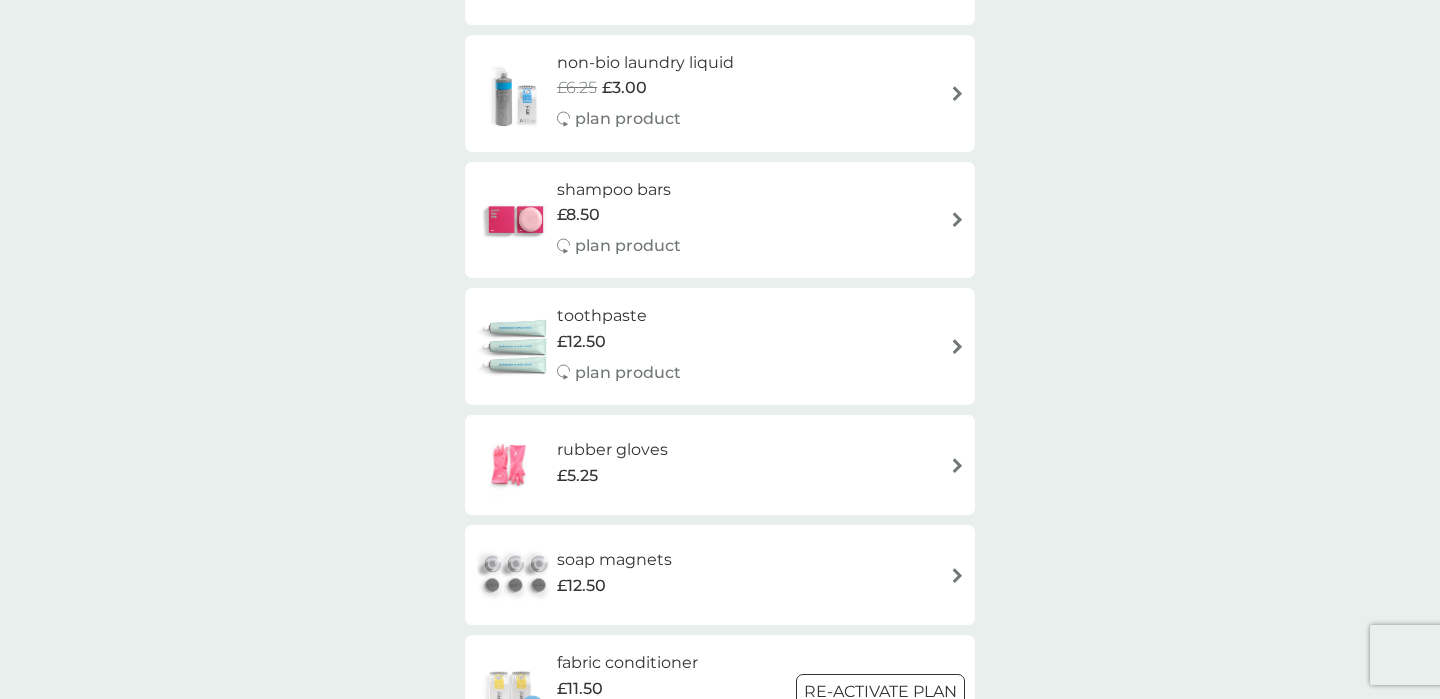 scroll, scrollTop: 1799, scrollLeft: 0, axis: vertical 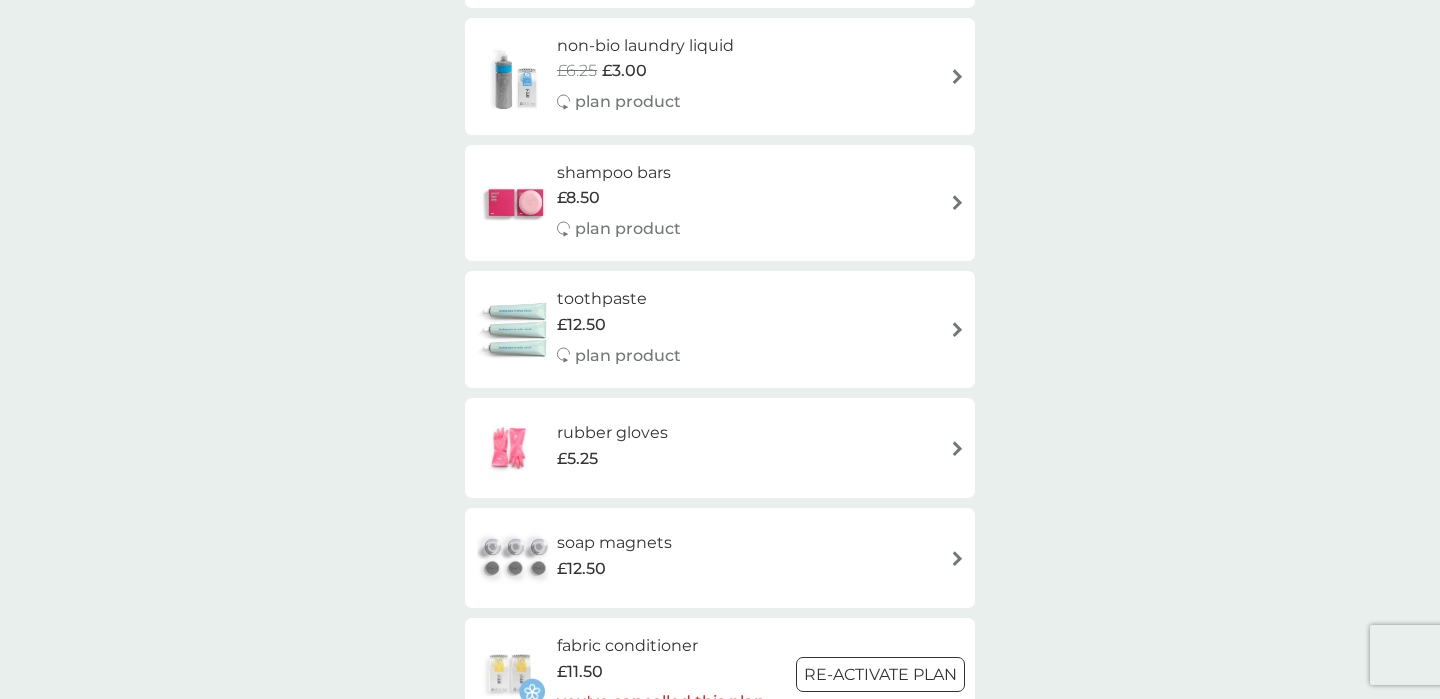 click on "shampoo bars £8.50 plan product" at bounding box center [720, 203] 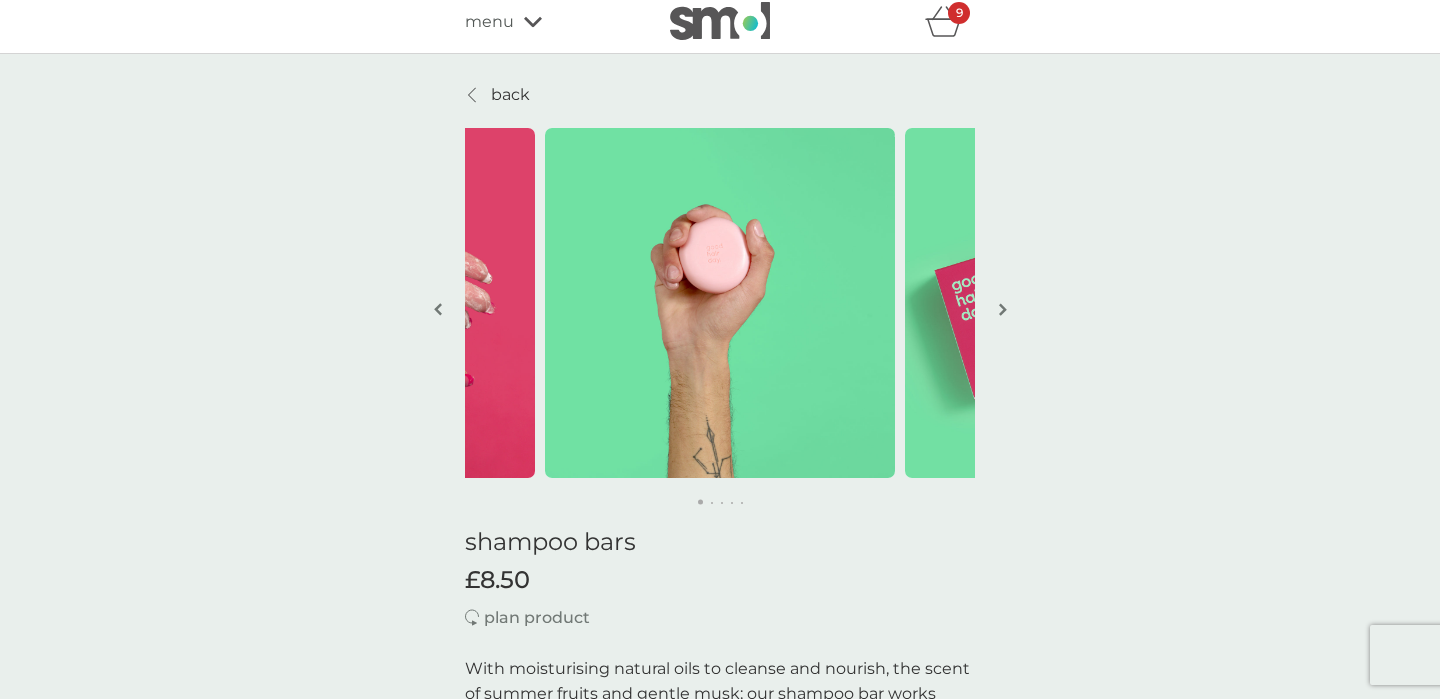 scroll, scrollTop: 0, scrollLeft: 0, axis: both 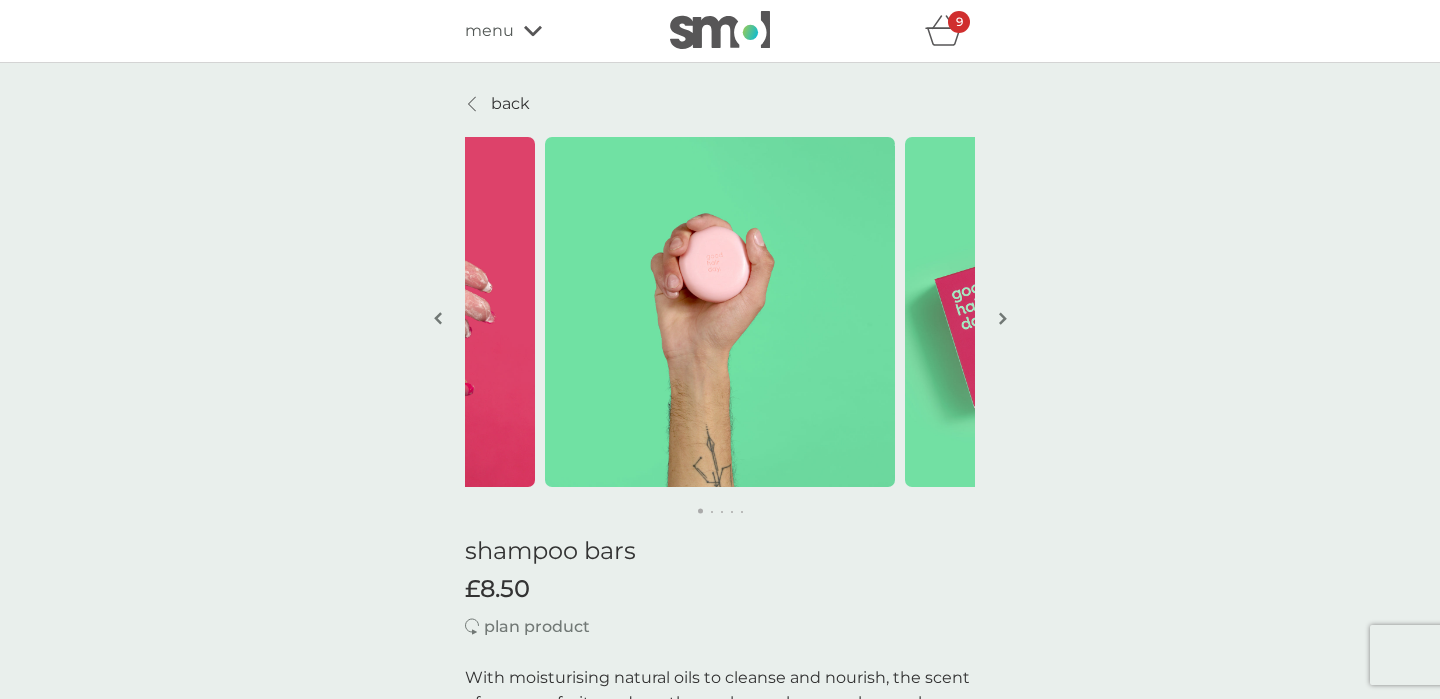 click at bounding box center (1002, 320) 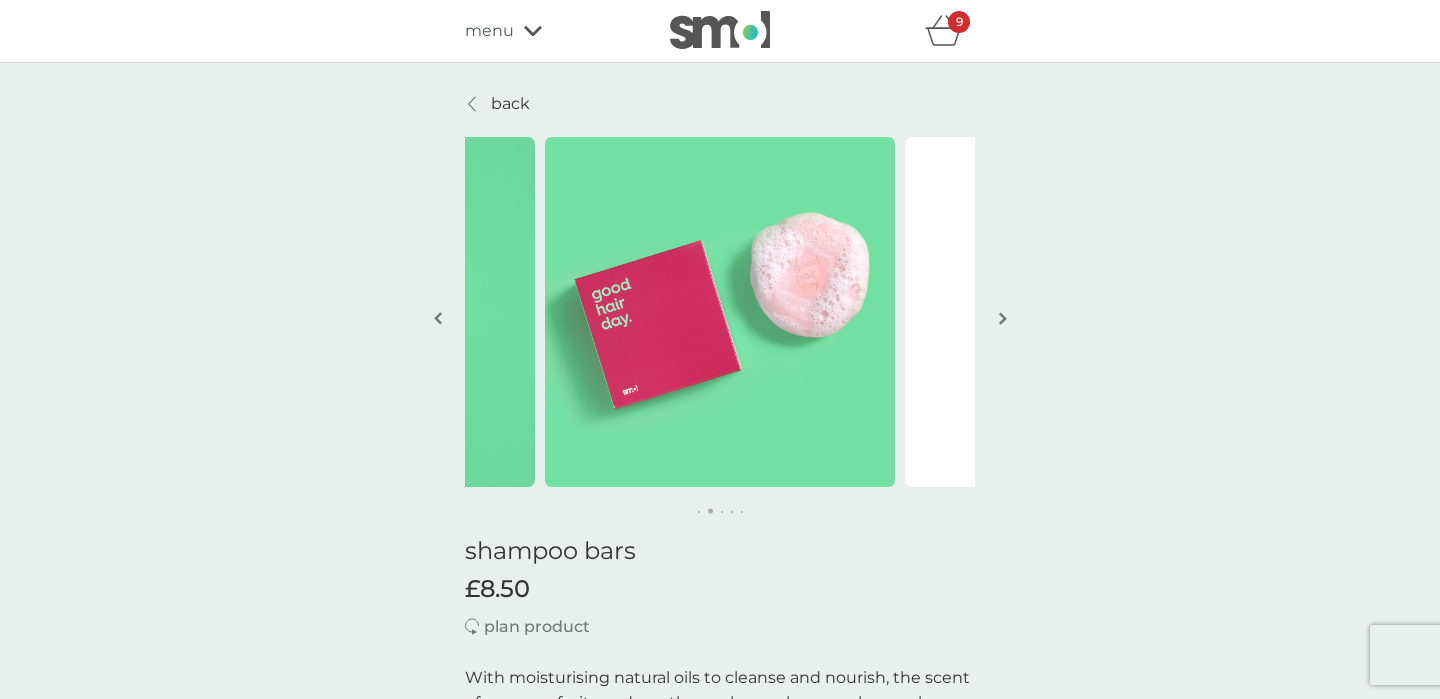 click at bounding box center (1002, 320) 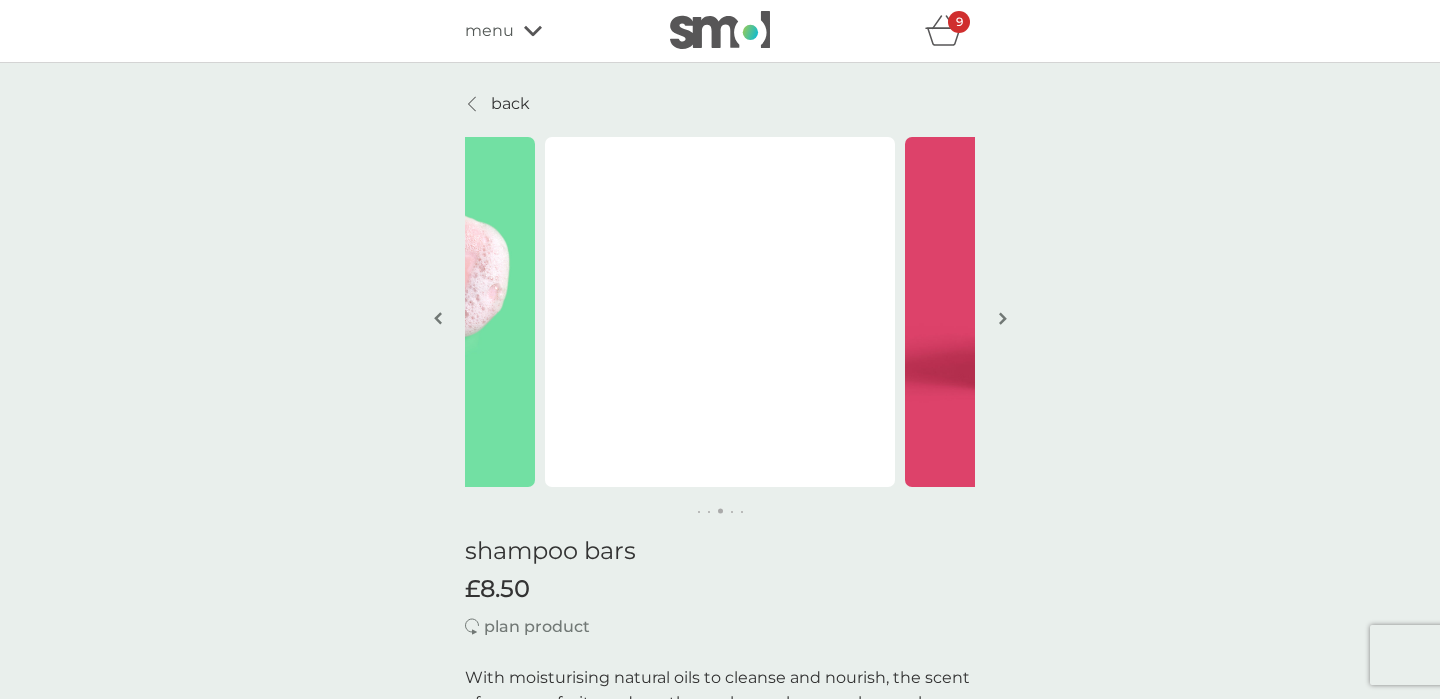 click at bounding box center (1002, 320) 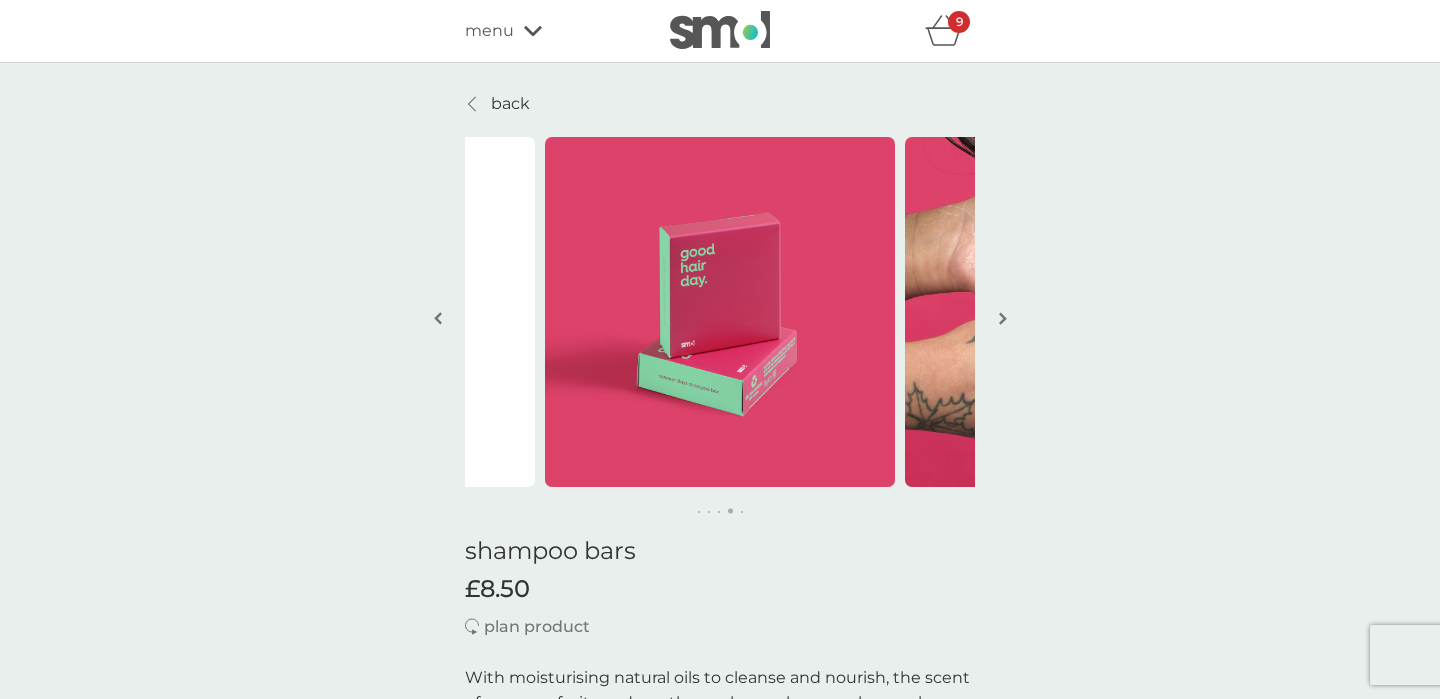 click at bounding box center [1002, 320] 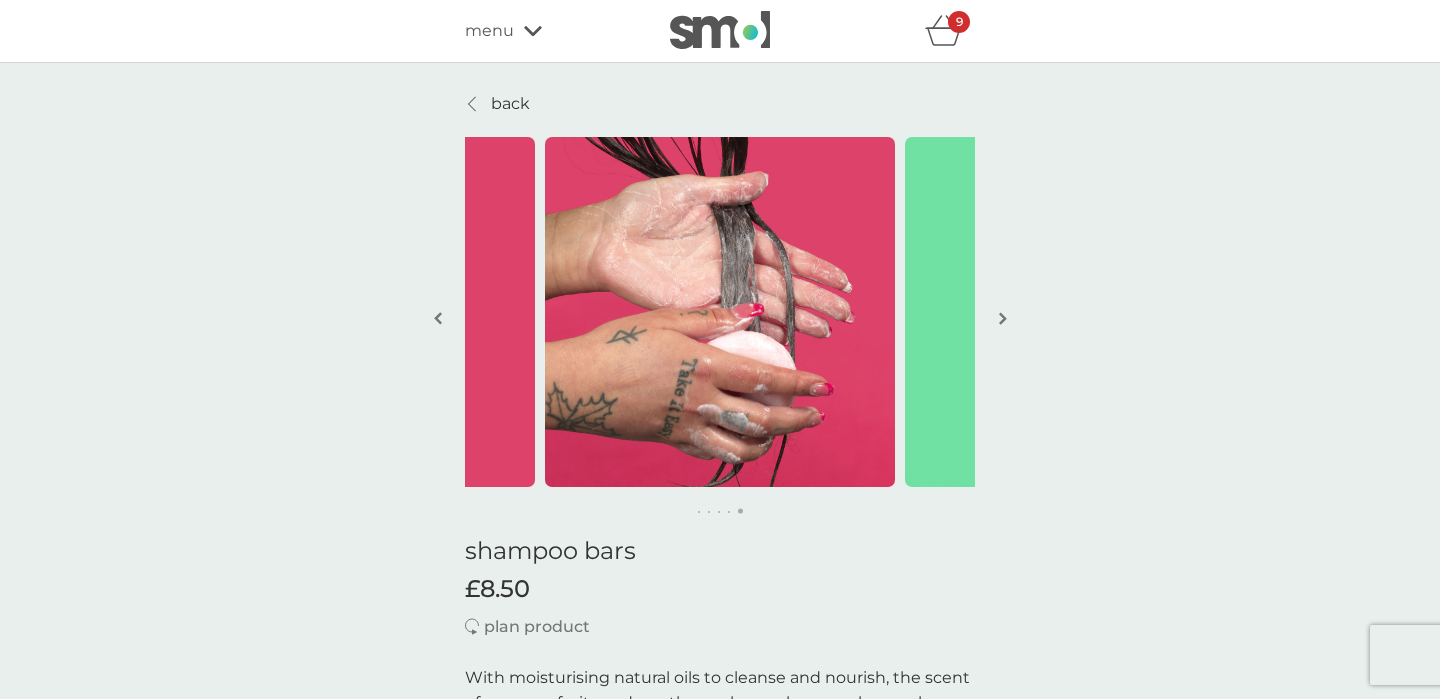 click at bounding box center [1002, 320] 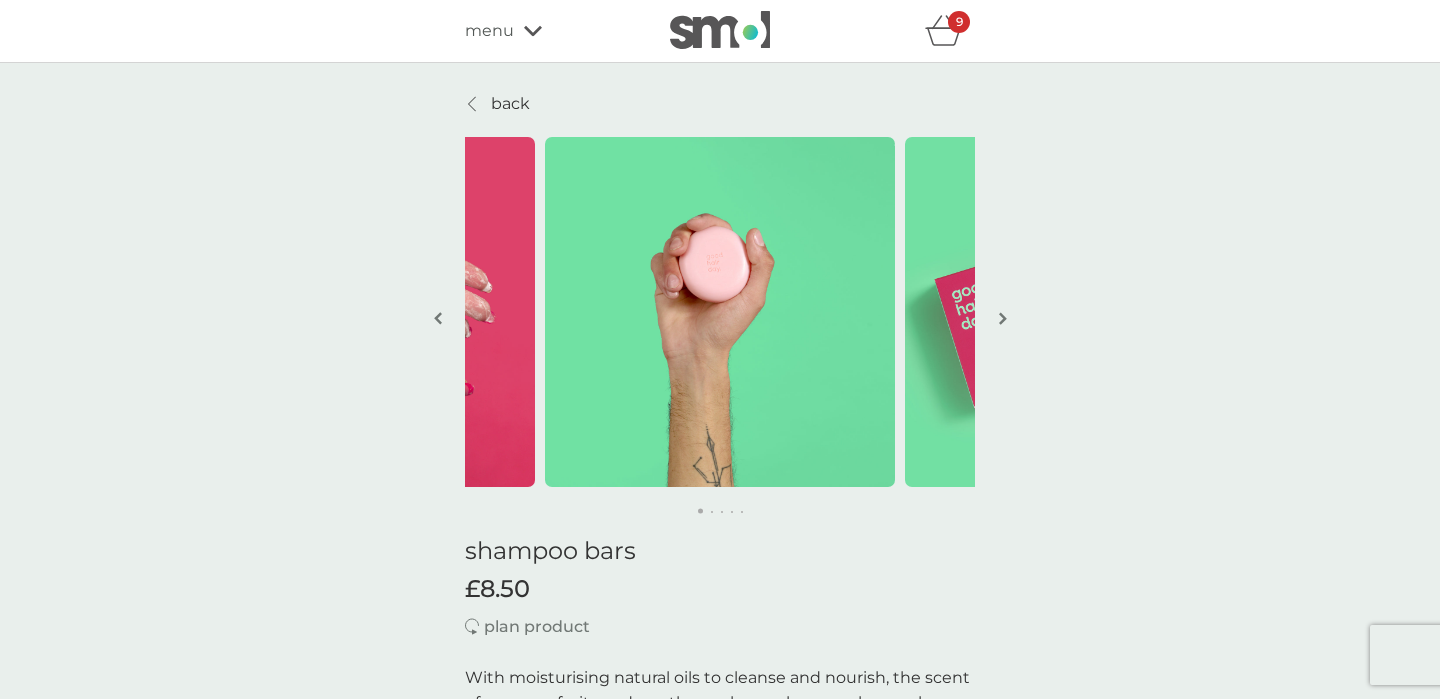 click at bounding box center (1002, 320) 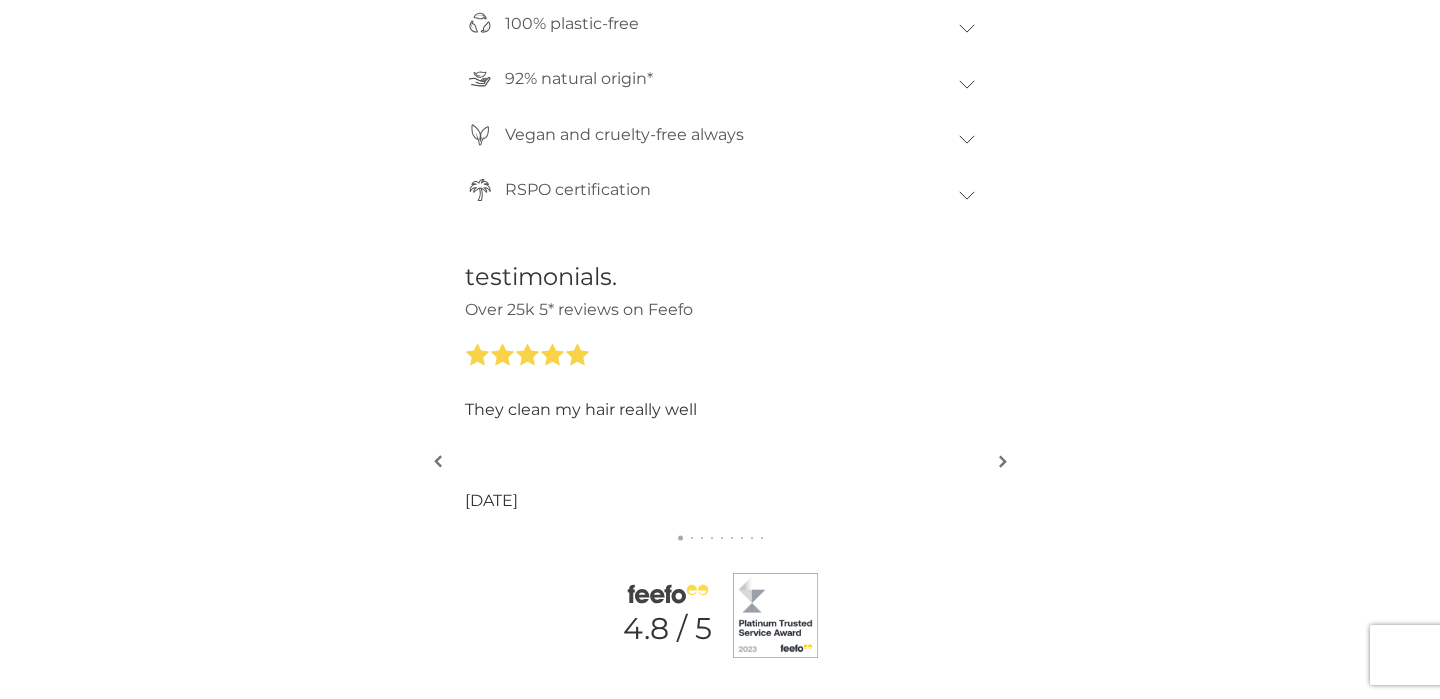 scroll, scrollTop: 1922, scrollLeft: 0, axis: vertical 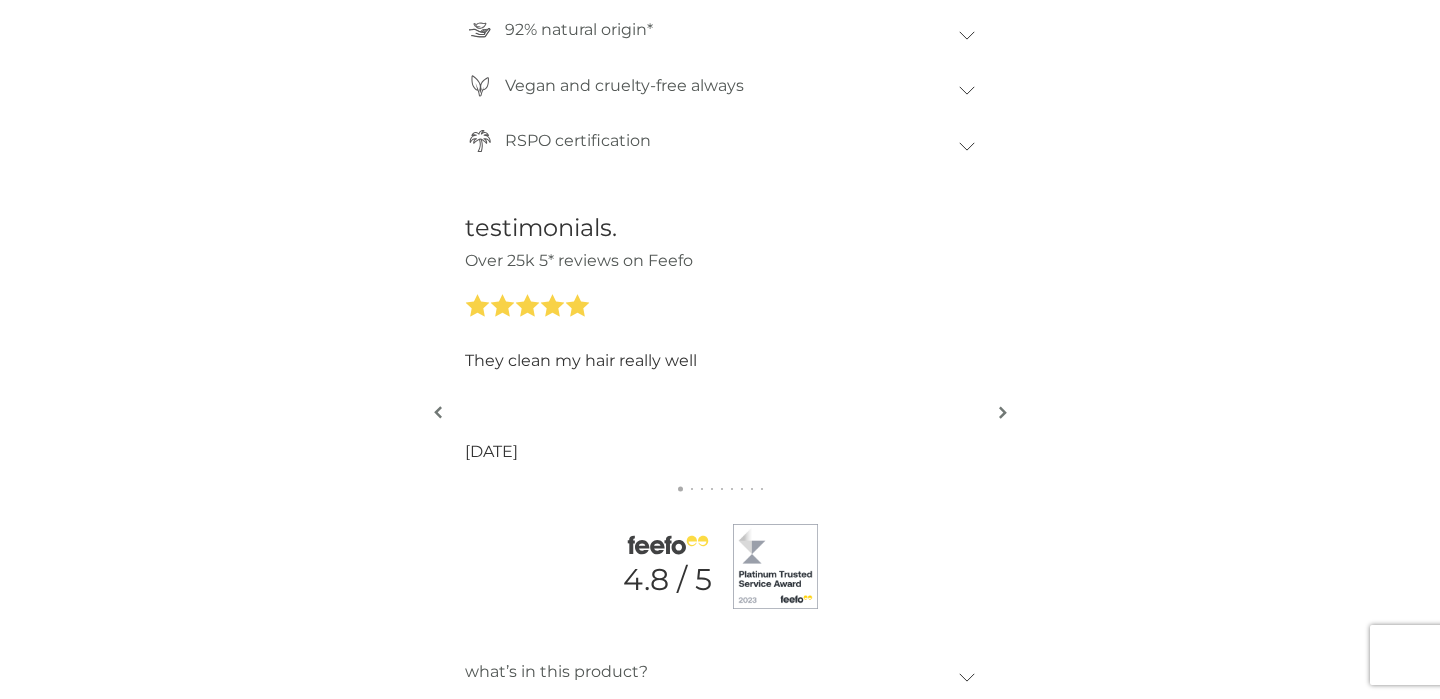 click at bounding box center (1003, 412) 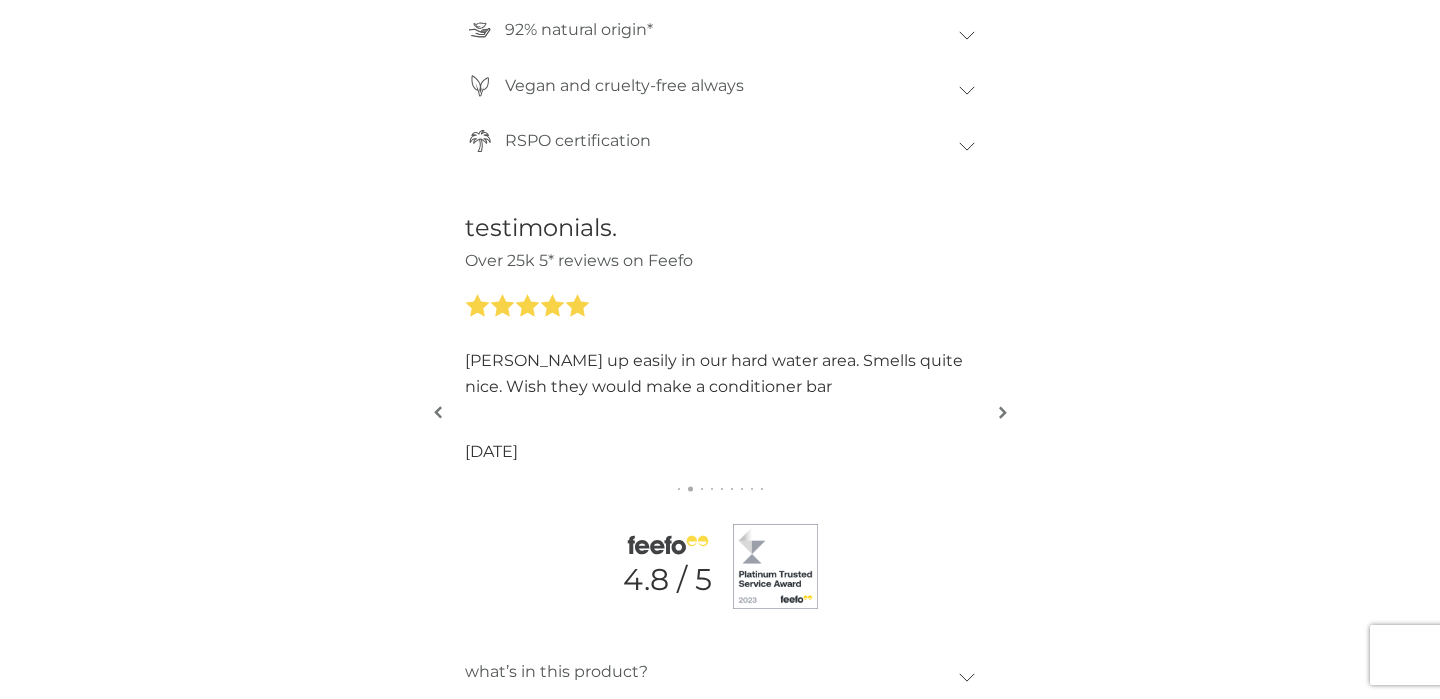 click at bounding box center [1003, 412] 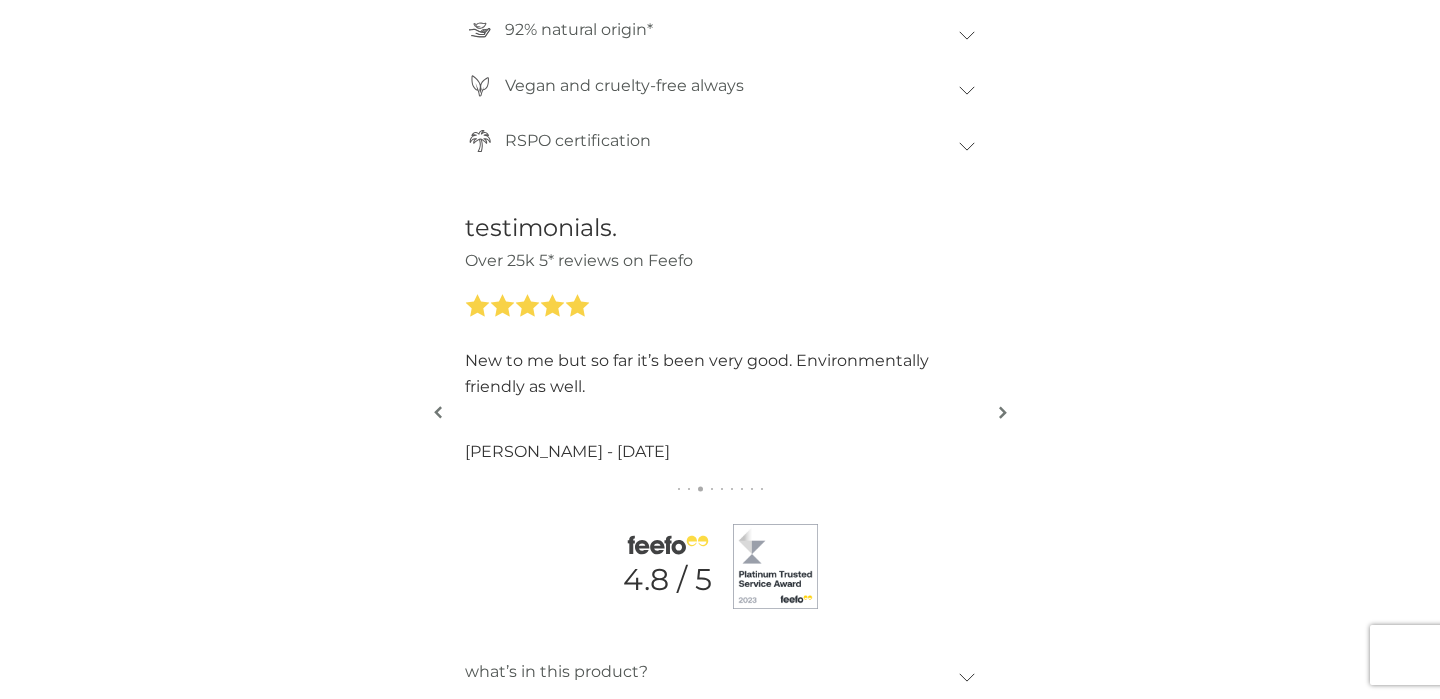click at bounding box center (1003, 412) 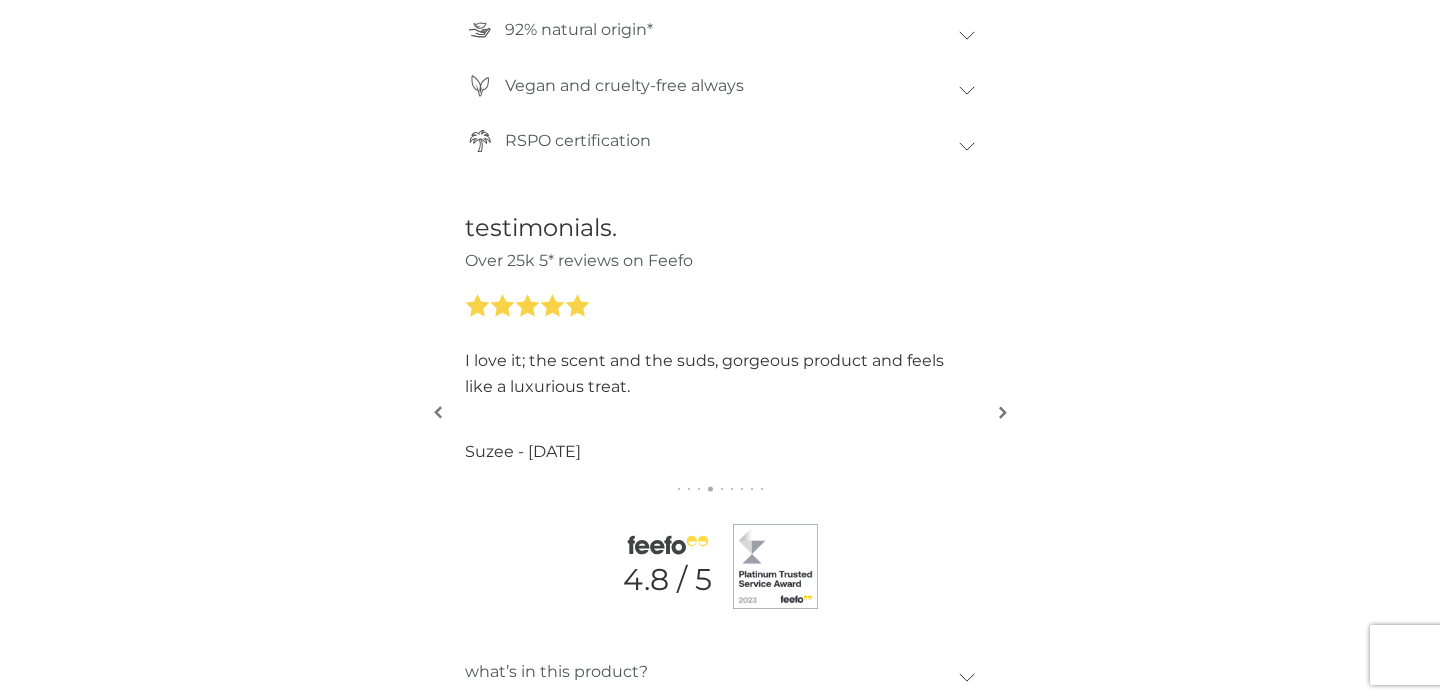 click at bounding box center [1003, 412] 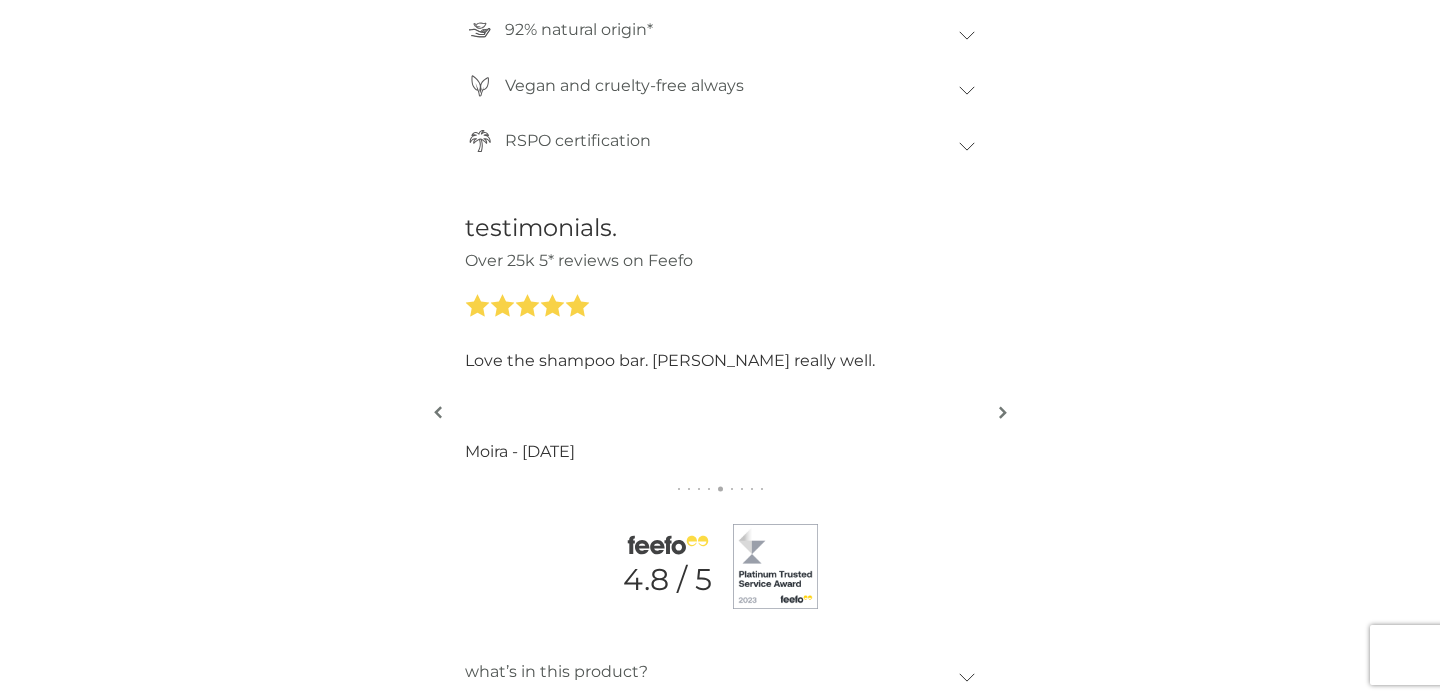 click at bounding box center [1003, 412] 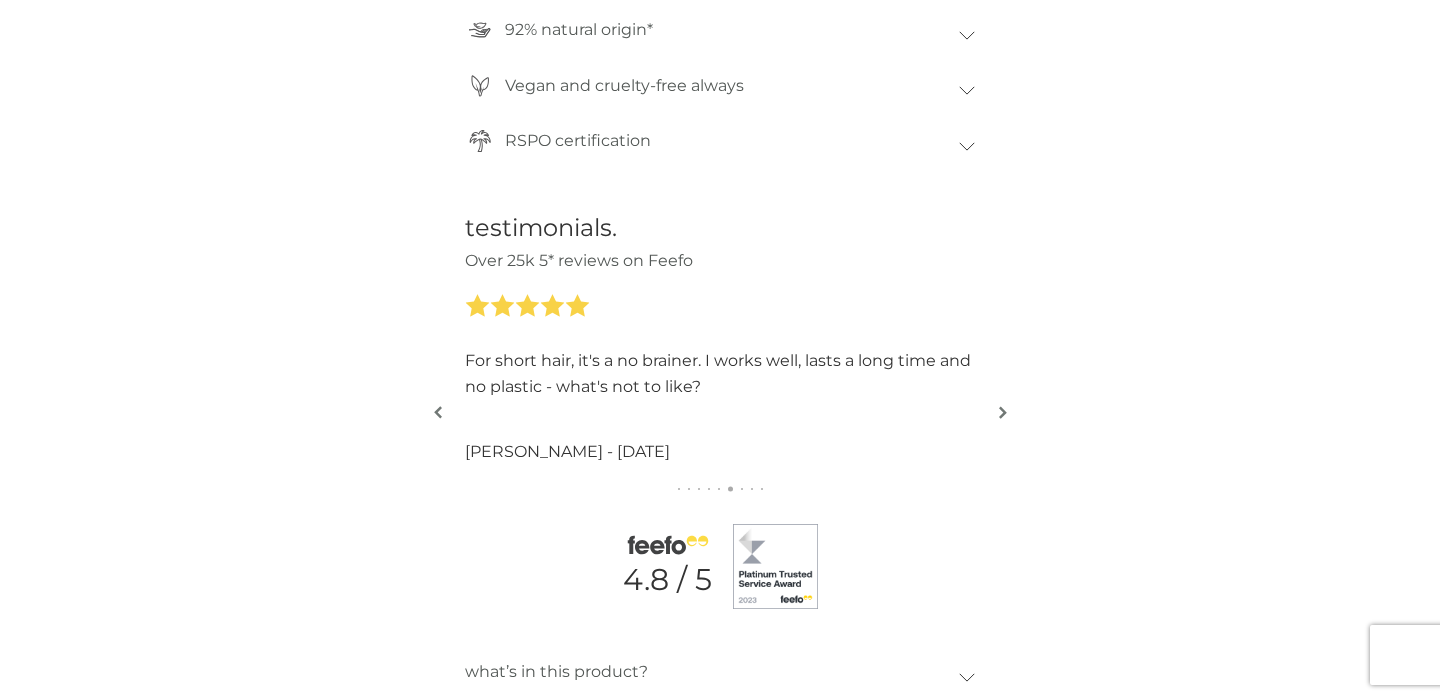 click at bounding box center [1003, 412] 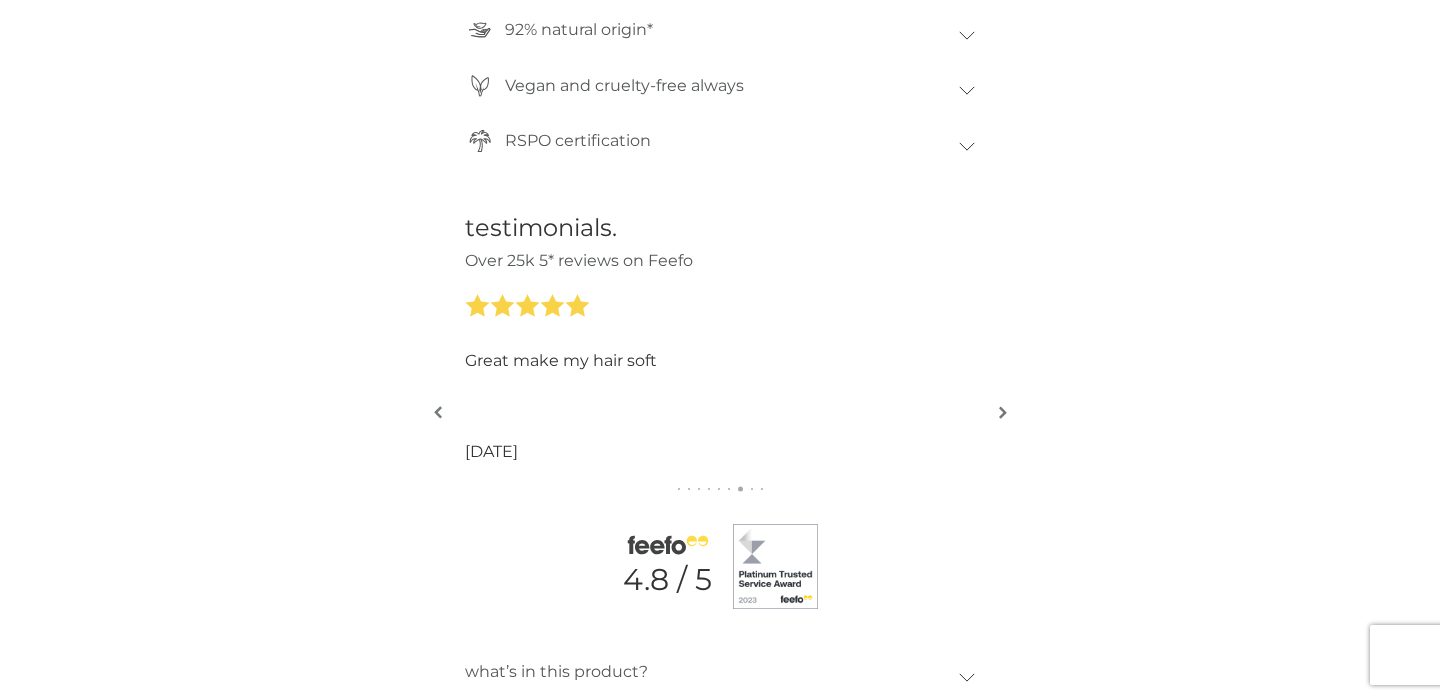 click at bounding box center (1003, 412) 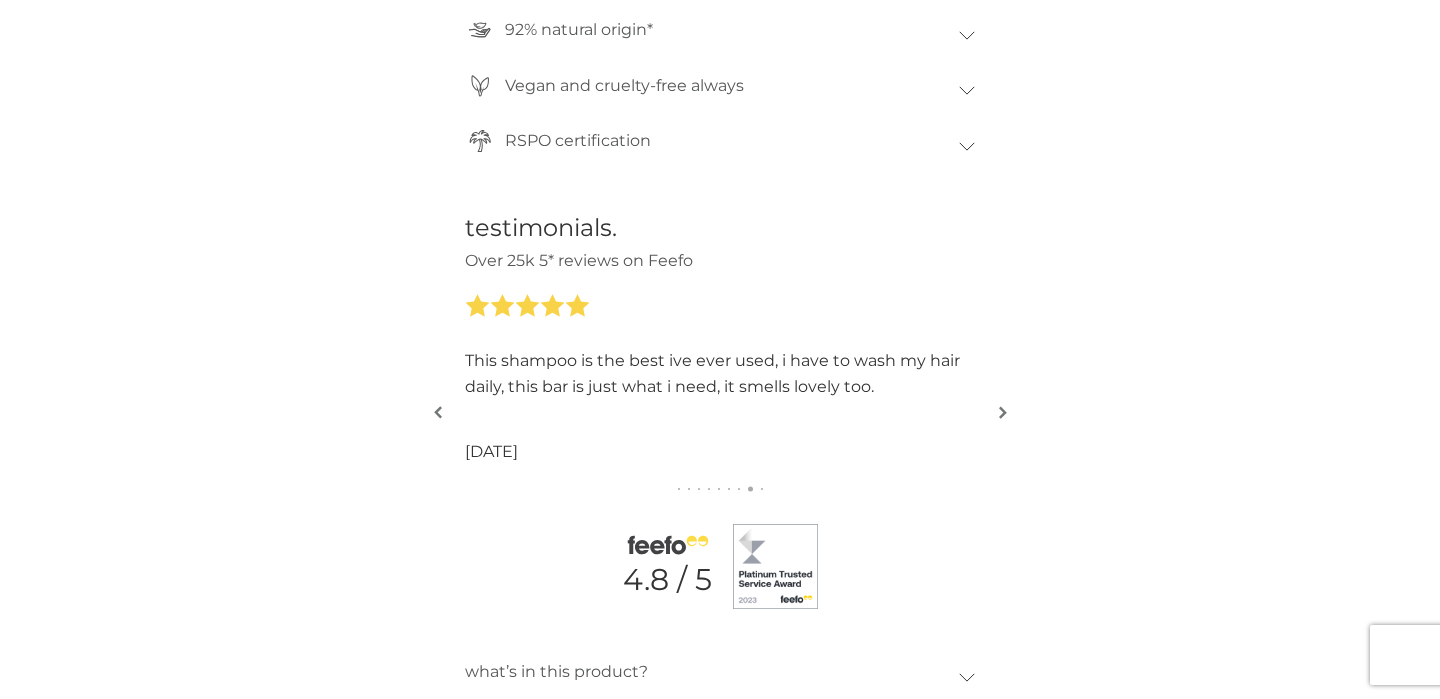 click at bounding box center [1003, 412] 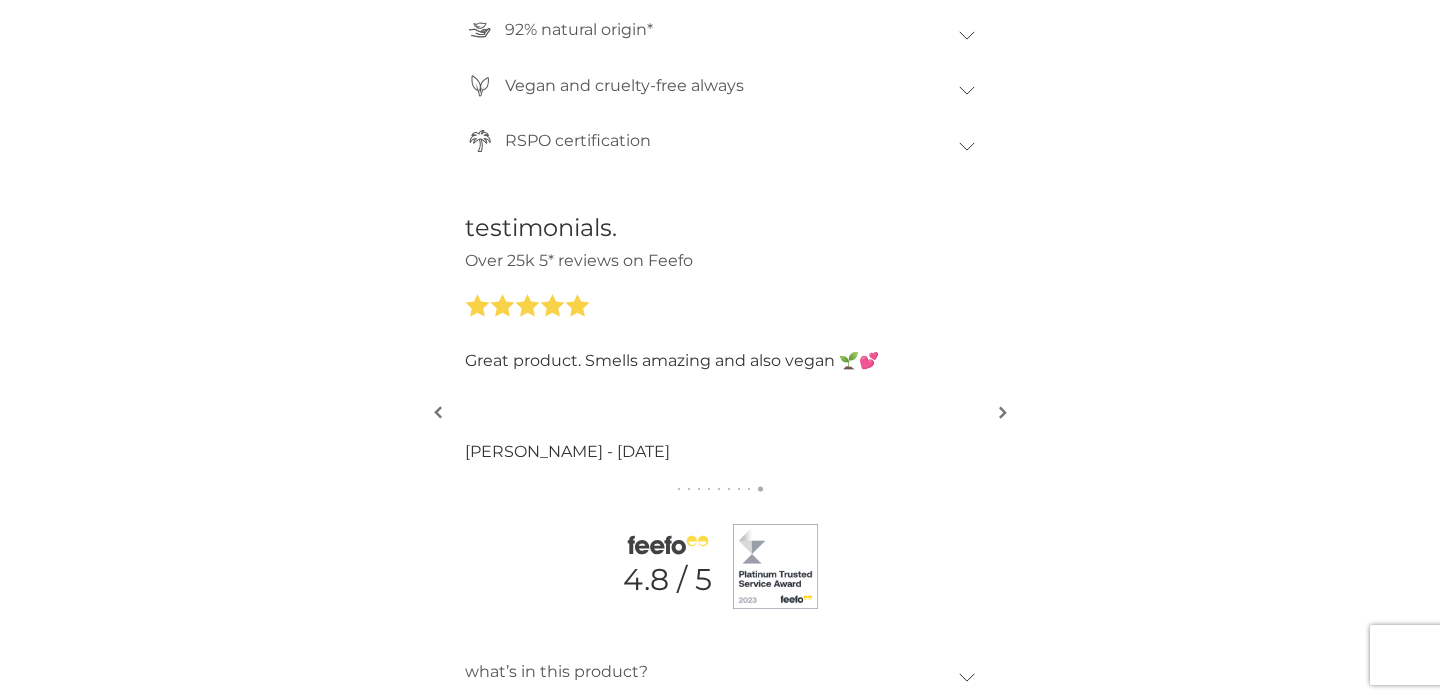 click at bounding box center (1003, 412) 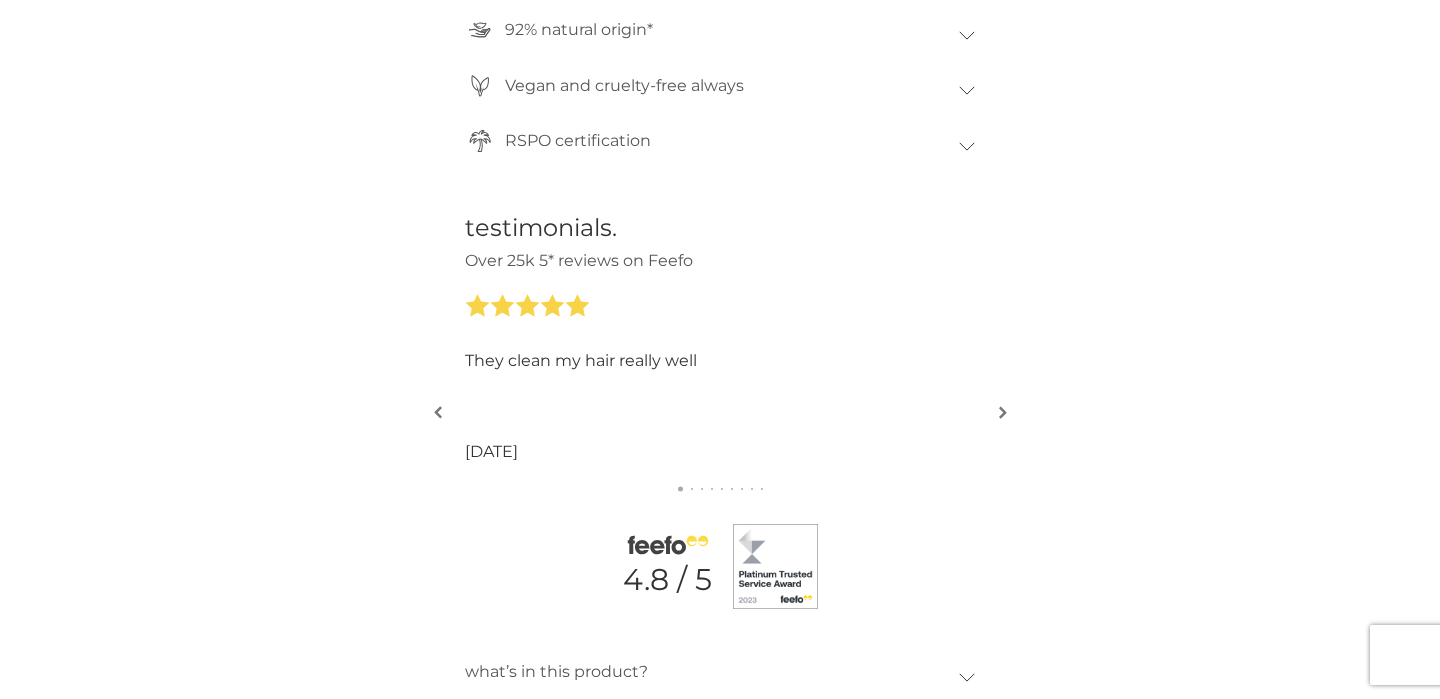 click at bounding box center [1003, 412] 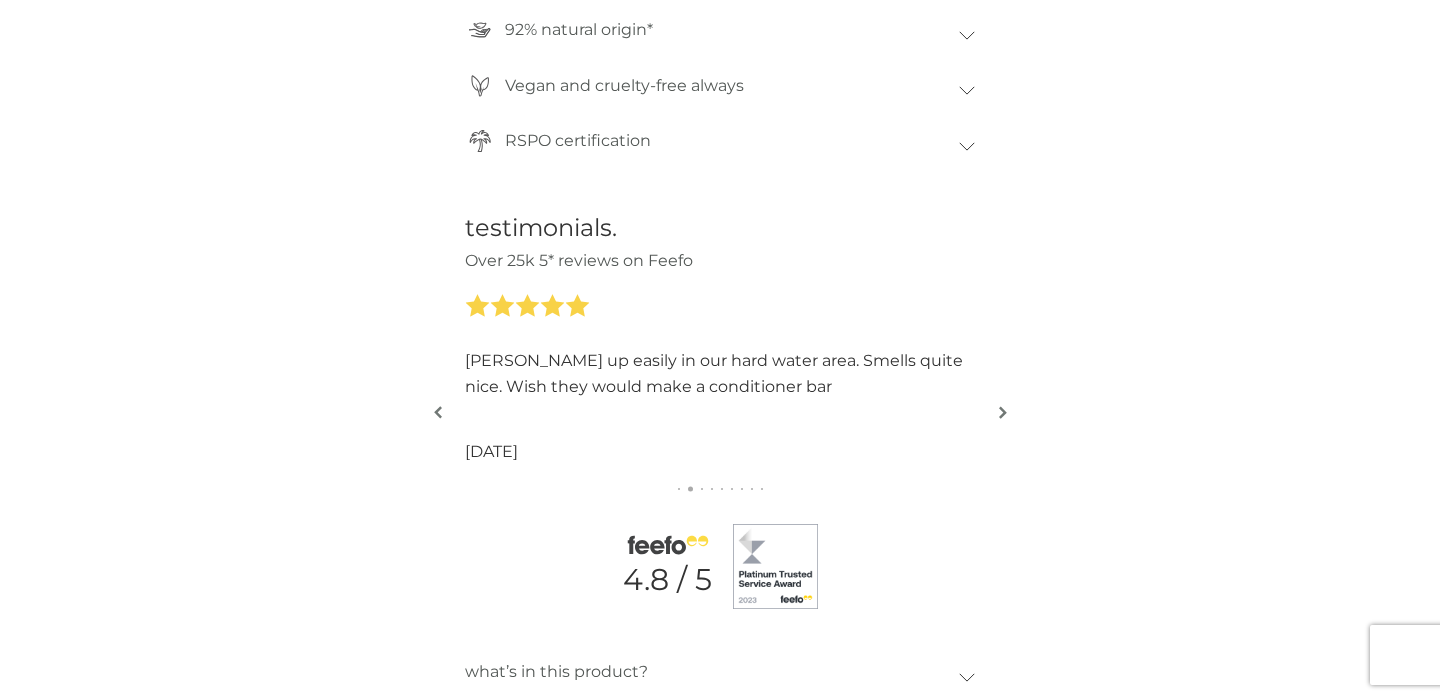 click at bounding box center [1003, 412] 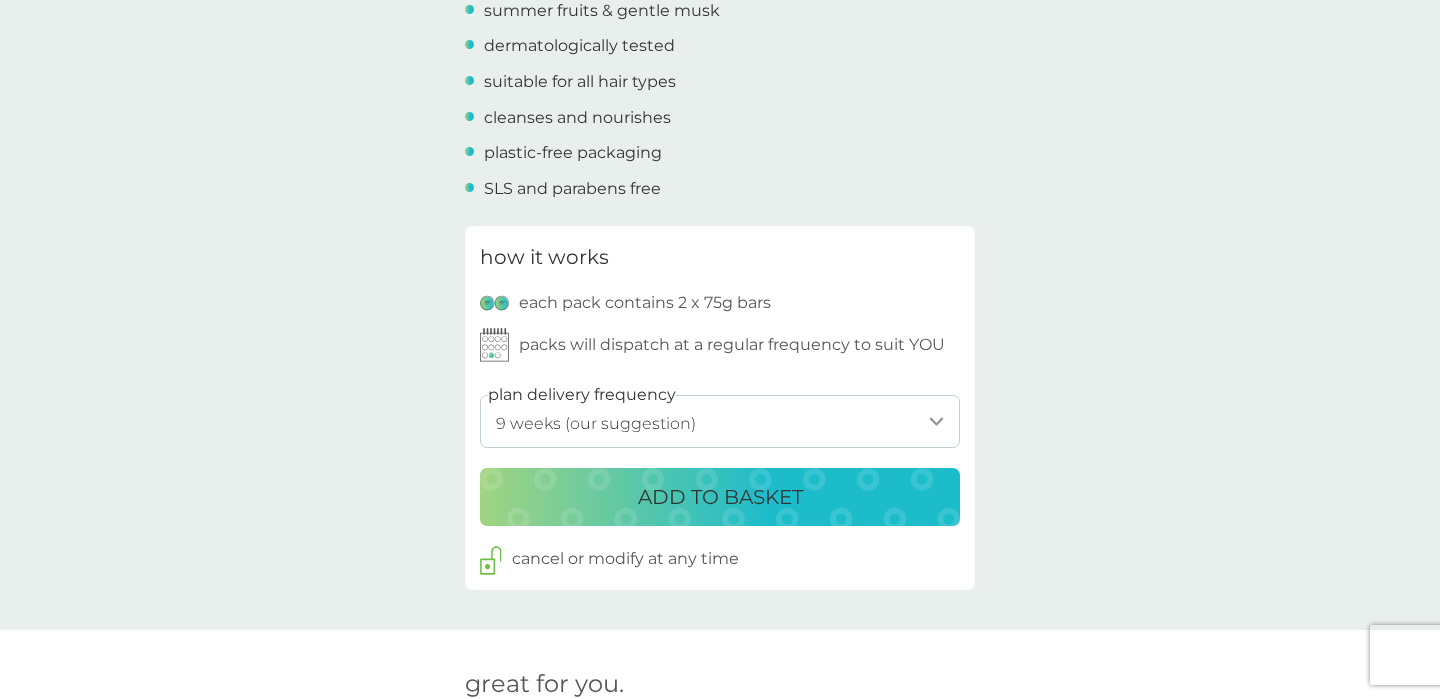 scroll, scrollTop: 798, scrollLeft: 0, axis: vertical 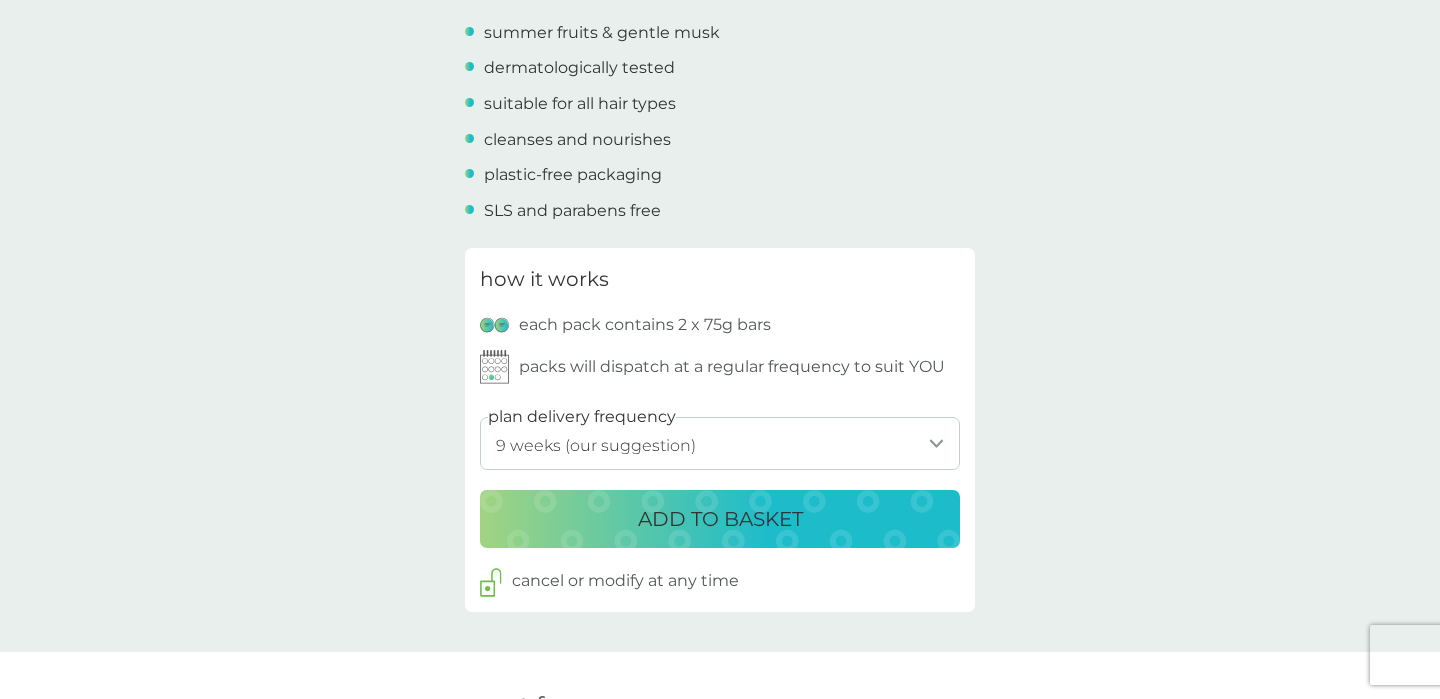click on "1 week  2 weeks  3 weeks  4 weeks  5 weeks  6 weeks  7 weeks  8 weeks  9 weeks (our suggestion) 10 weeks  11 weeks  12 weeks  13 weeks  14 weeks  15 weeks  16 weeks  17 weeks  18 weeks  19 weeks  20 weeks  21 weeks  22 weeks  23 weeks  24 weeks  25 weeks  26 weeks" at bounding box center [720, 443] 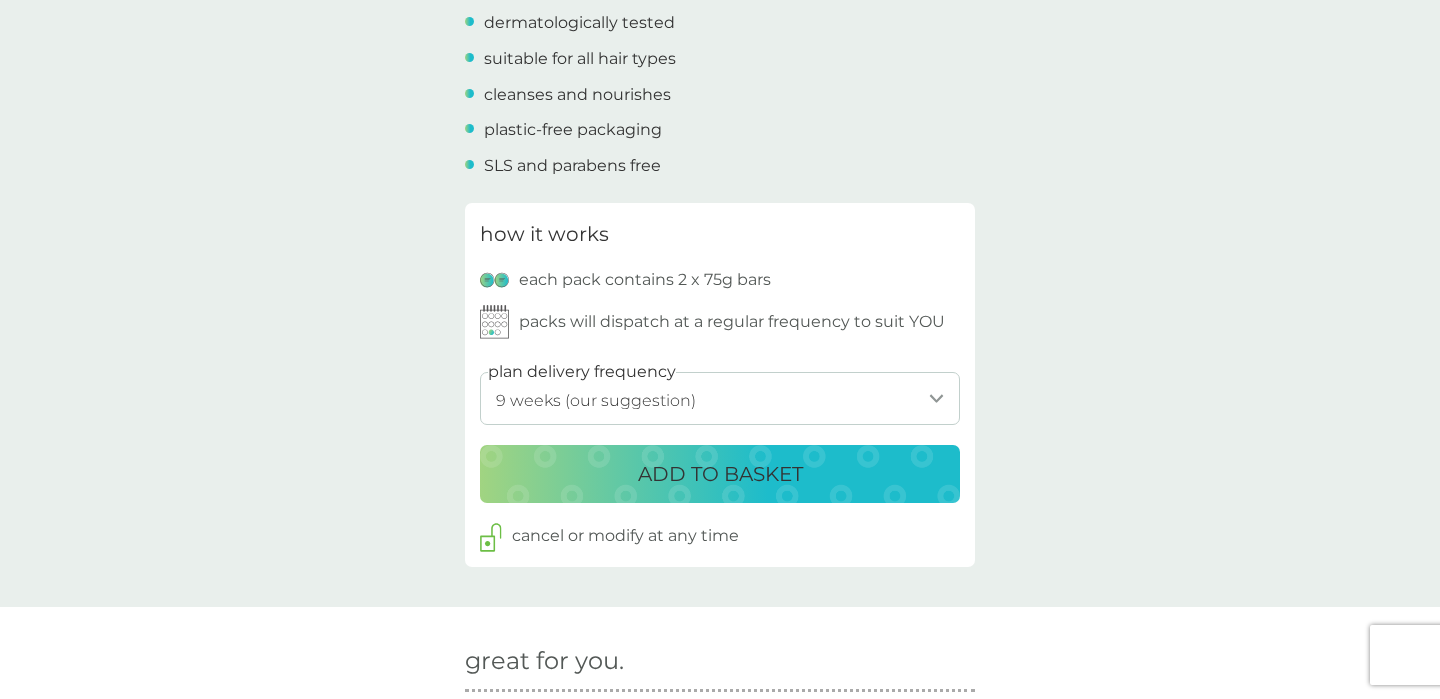 scroll, scrollTop: 848, scrollLeft: 0, axis: vertical 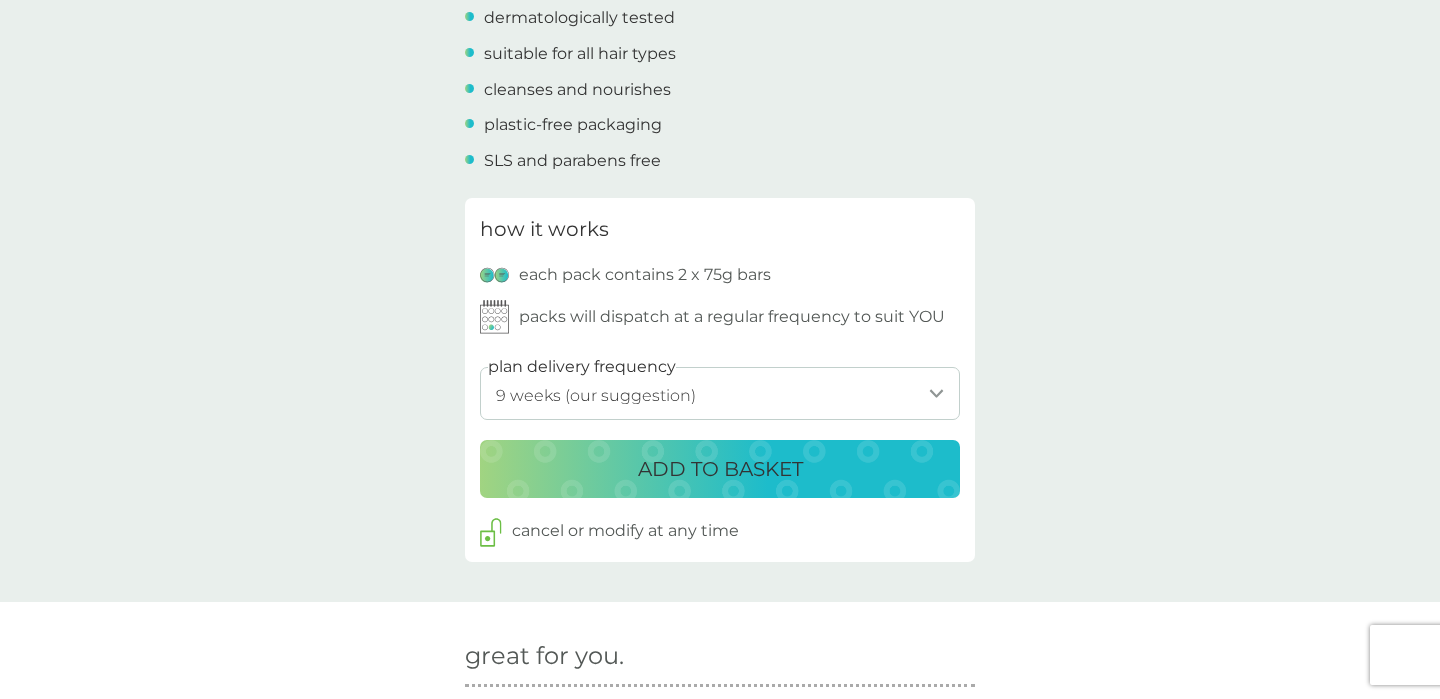 click on "1 week  2 weeks  3 weeks  4 weeks  5 weeks  6 weeks  7 weeks  8 weeks  9 weeks (our suggestion) 10 weeks  11 weeks  12 weeks  13 weeks  14 weeks  15 weeks  16 weeks  17 weeks  18 weeks  19 weeks  20 weeks  21 weeks  22 weeks  23 weeks  24 weeks  25 weeks  26 weeks" at bounding box center (720, 393) 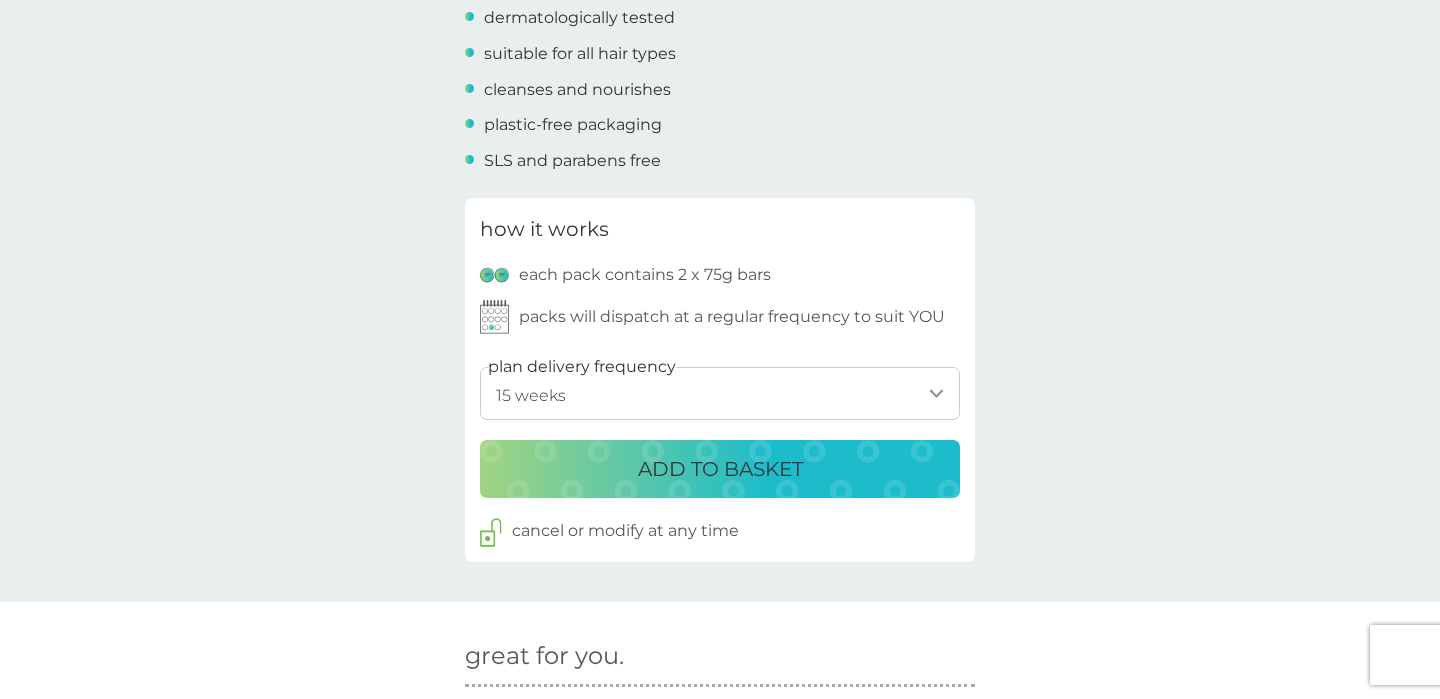 click on "ADD TO BASKET" at bounding box center (720, 469) 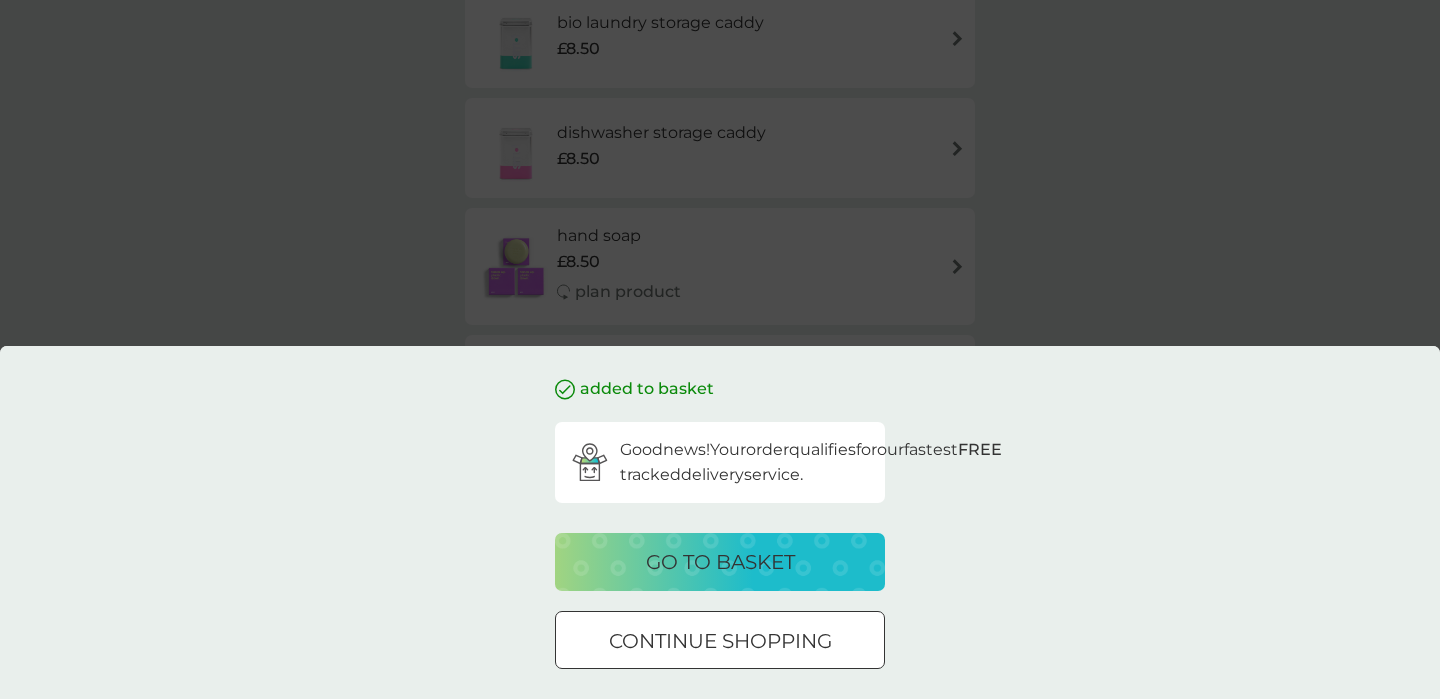 scroll, scrollTop: 0, scrollLeft: 0, axis: both 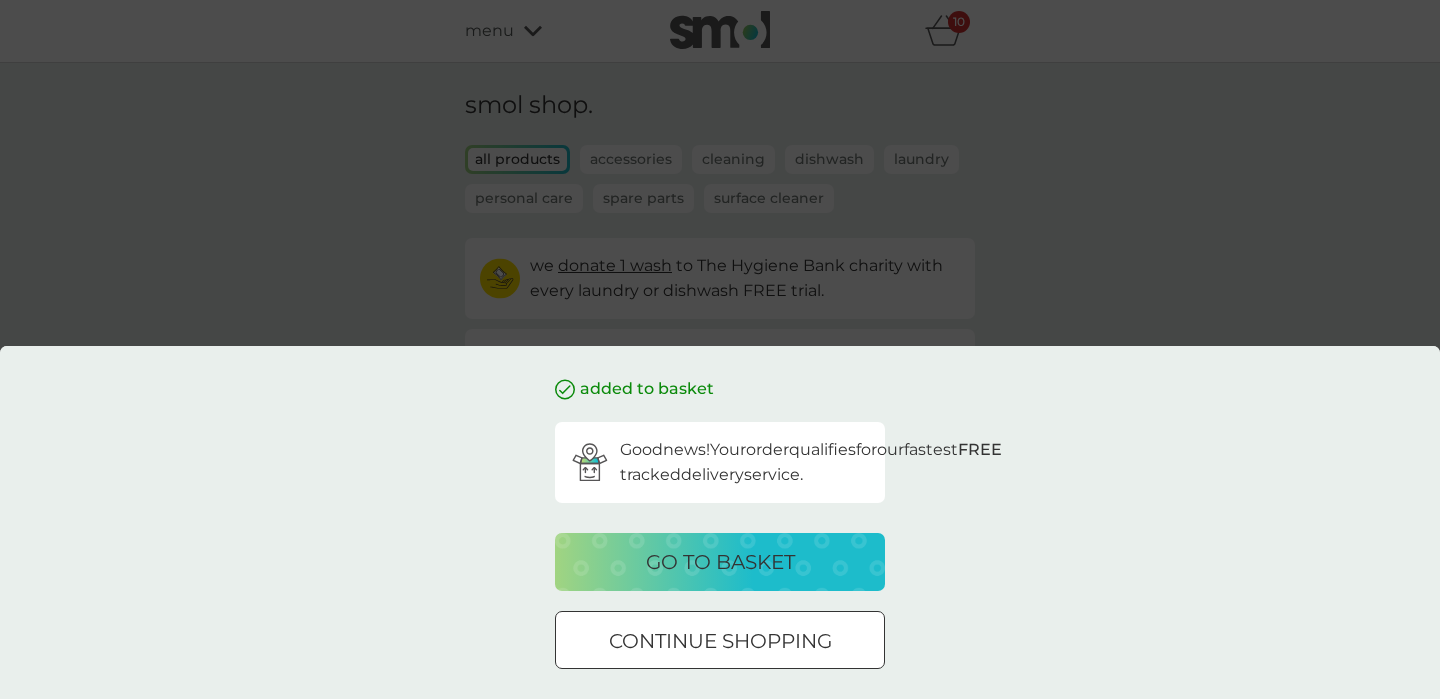 click on "go to basket" at bounding box center [720, 562] 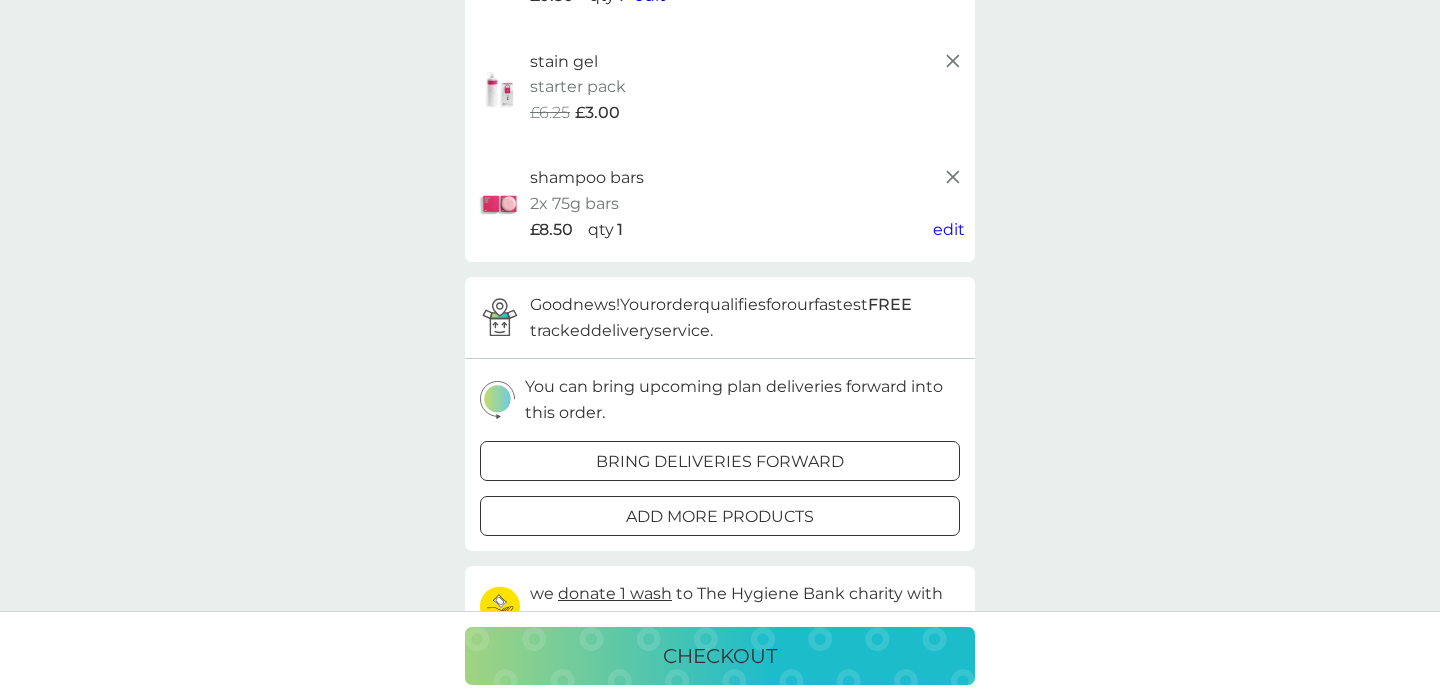 scroll, scrollTop: 981, scrollLeft: 0, axis: vertical 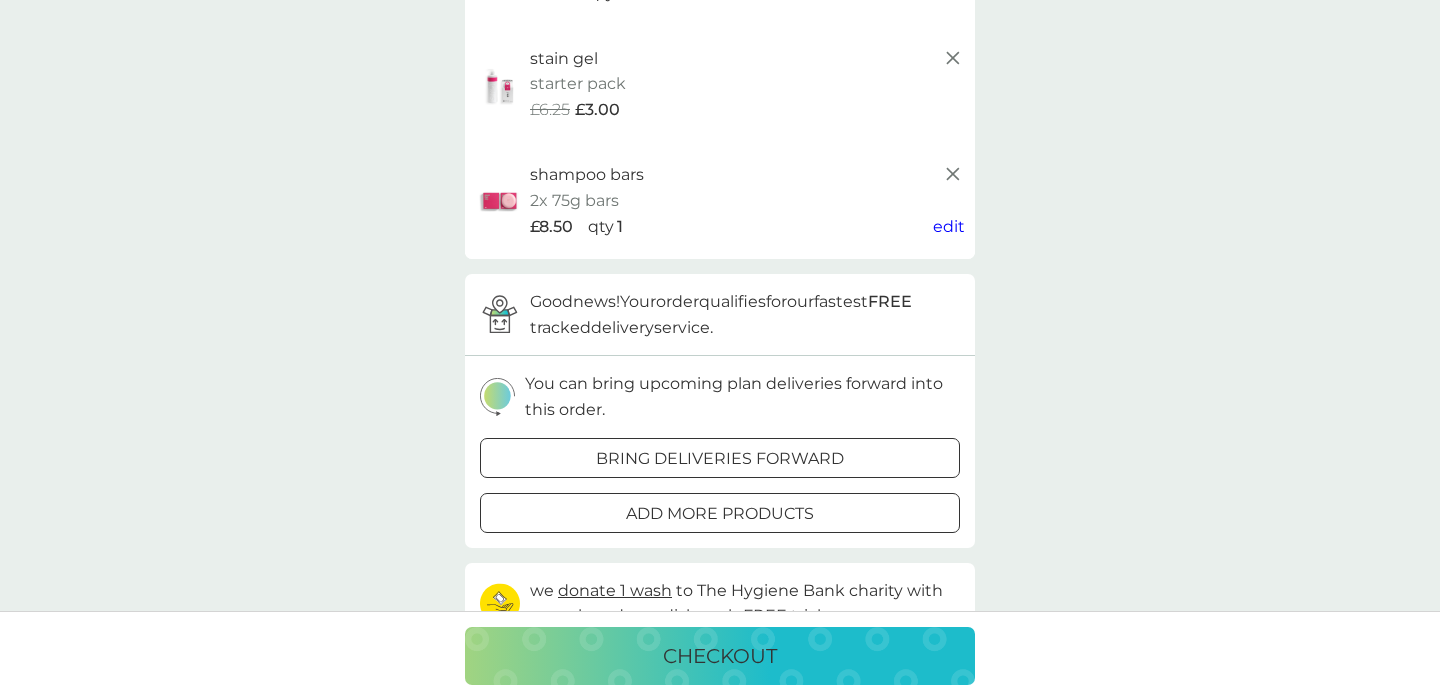 click on "checkout" at bounding box center (720, 656) 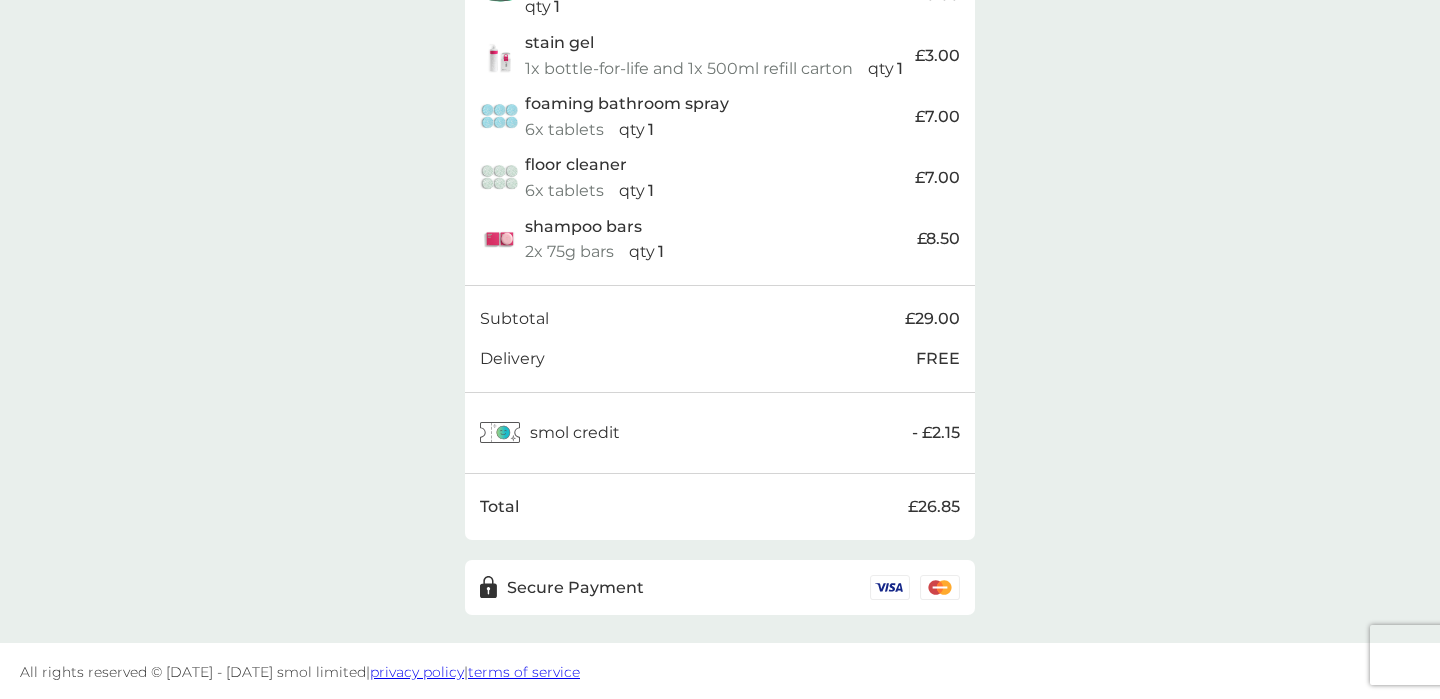 scroll, scrollTop: 1202, scrollLeft: 0, axis: vertical 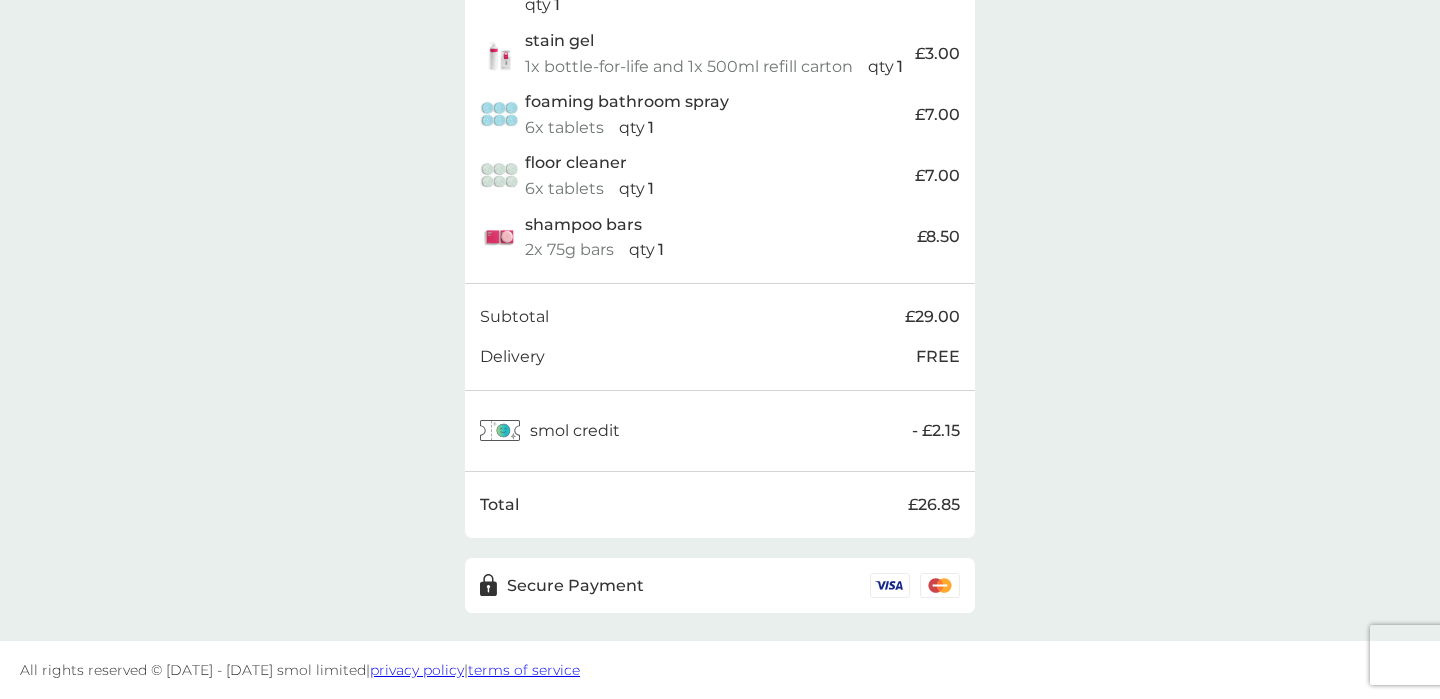click on "Secure Payment" at bounding box center (720, 586) 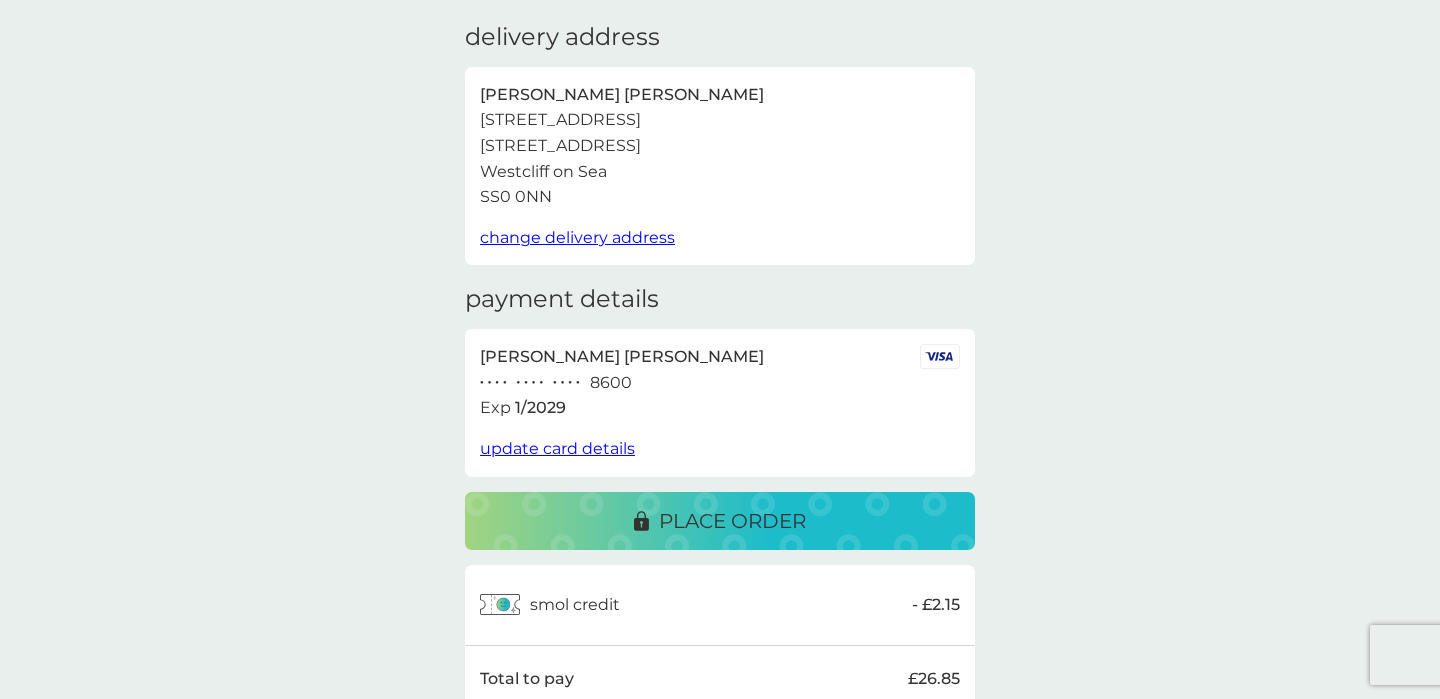 scroll, scrollTop: 0, scrollLeft: 0, axis: both 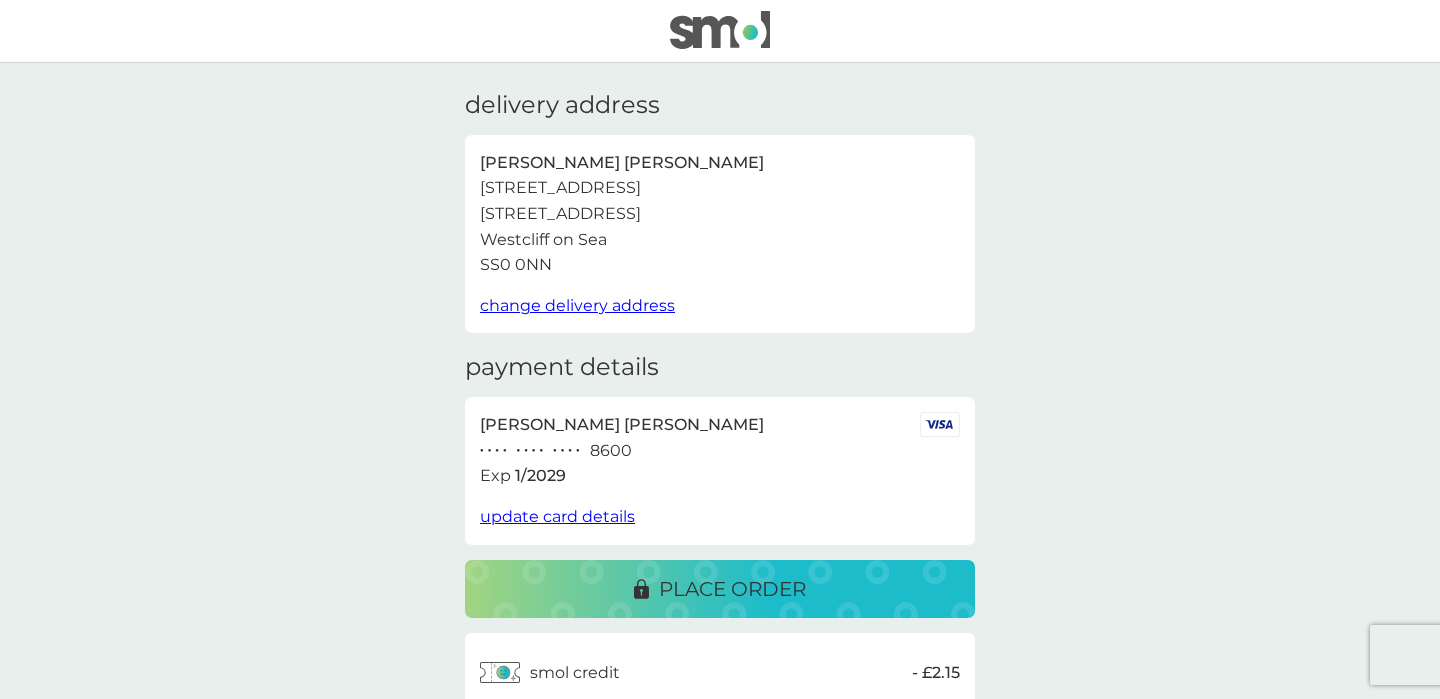 click on "place order" at bounding box center (732, 589) 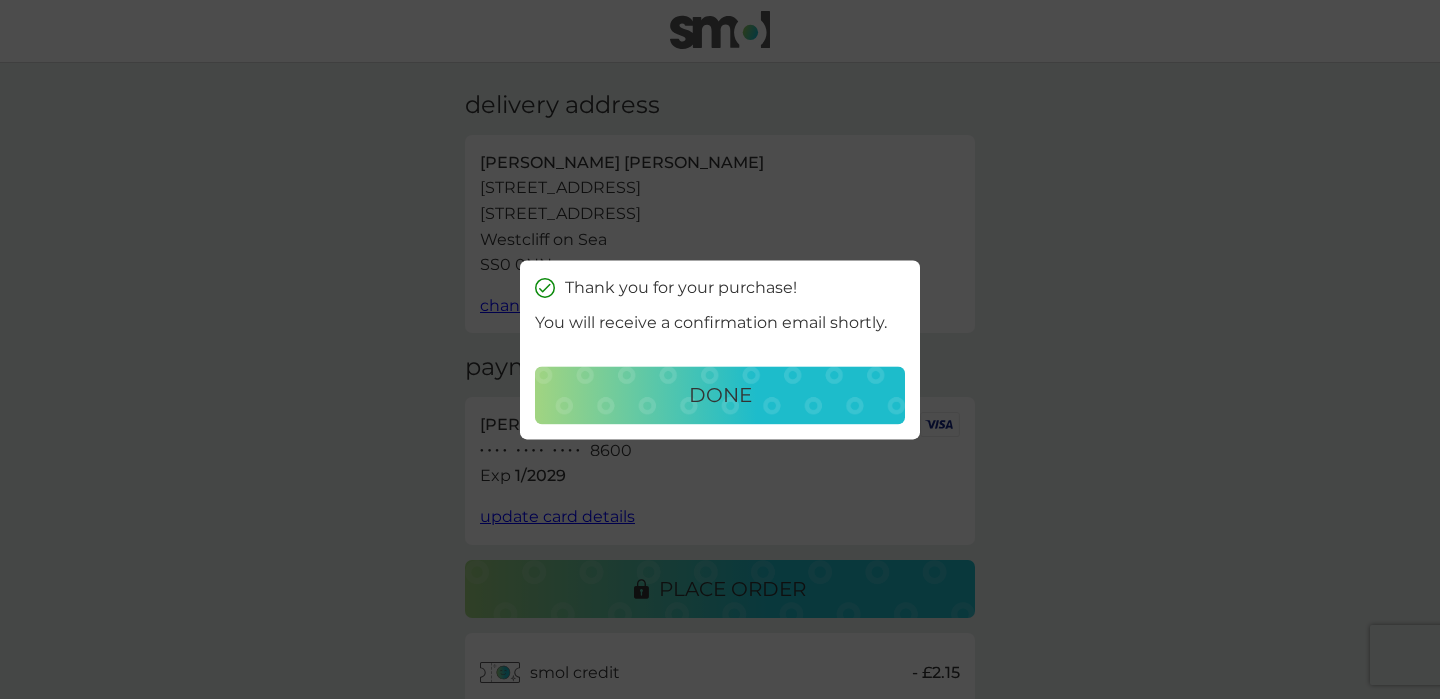 click on "done" at bounding box center (720, 395) 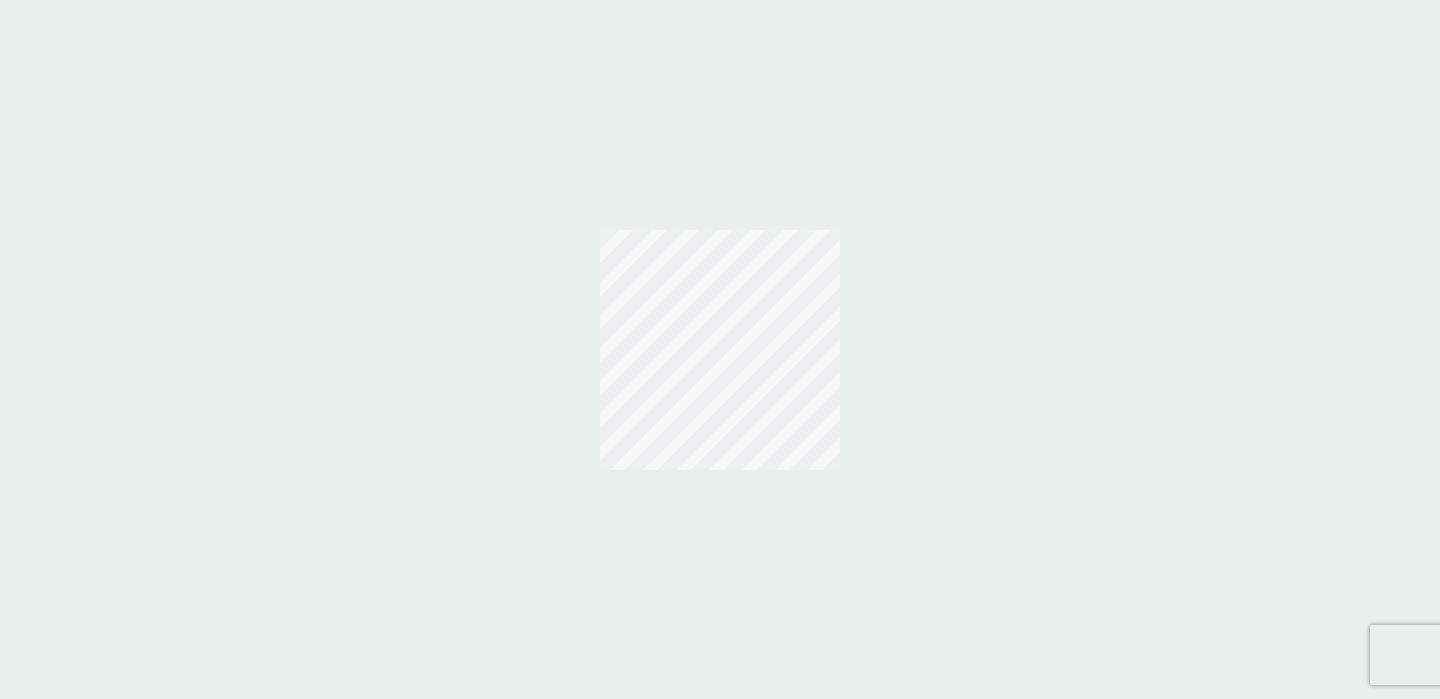 scroll, scrollTop: 0, scrollLeft: 0, axis: both 